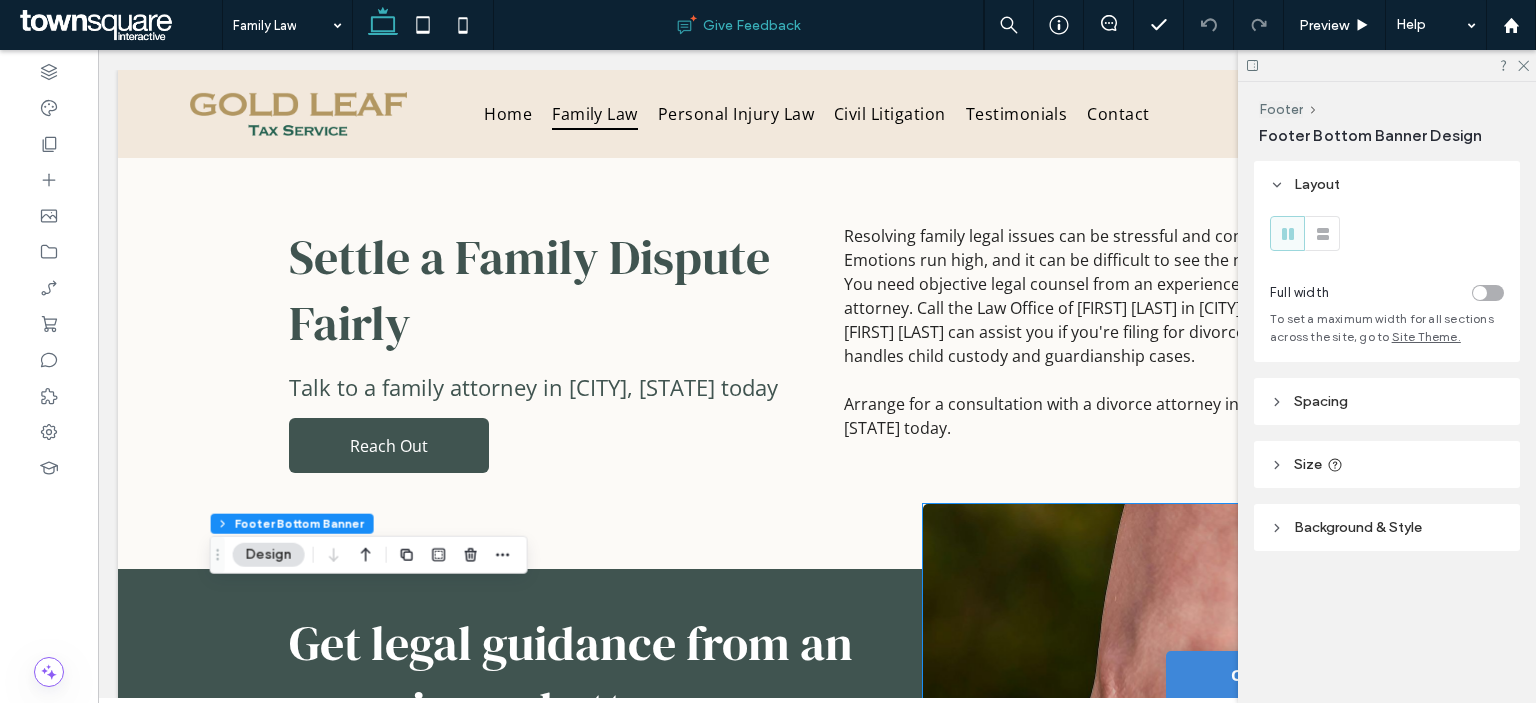 scroll, scrollTop: 684, scrollLeft: 0, axis: vertical 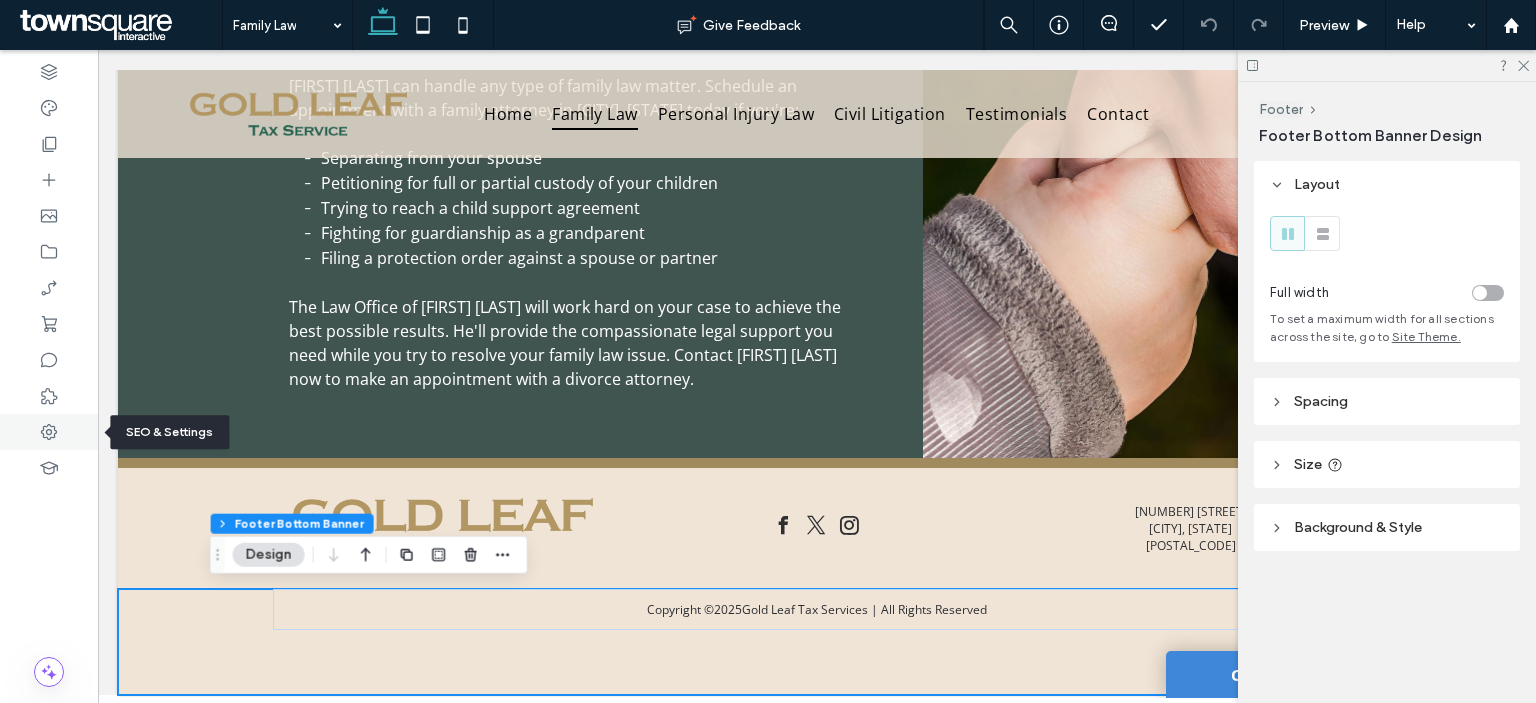 click at bounding box center (49, 432) 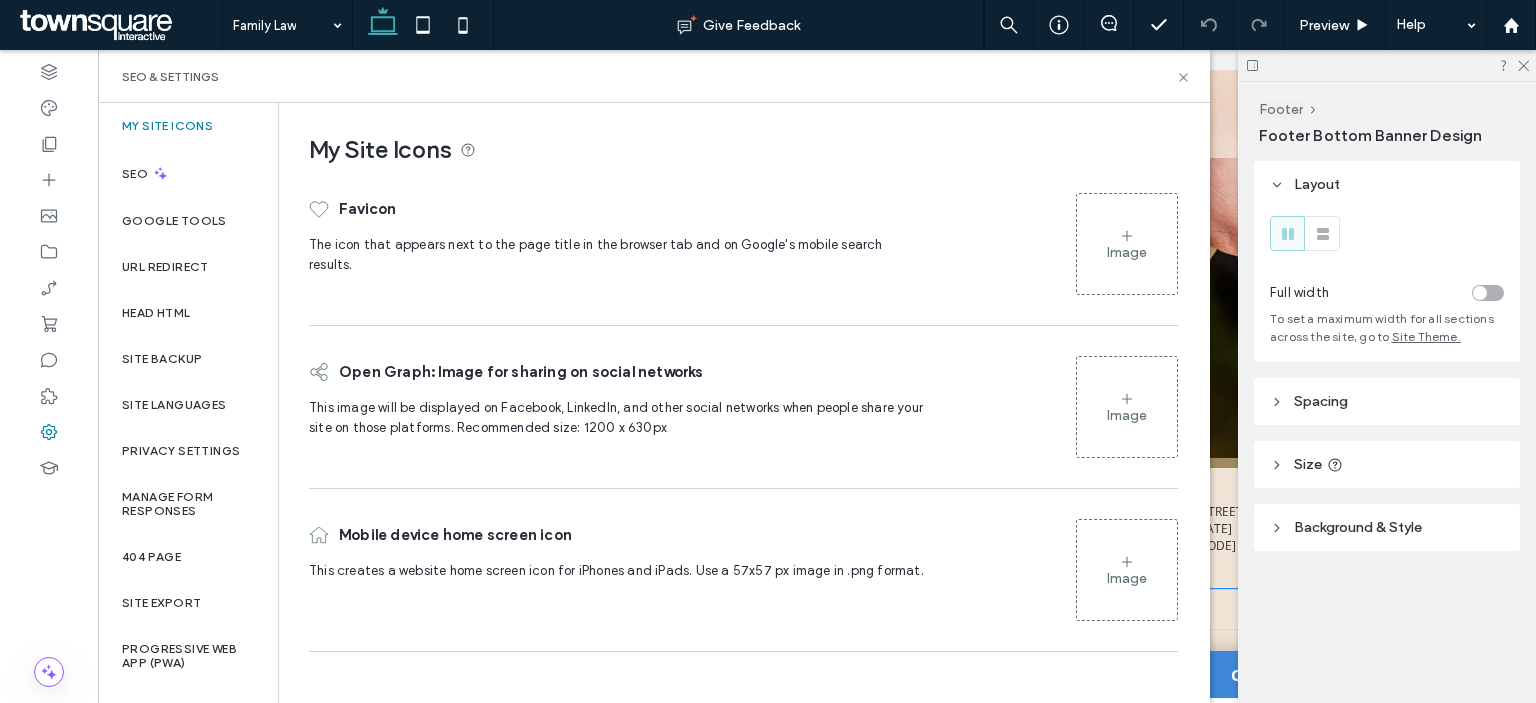 click on "Image" at bounding box center [1127, 252] 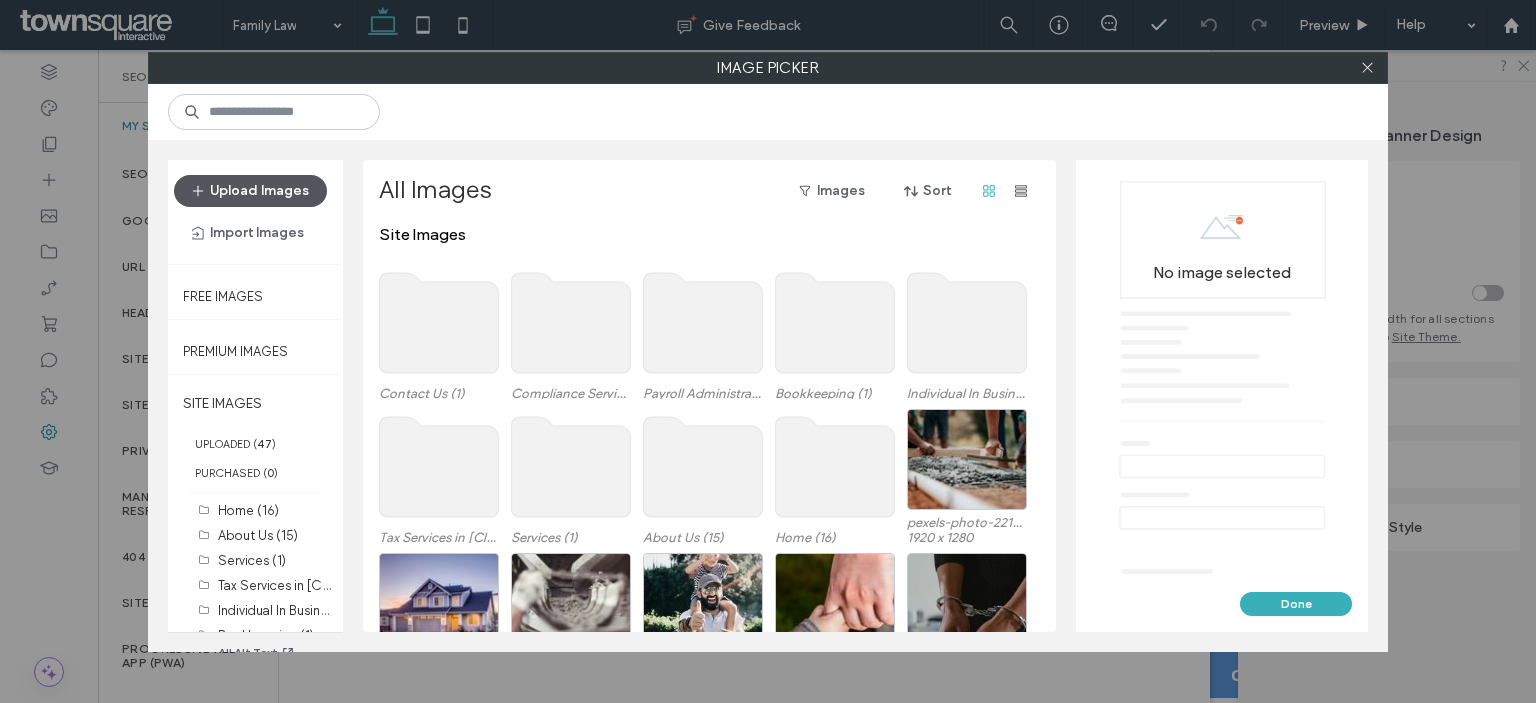 click on "Upload Images" at bounding box center [250, 191] 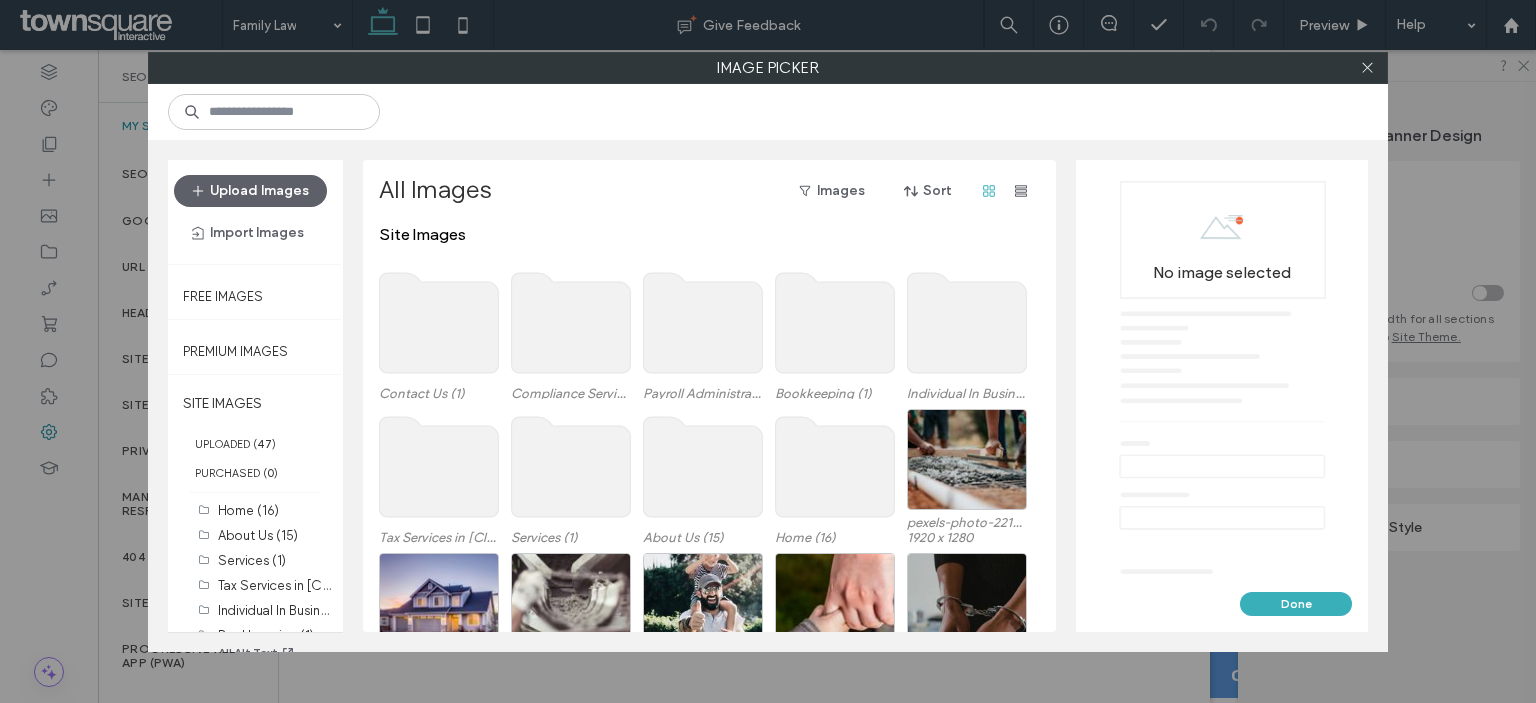 type 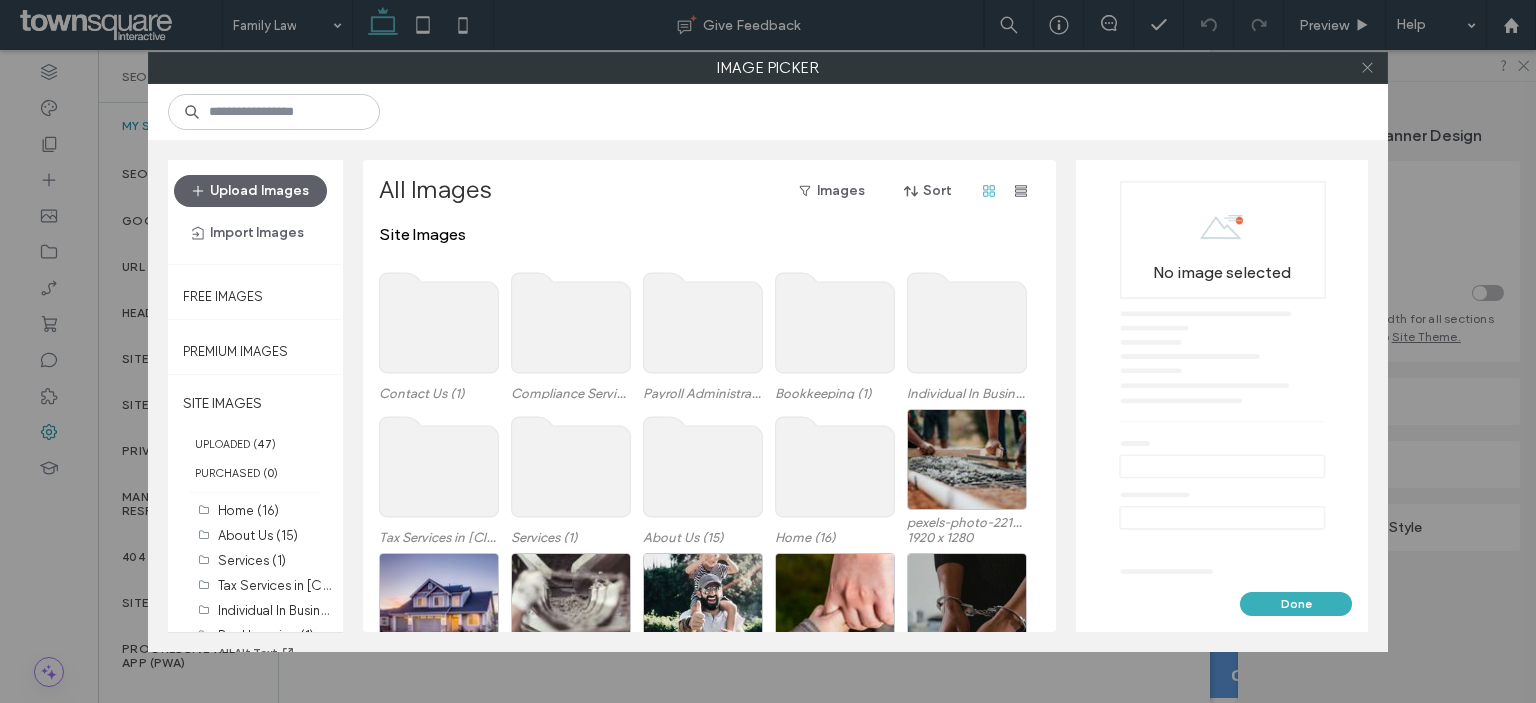 click 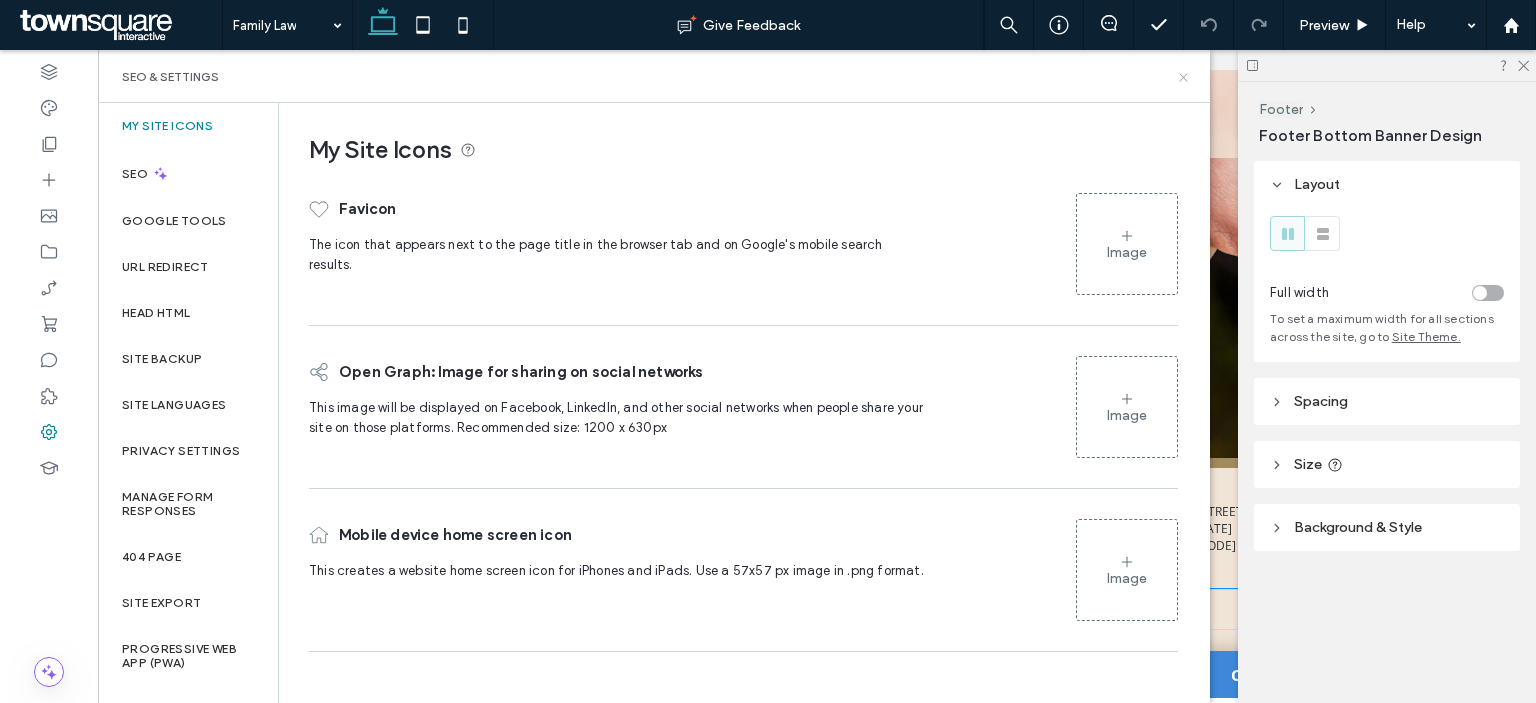 click 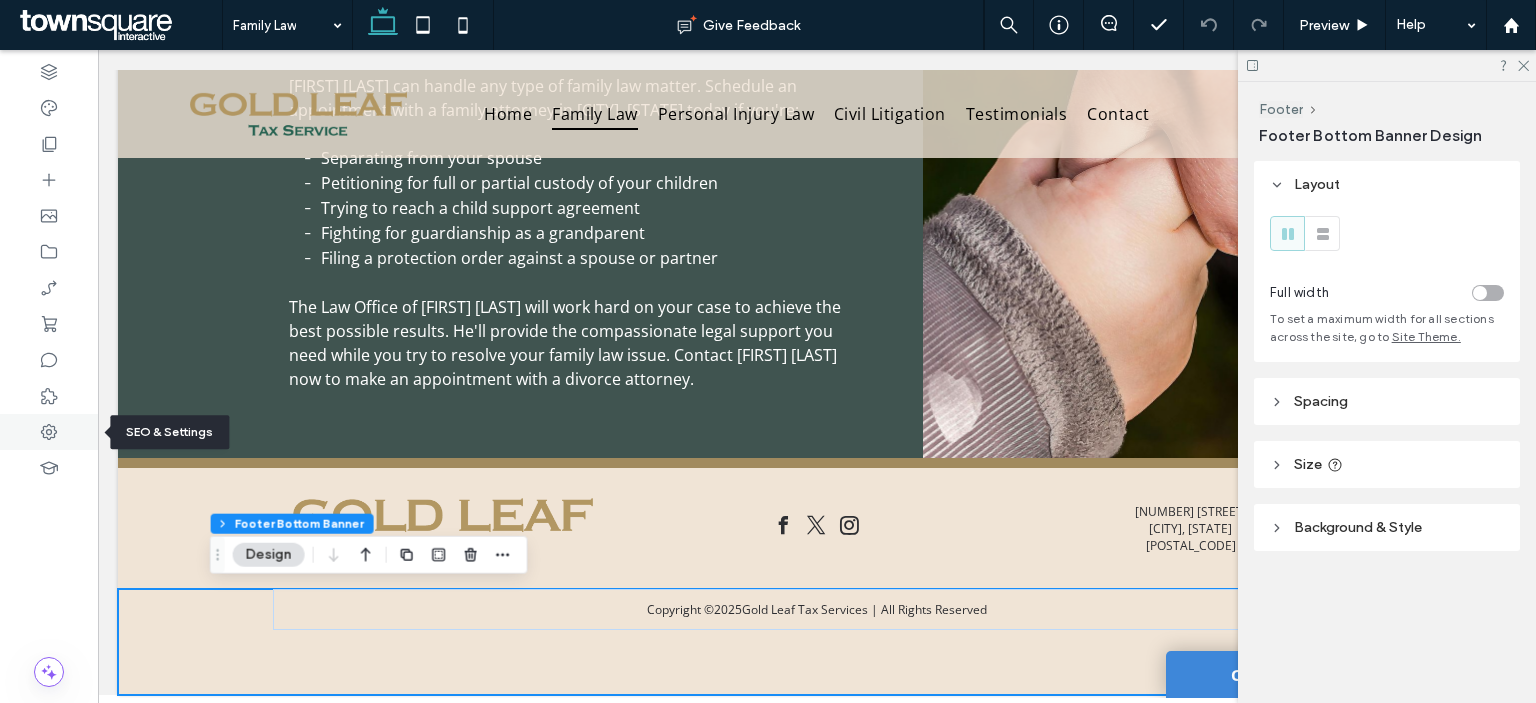 click 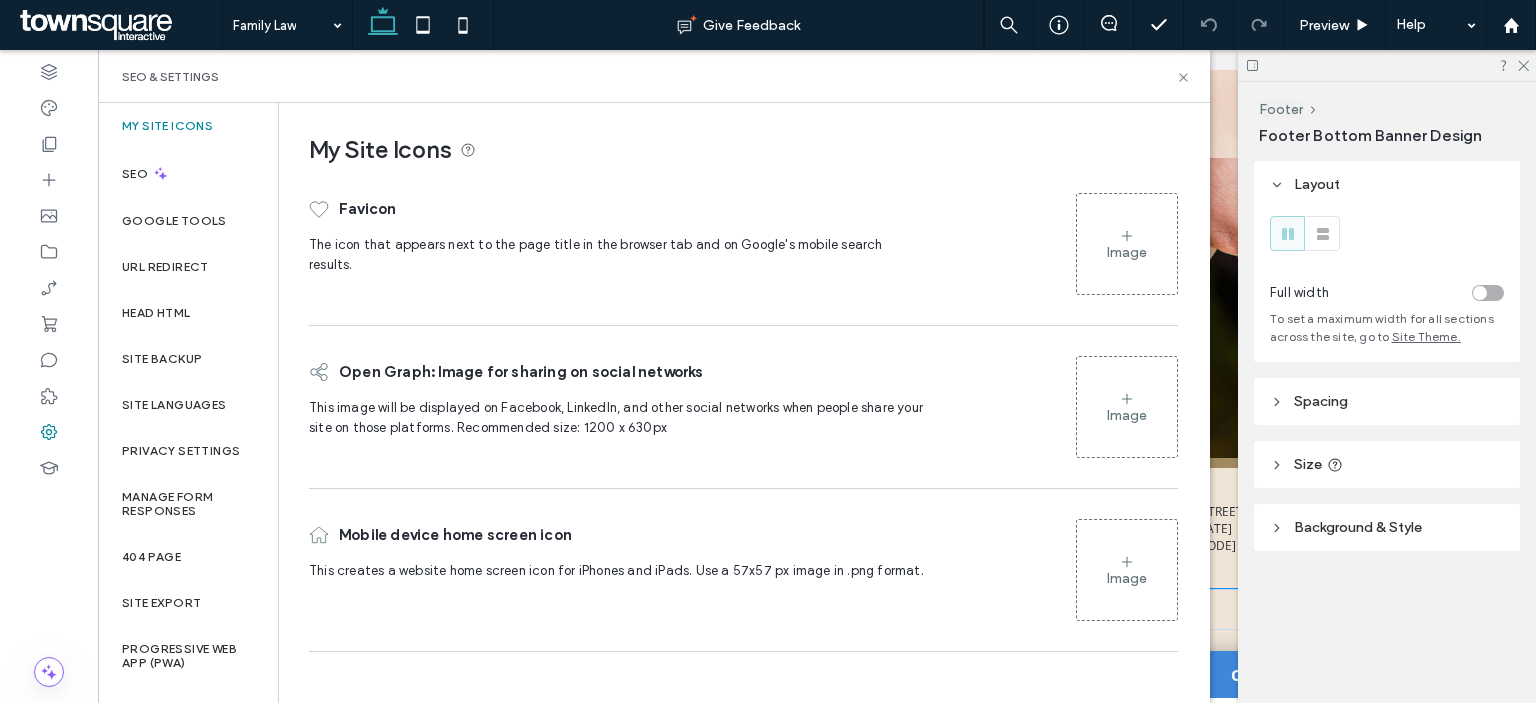 click 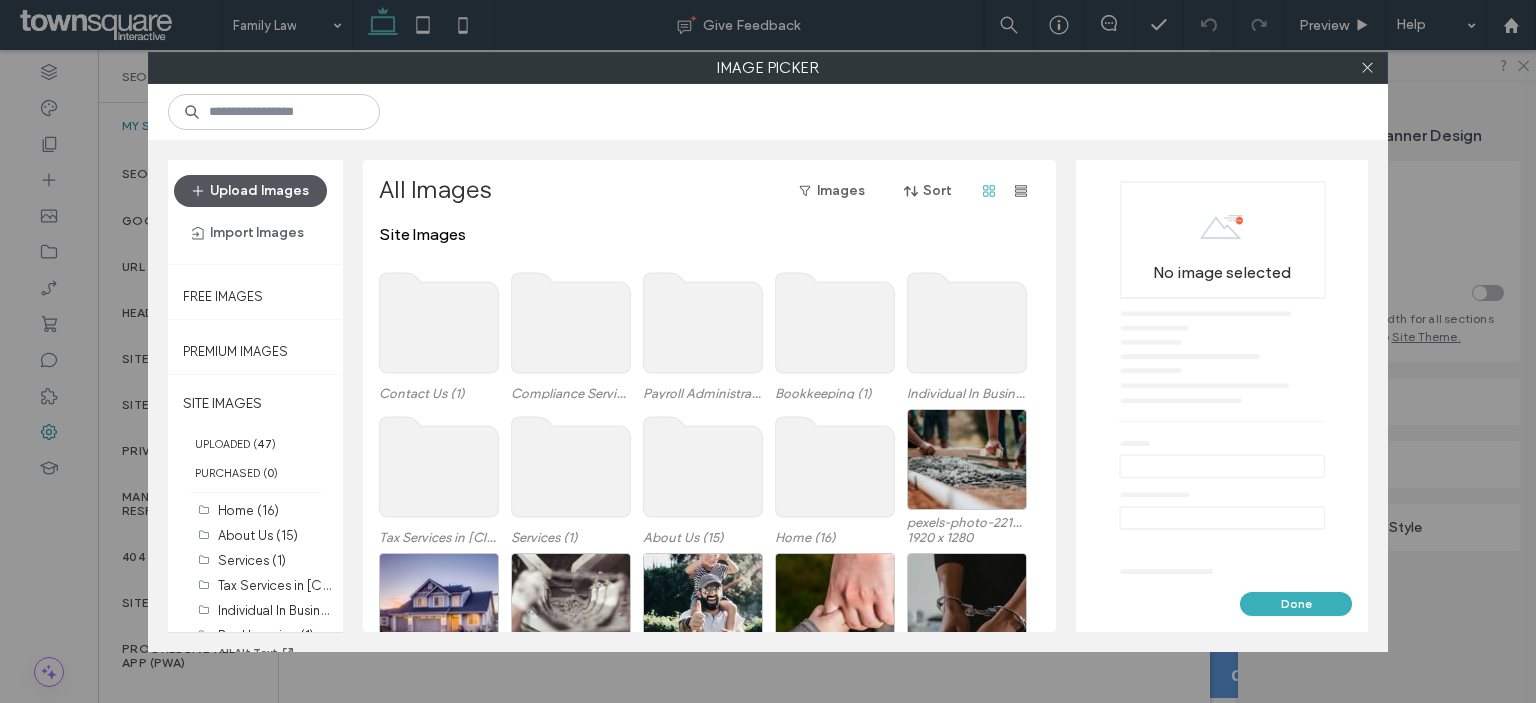 click on "Upload Images" at bounding box center [250, 191] 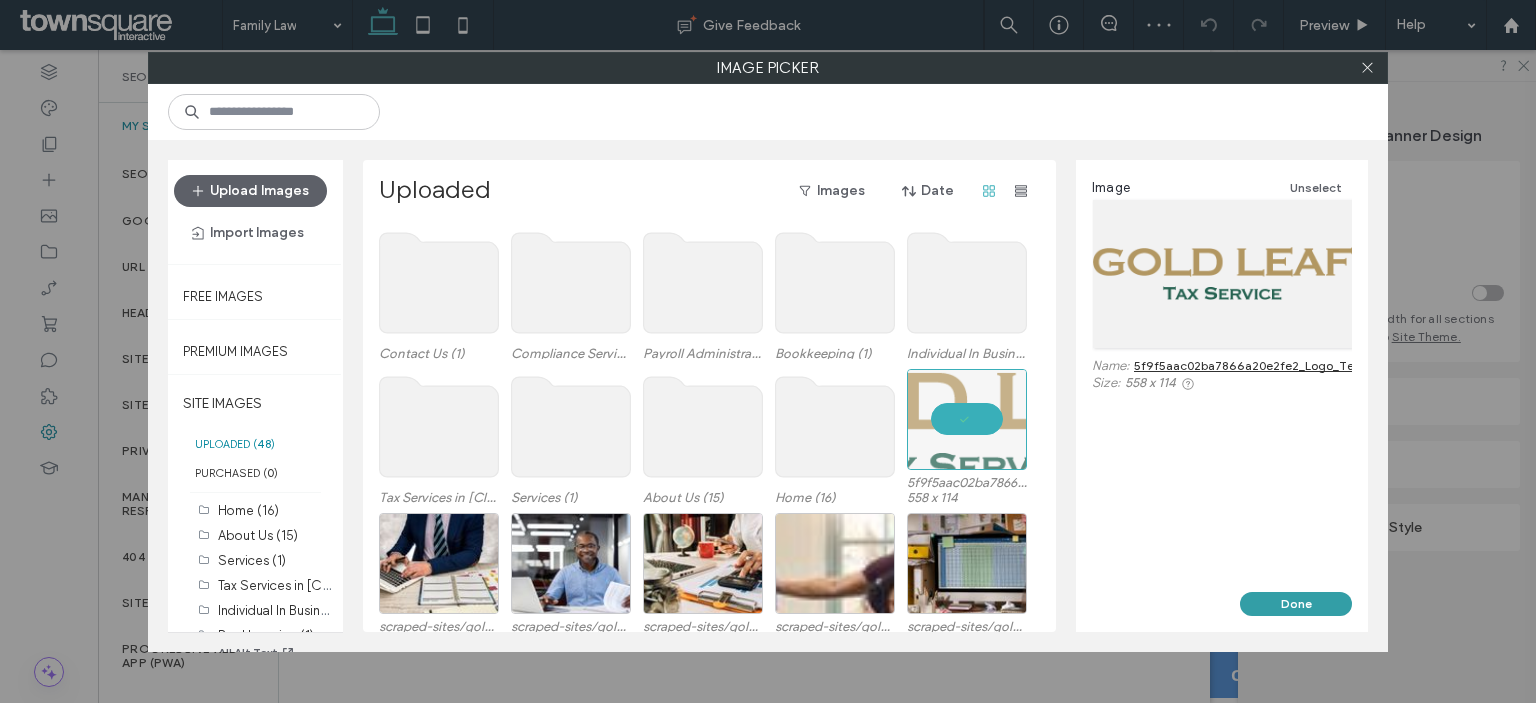 click on "Done" at bounding box center [1296, 604] 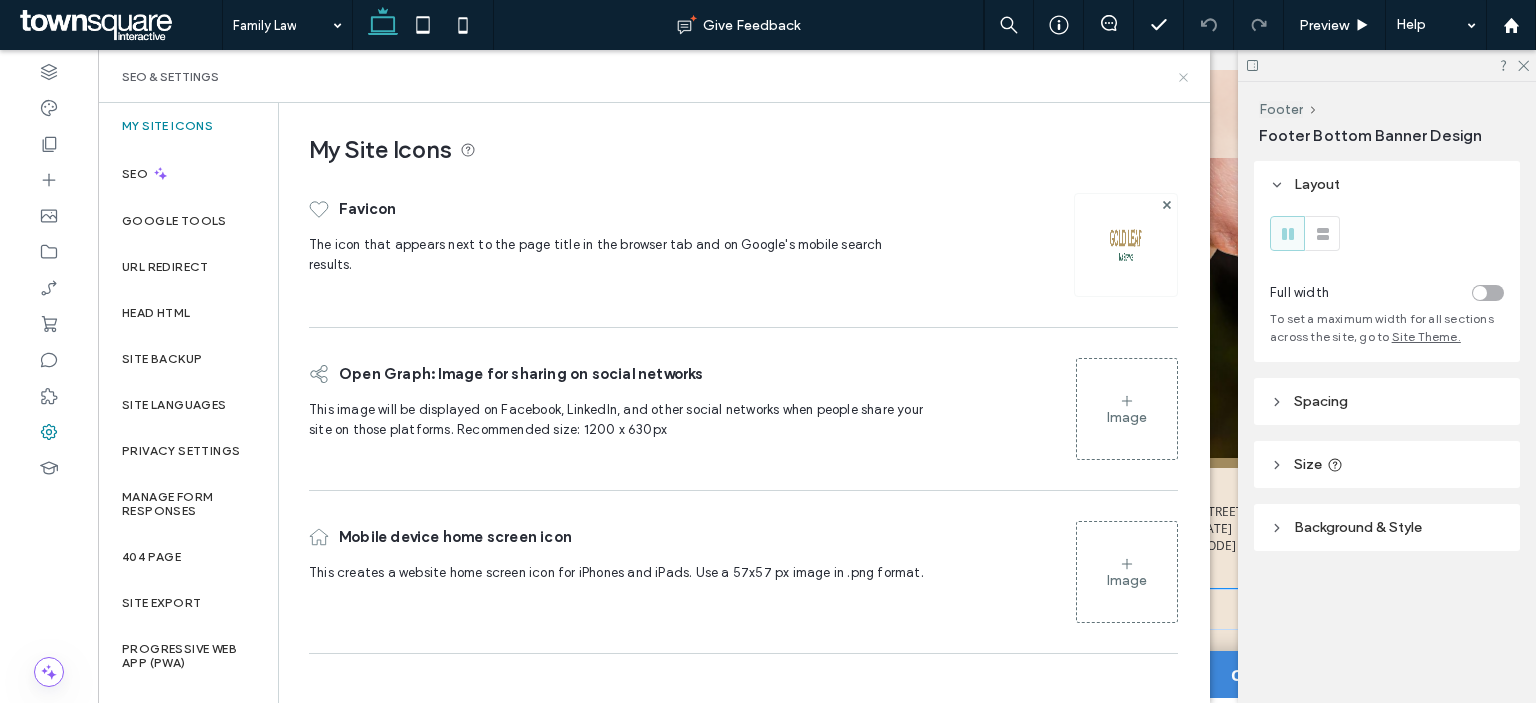 click 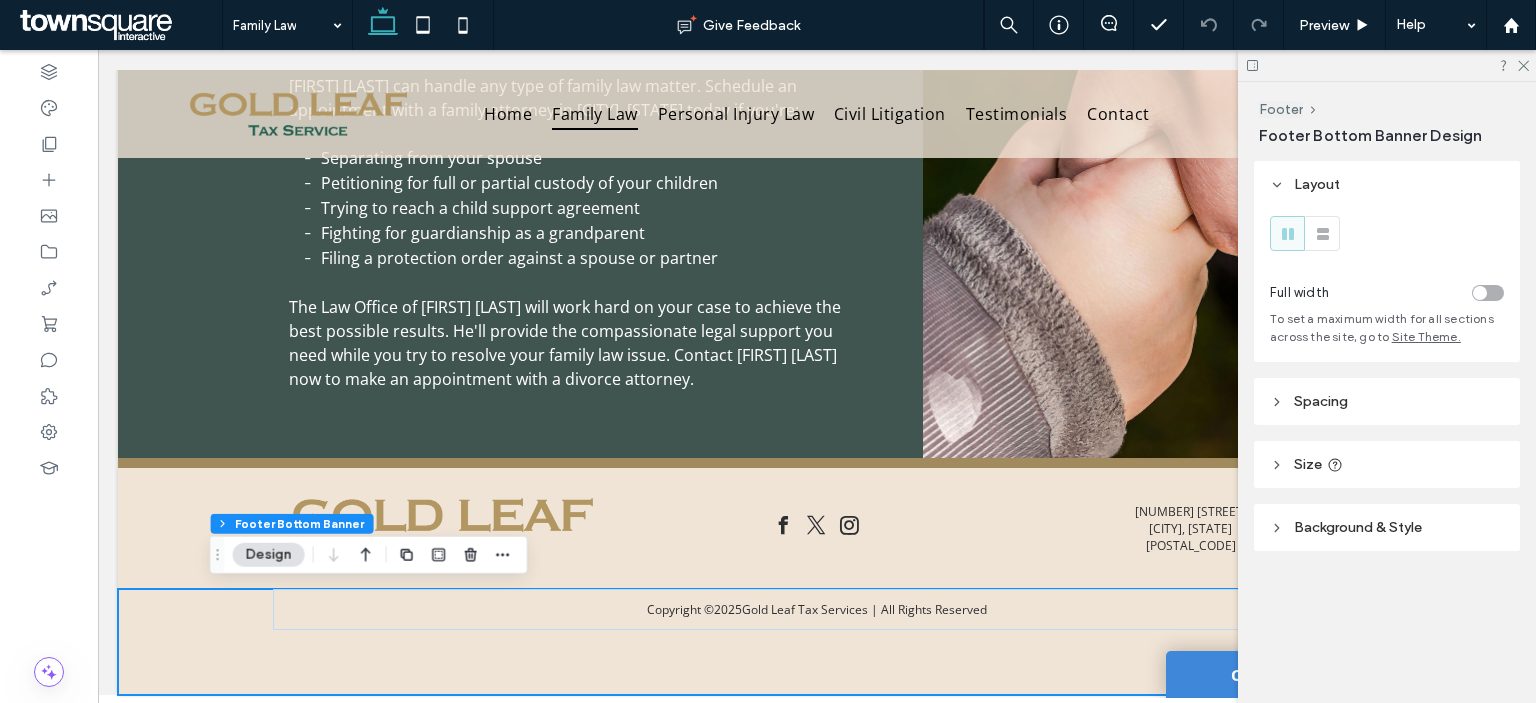 click at bounding box center (1387, 65) 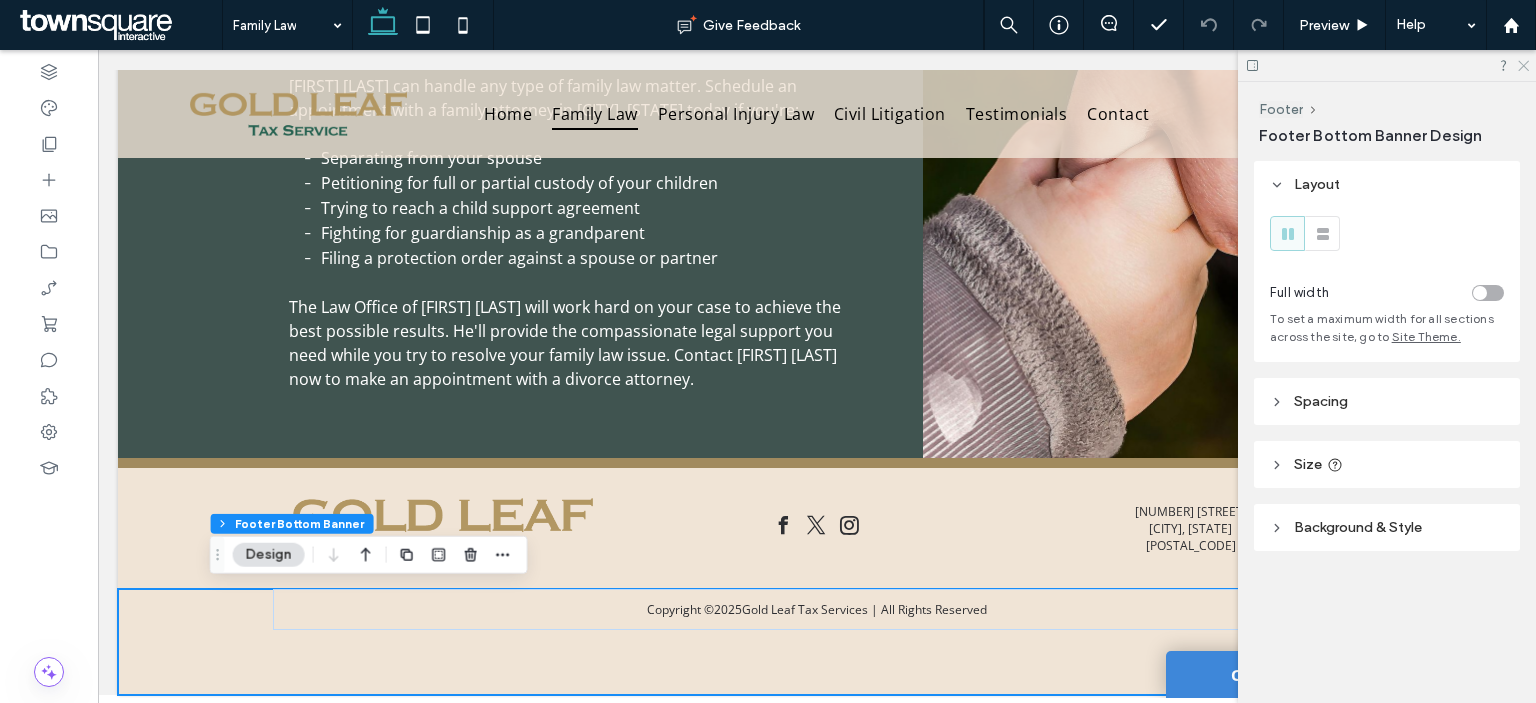click 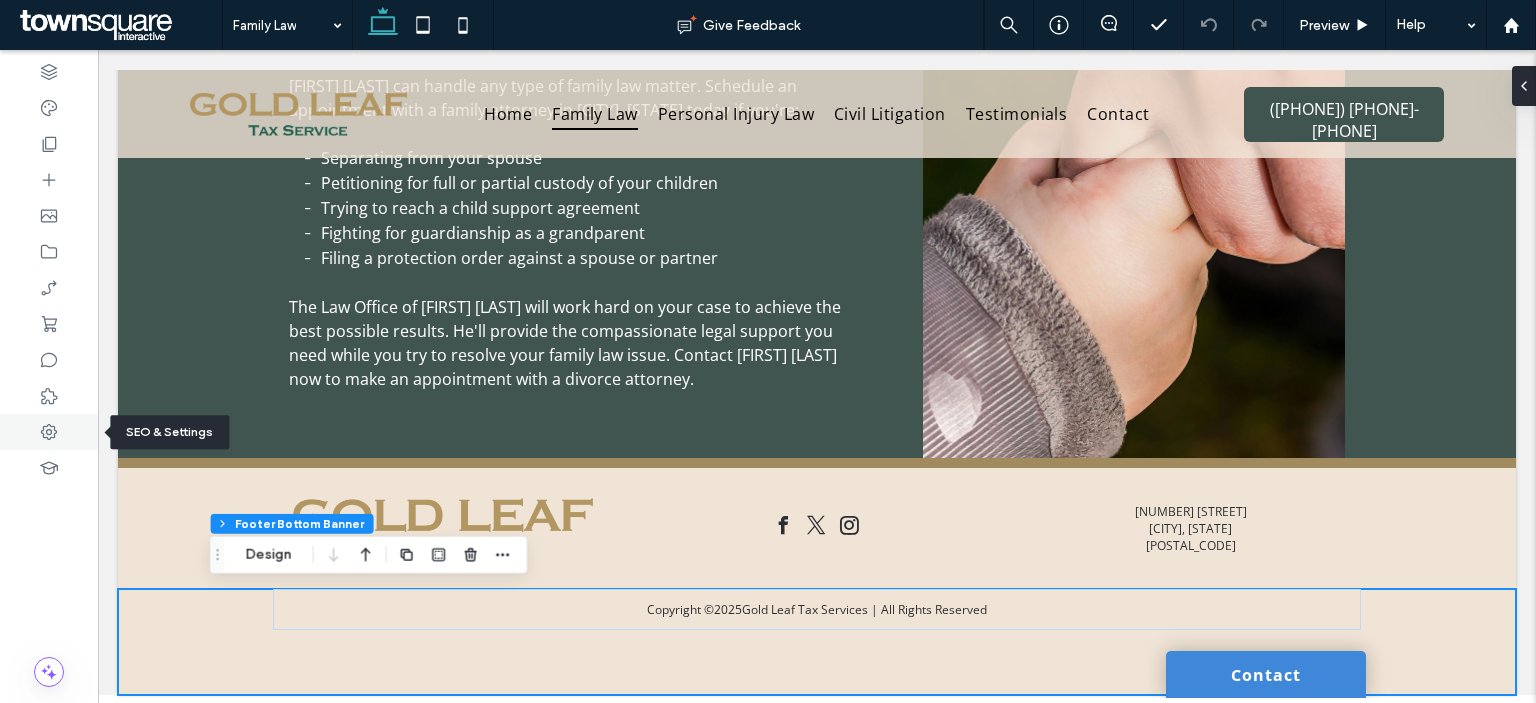 click 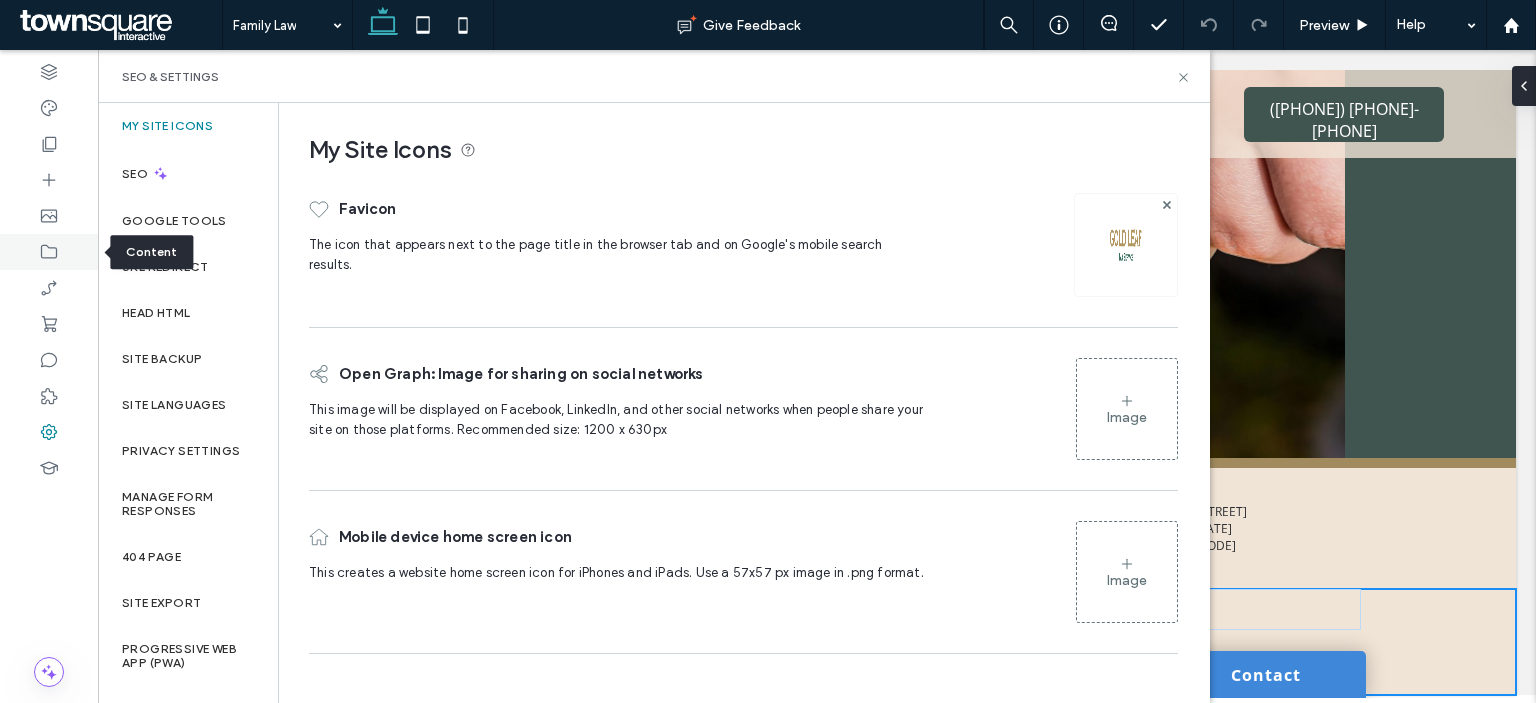 click at bounding box center (49, 252) 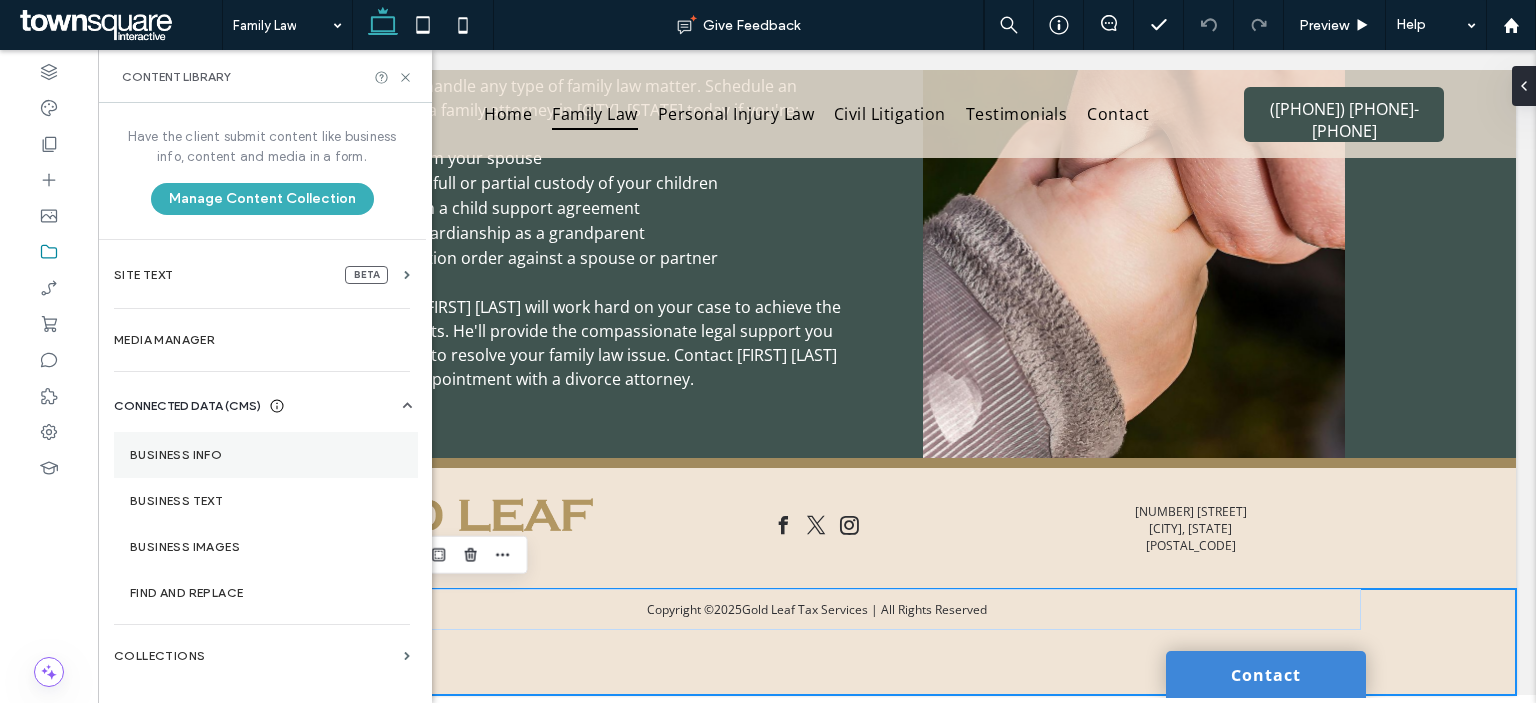 click on "Business Info" at bounding box center (266, 455) 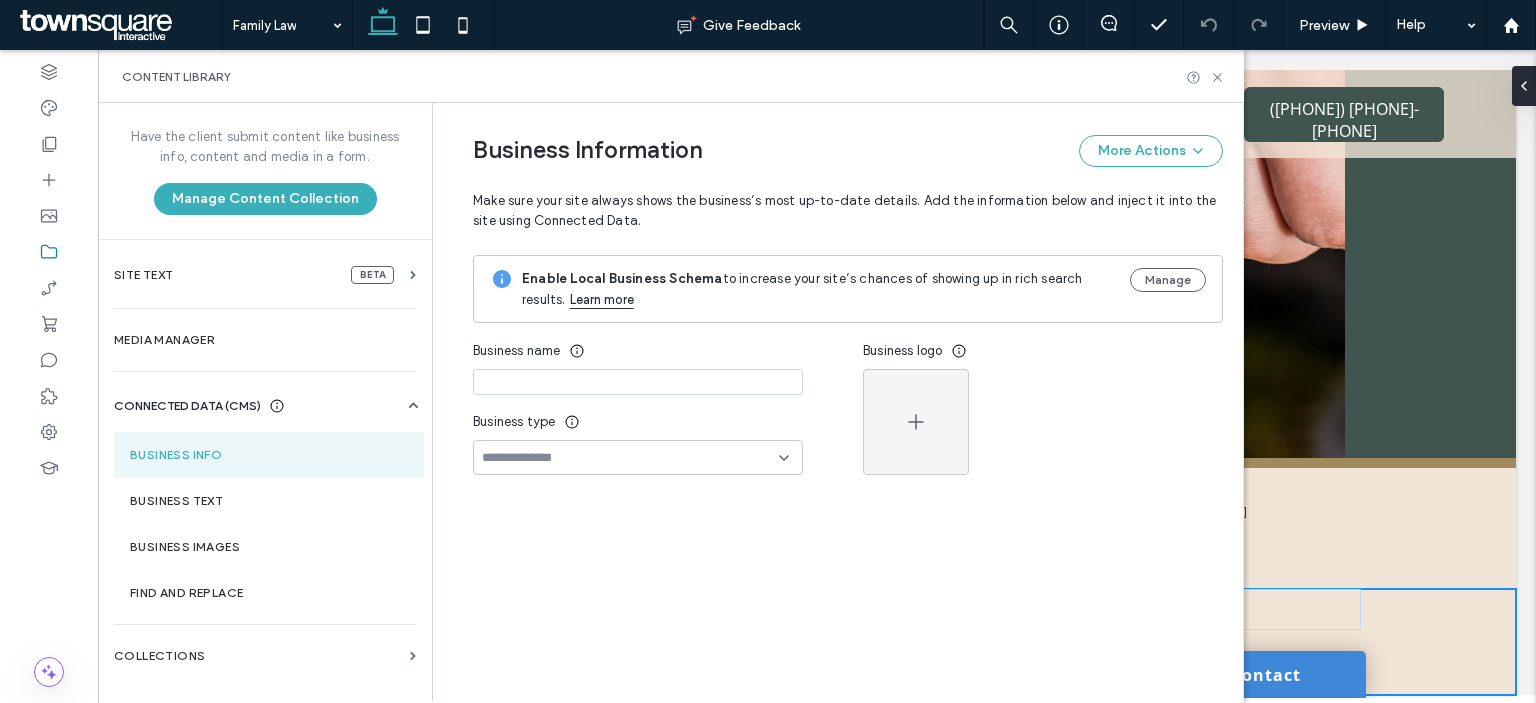 type on "**********" 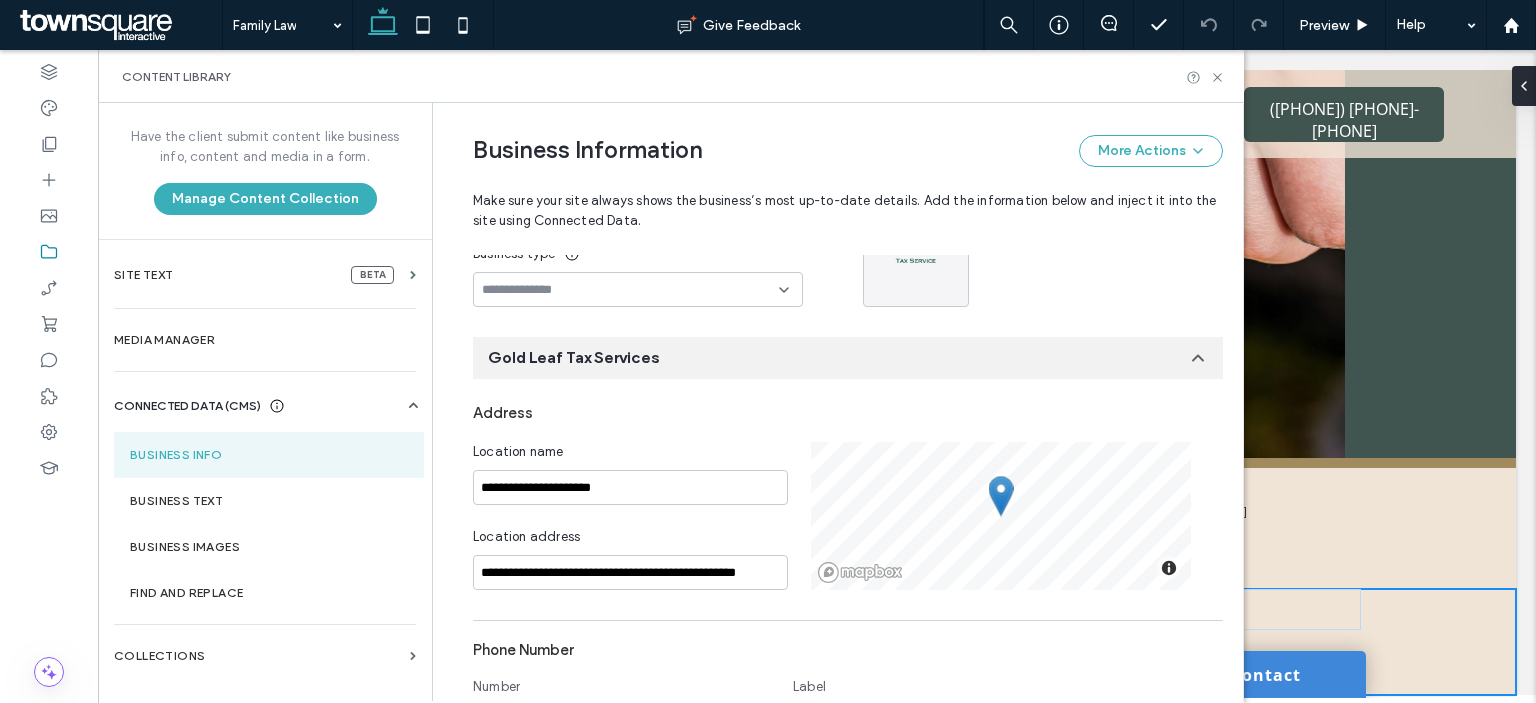 scroll, scrollTop: 300, scrollLeft: 0, axis: vertical 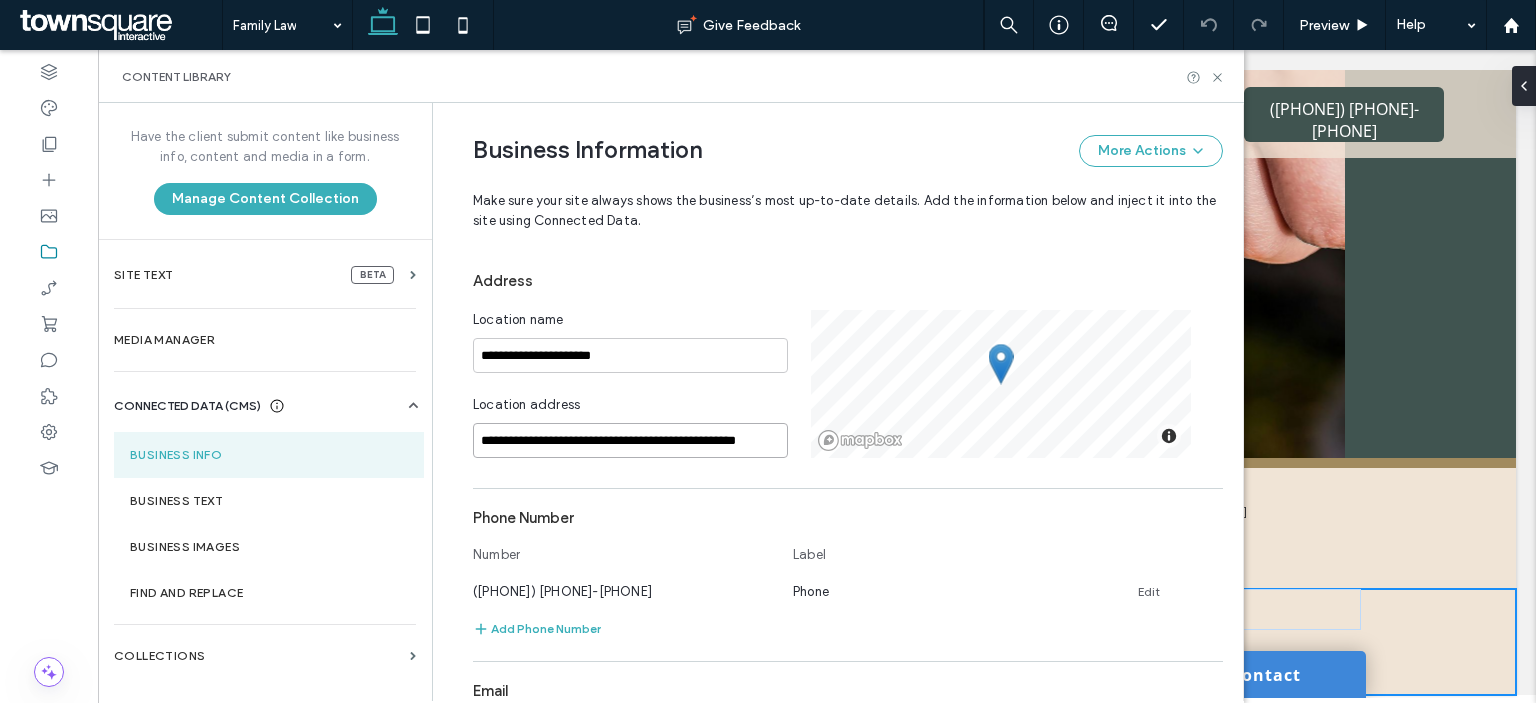 click on "**********" at bounding box center [630, 440] 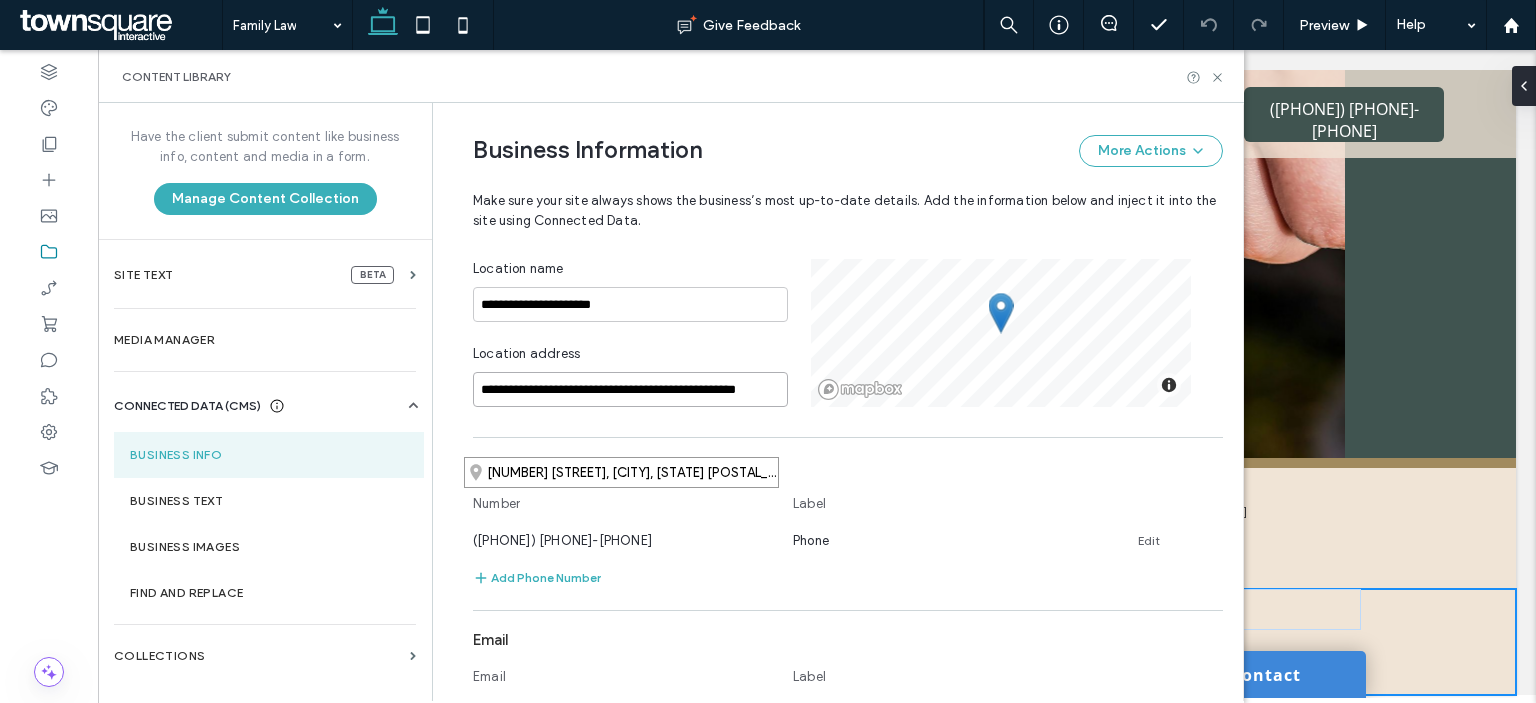 scroll, scrollTop: 400, scrollLeft: 0, axis: vertical 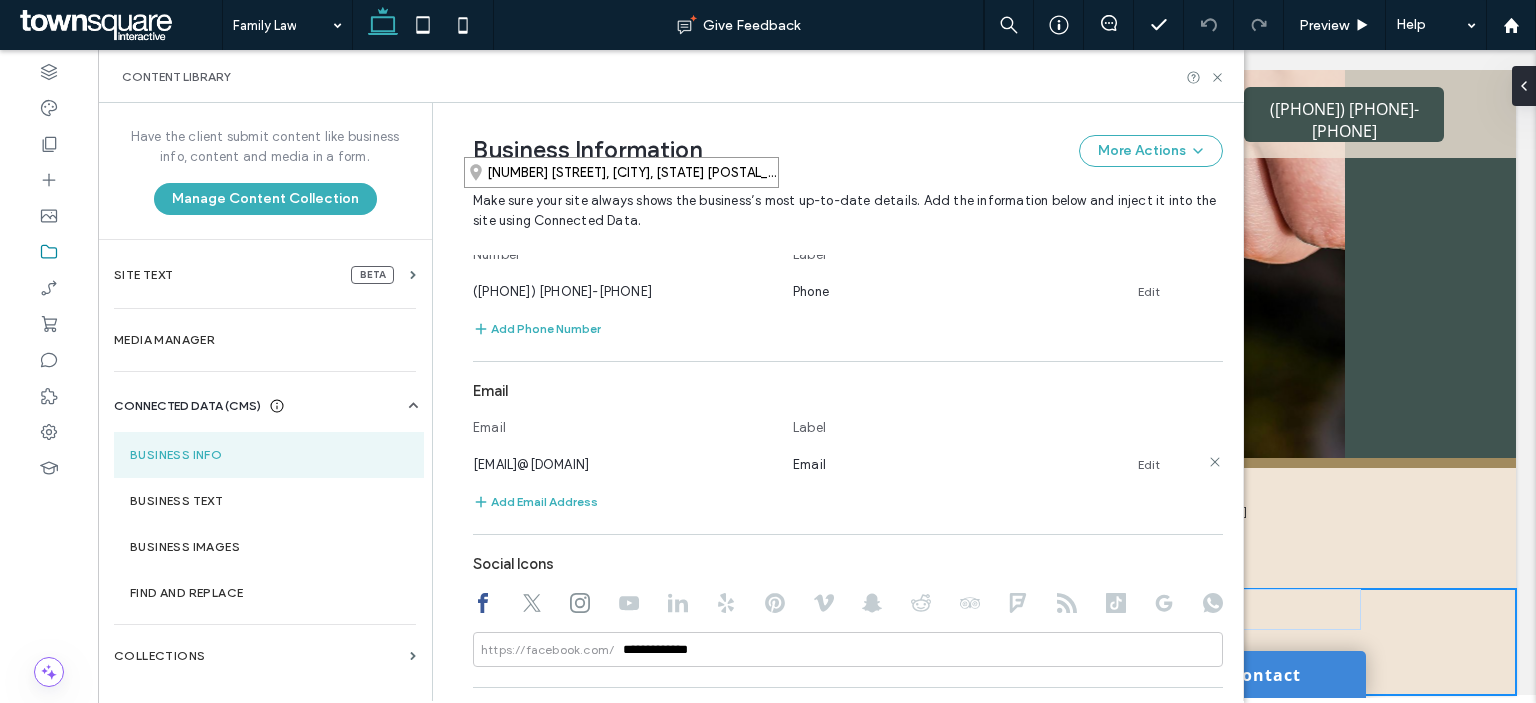 click on "Edit" at bounding box center (1149, 465) 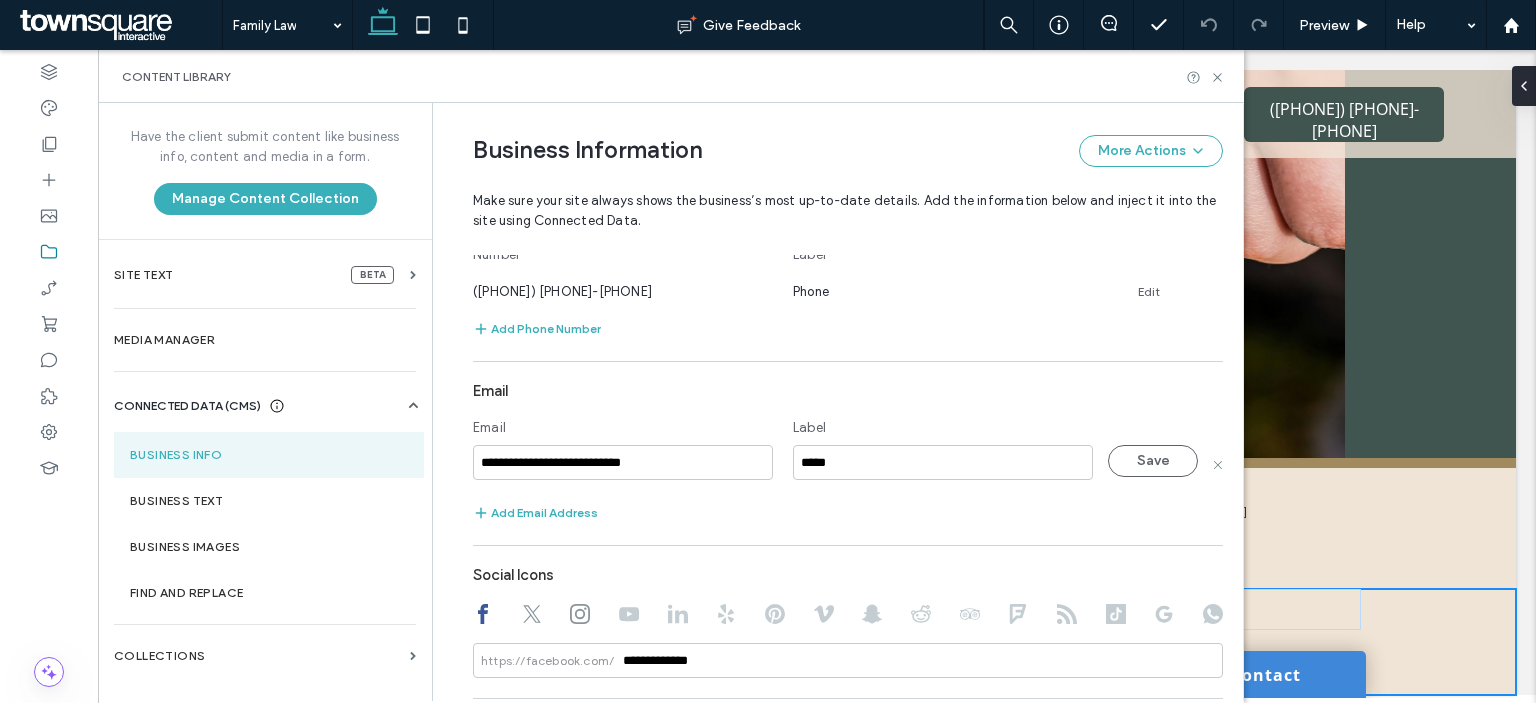 drag, startPoint x: 614, startPoint y: 462, endPoint x: 314, endPoint y: 458, distance: 300.02667 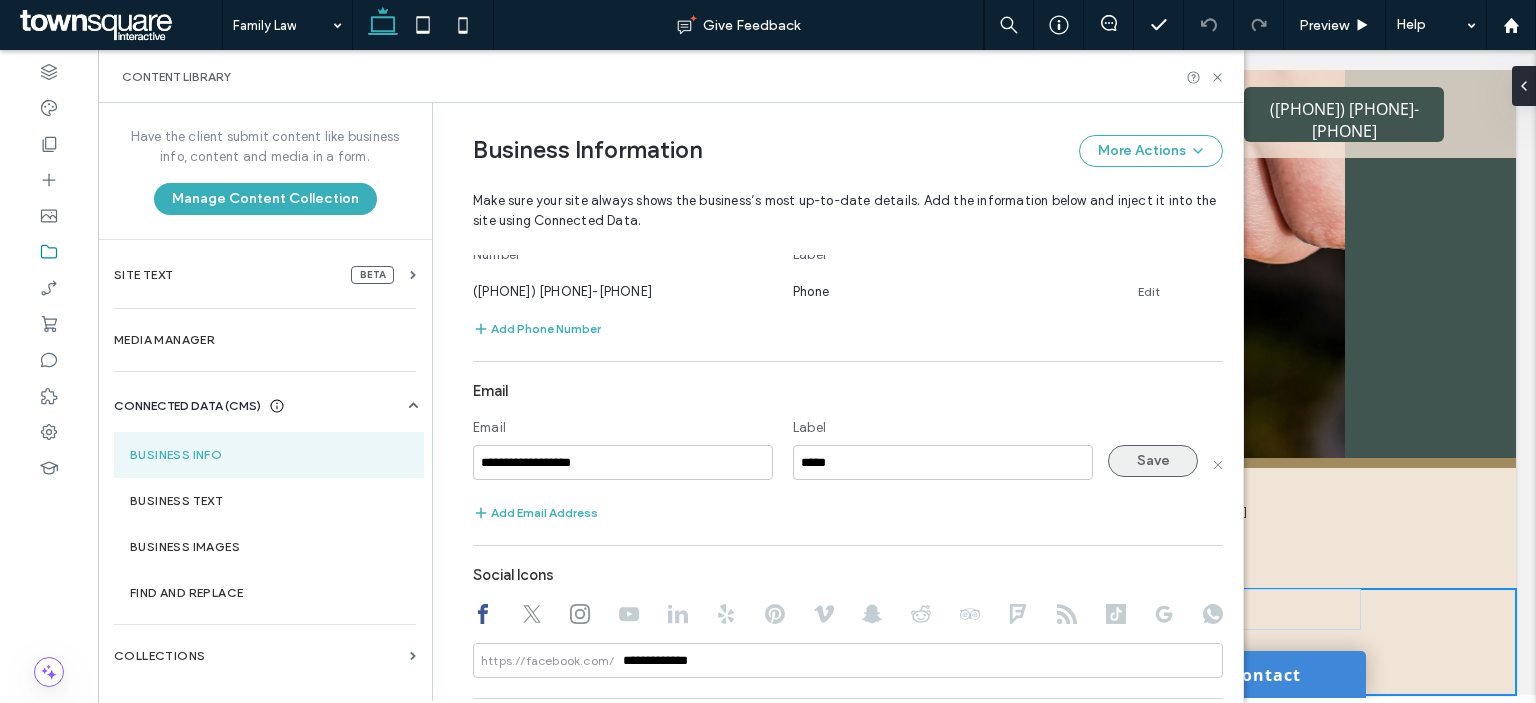 type on "**********" 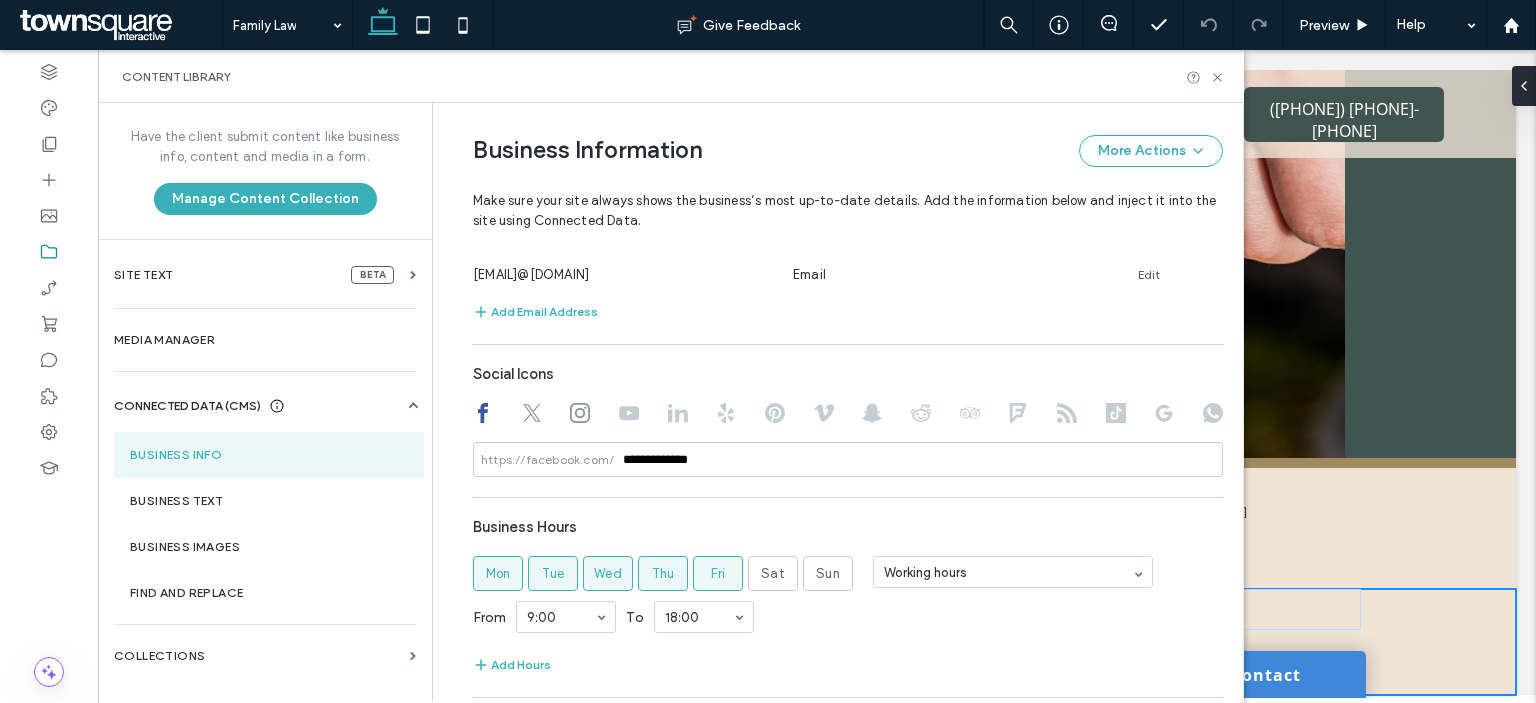 scroll, scrollTop: 800, scrollLeft: 0, axis: vertical 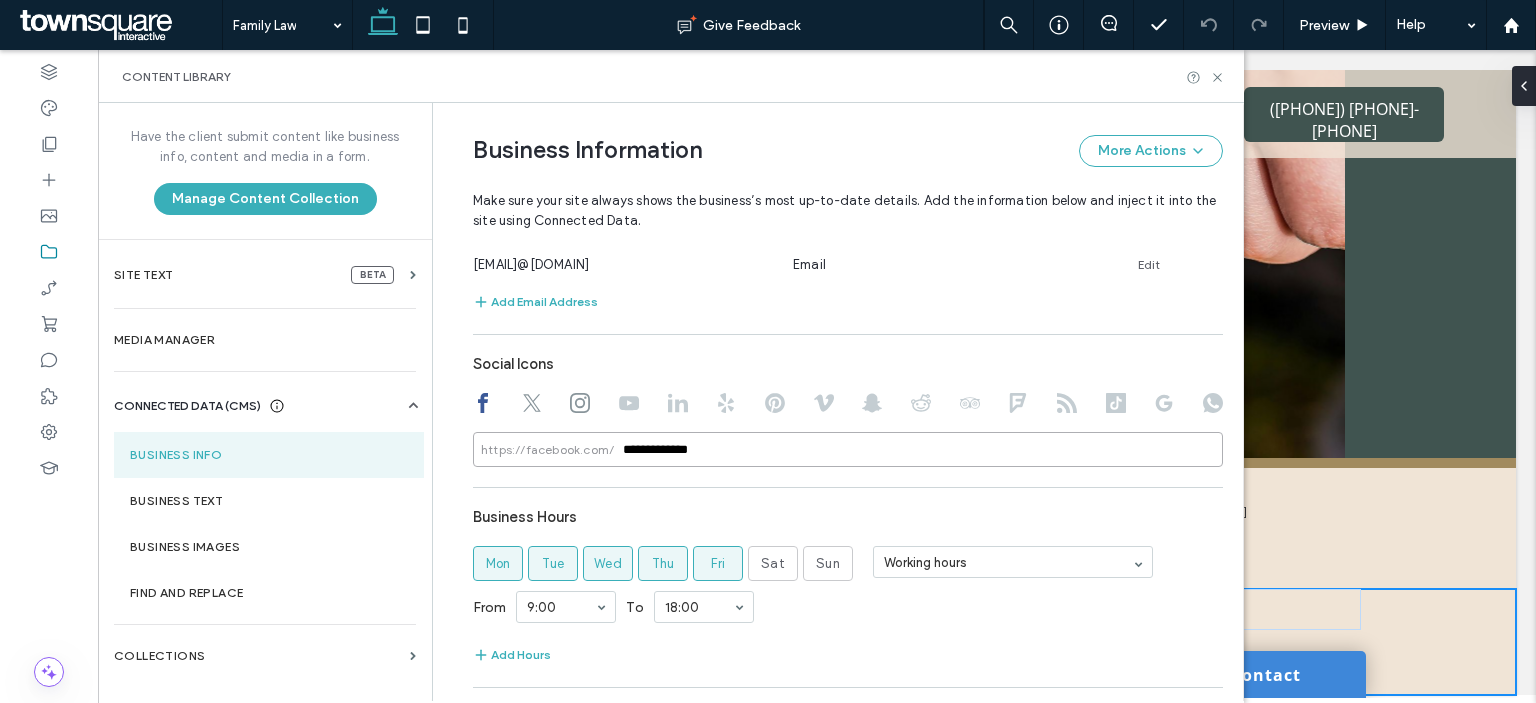 drag, startPoint x: 749, startPoint y: 456, endPoint x: 483, endPoint y: 496, distance: 268.9907 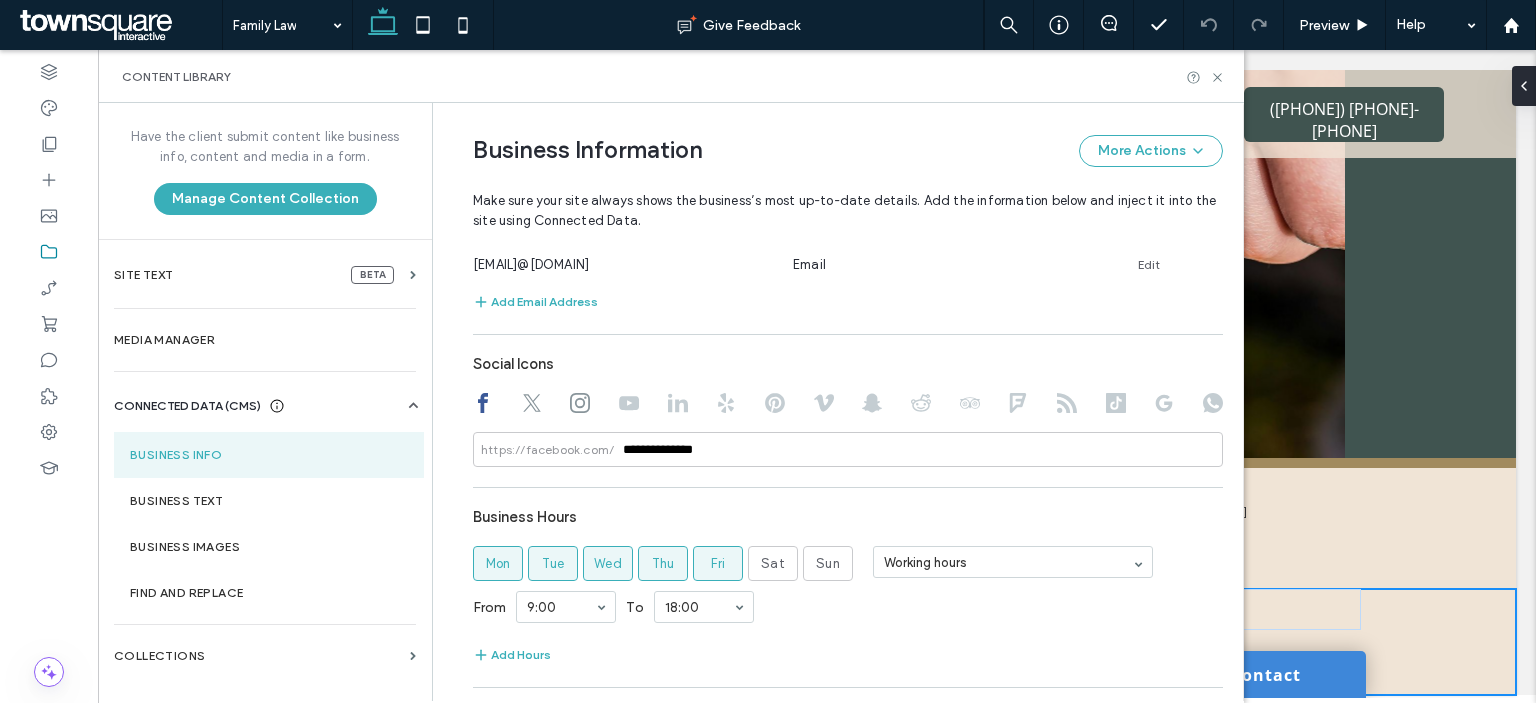 click 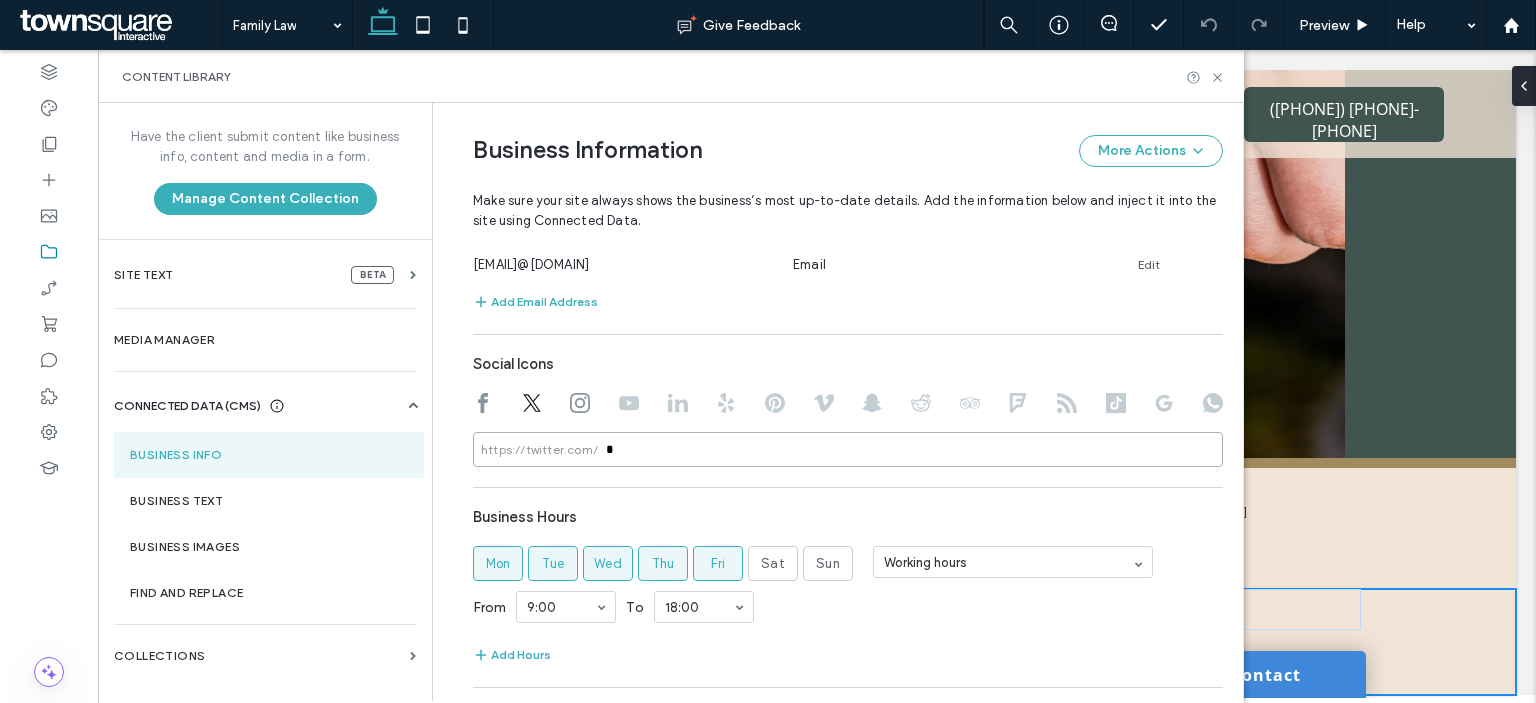 click on "*" at bounding box center (848, 449) 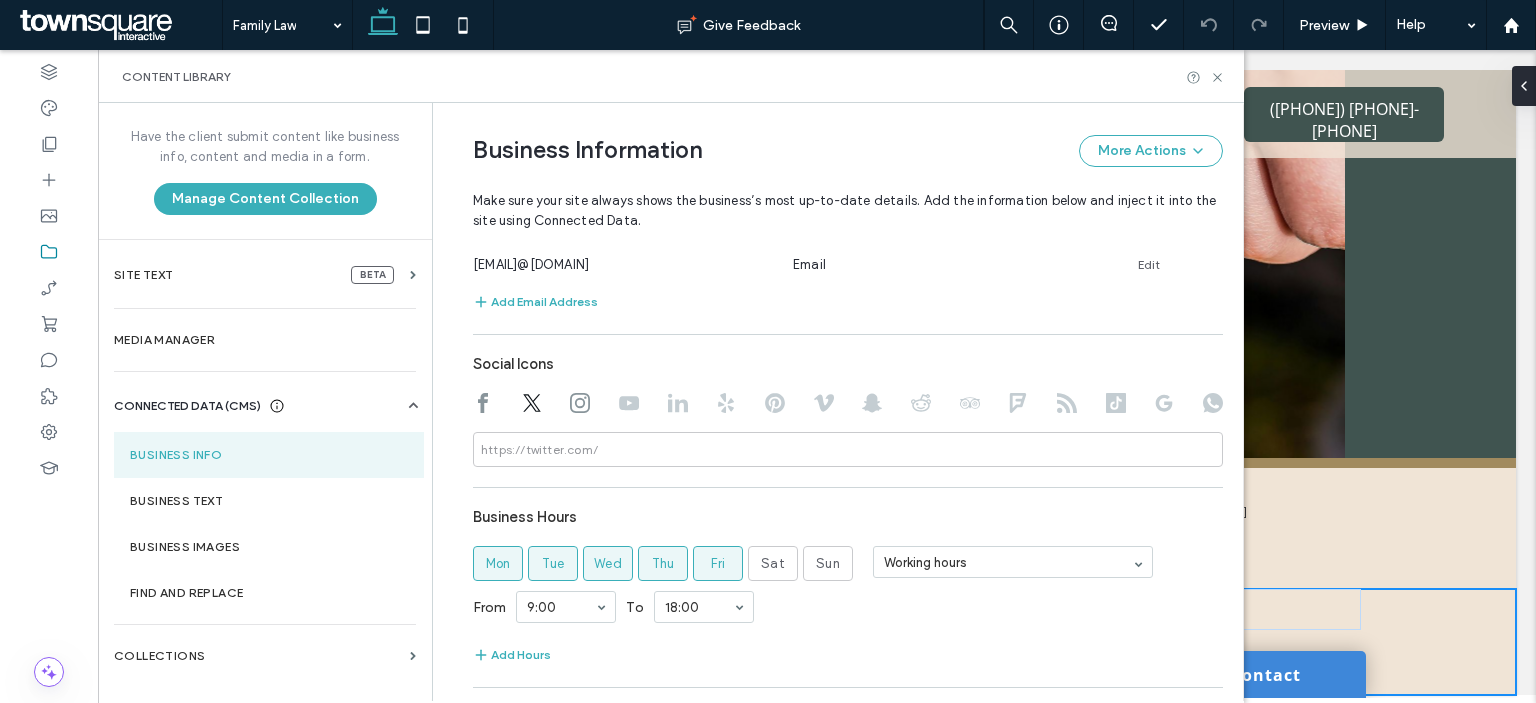 click 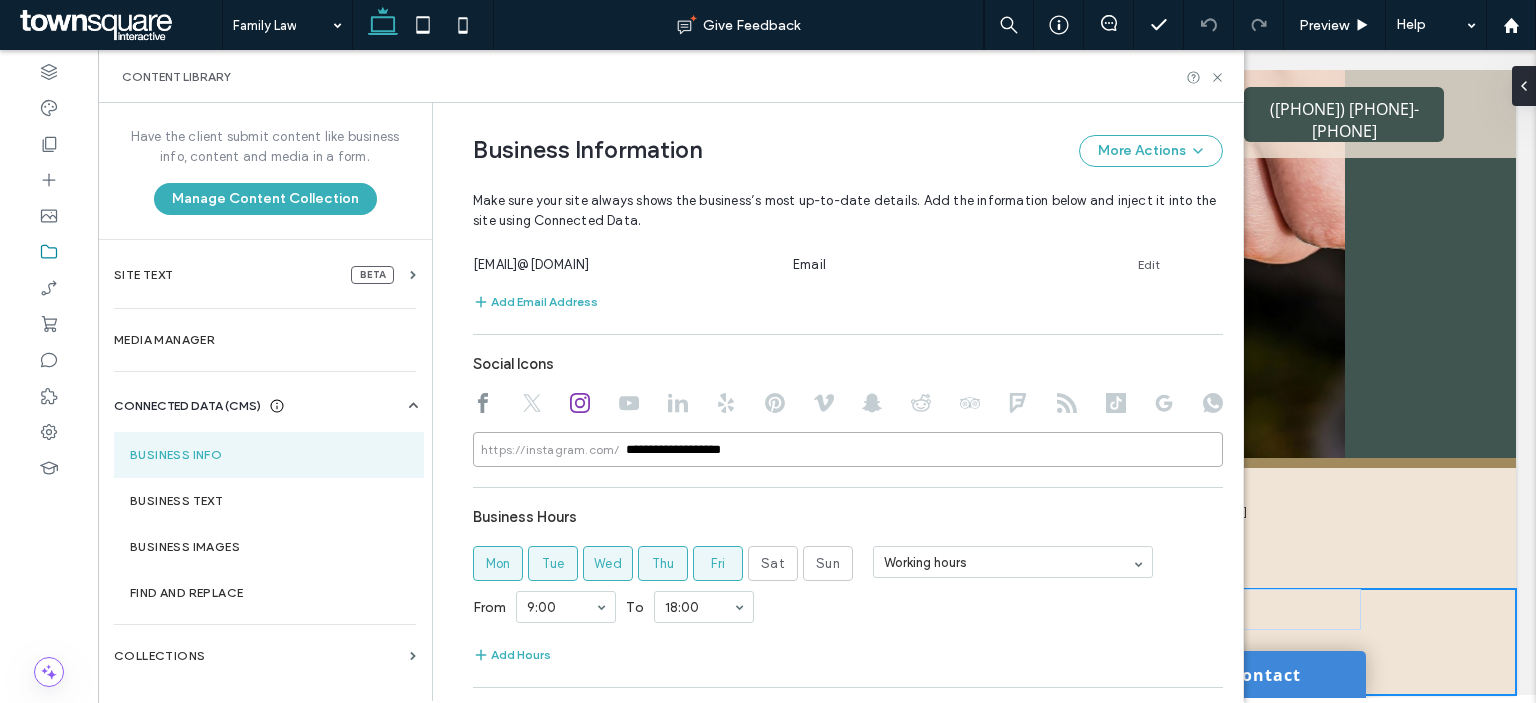 drag, startPoint x: 775, startPoint y: 449, endPoint x: 494, endPoint y: 482, distance: 282.9311 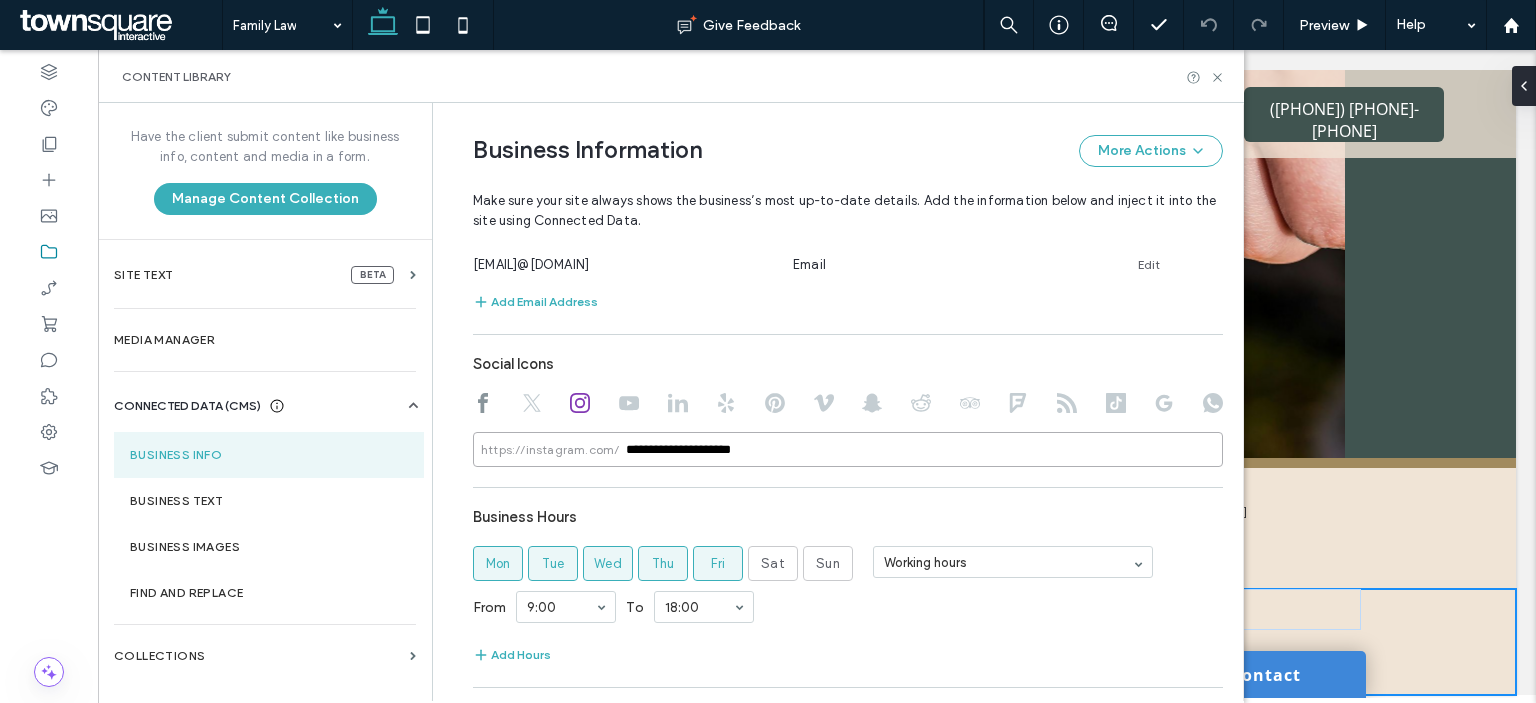type on "**********" 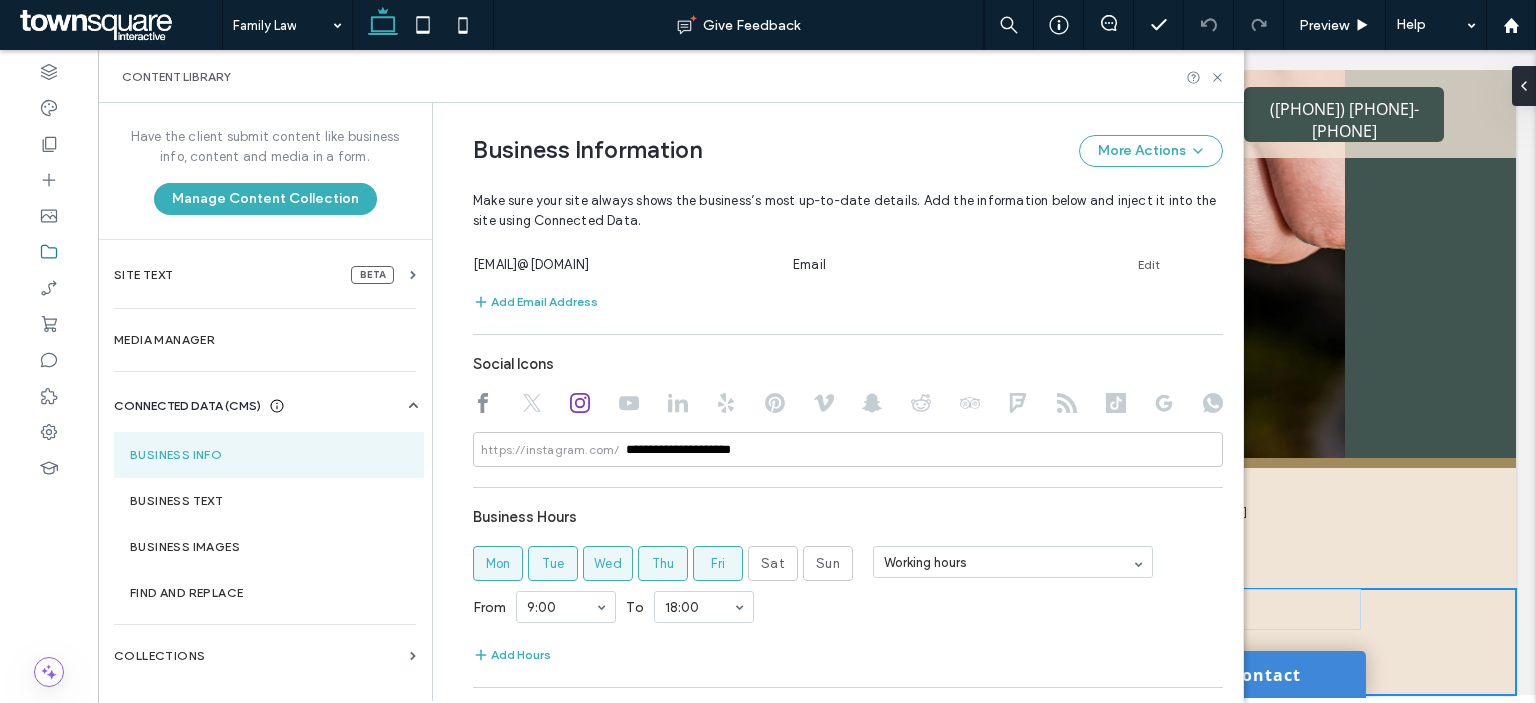 click 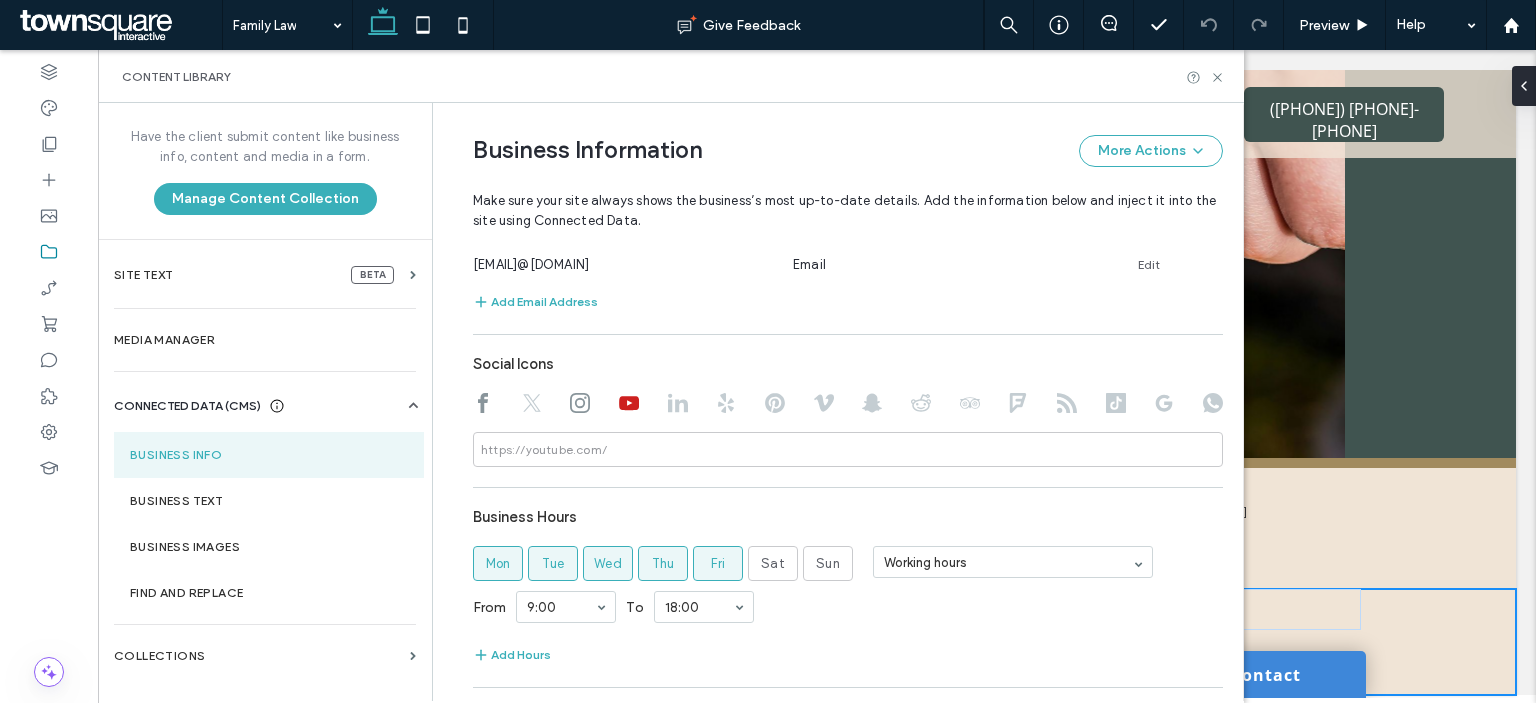click at bounding box center [848, 405] 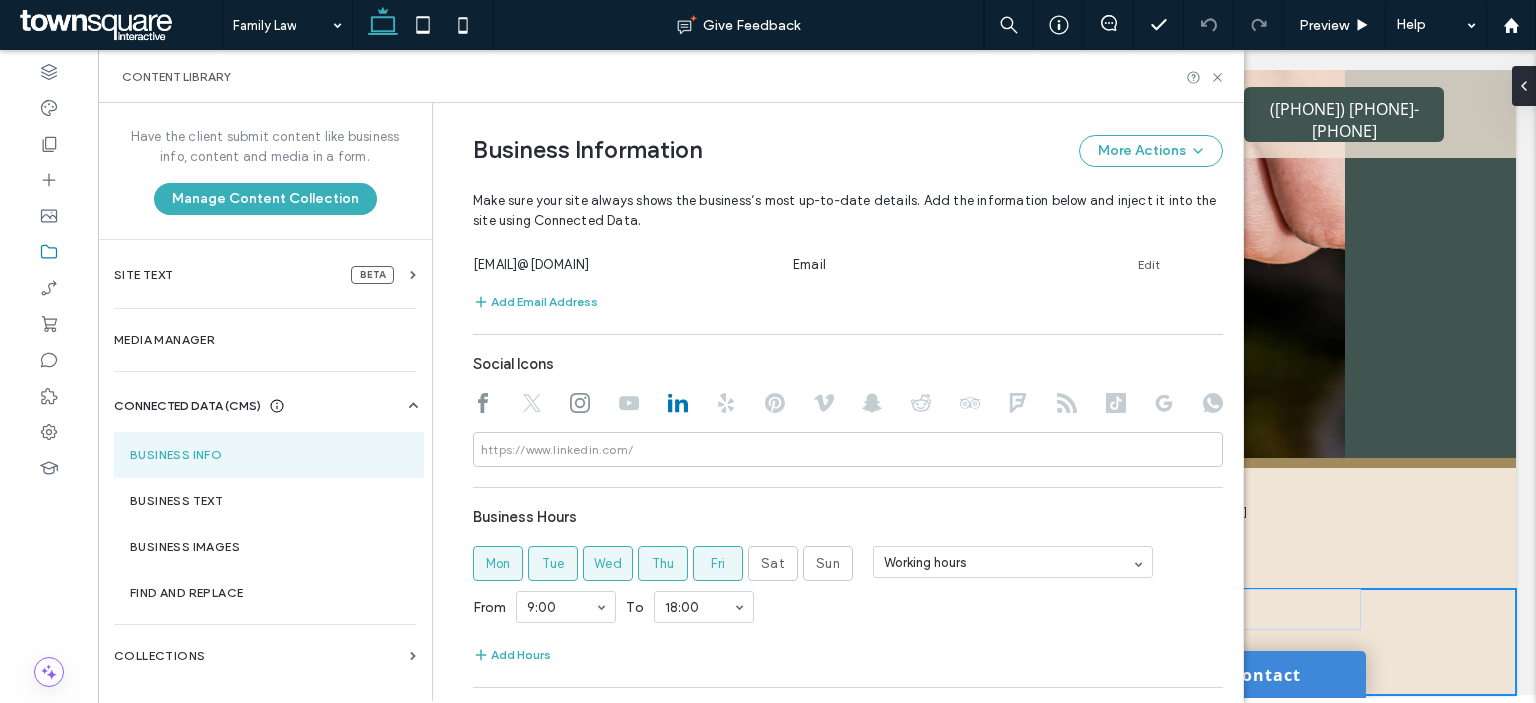 click at bounding box center (848, 405) 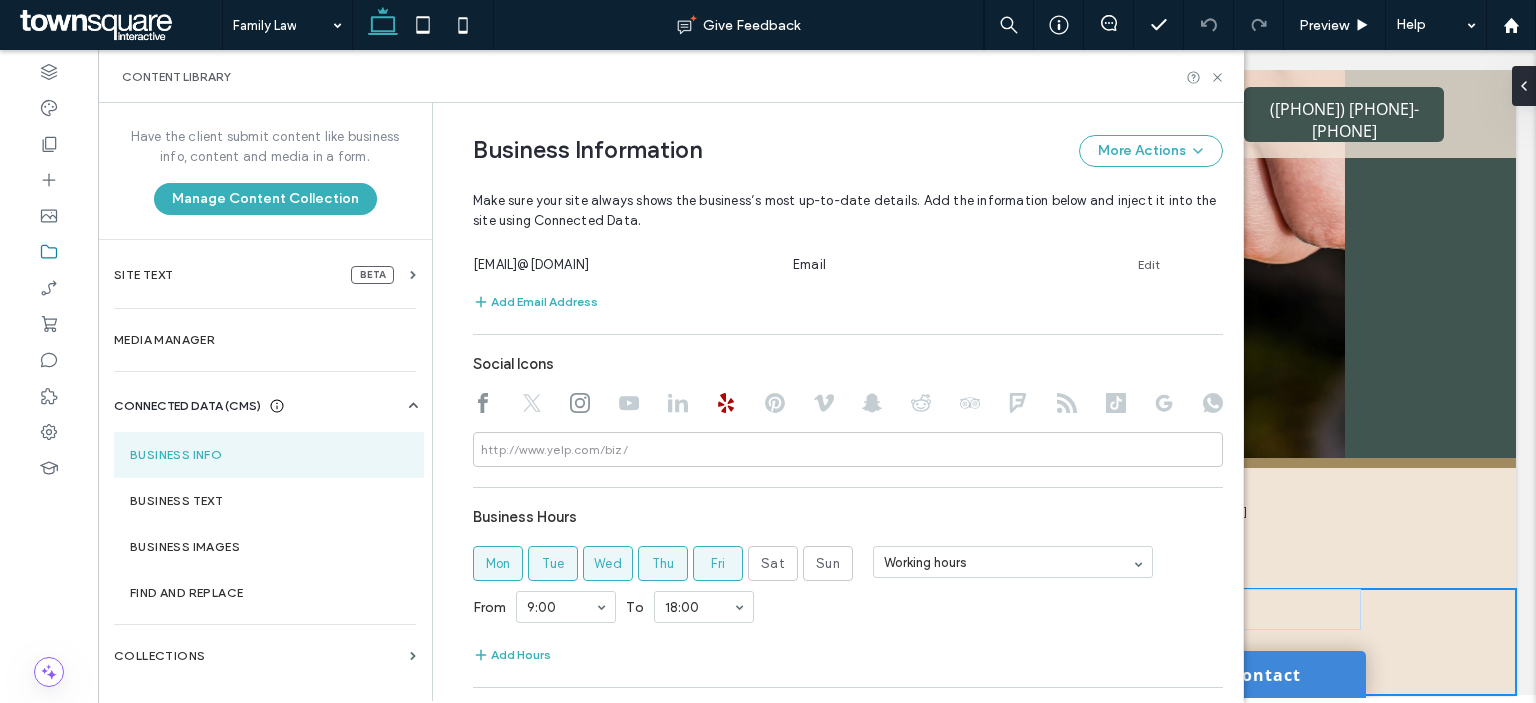 click 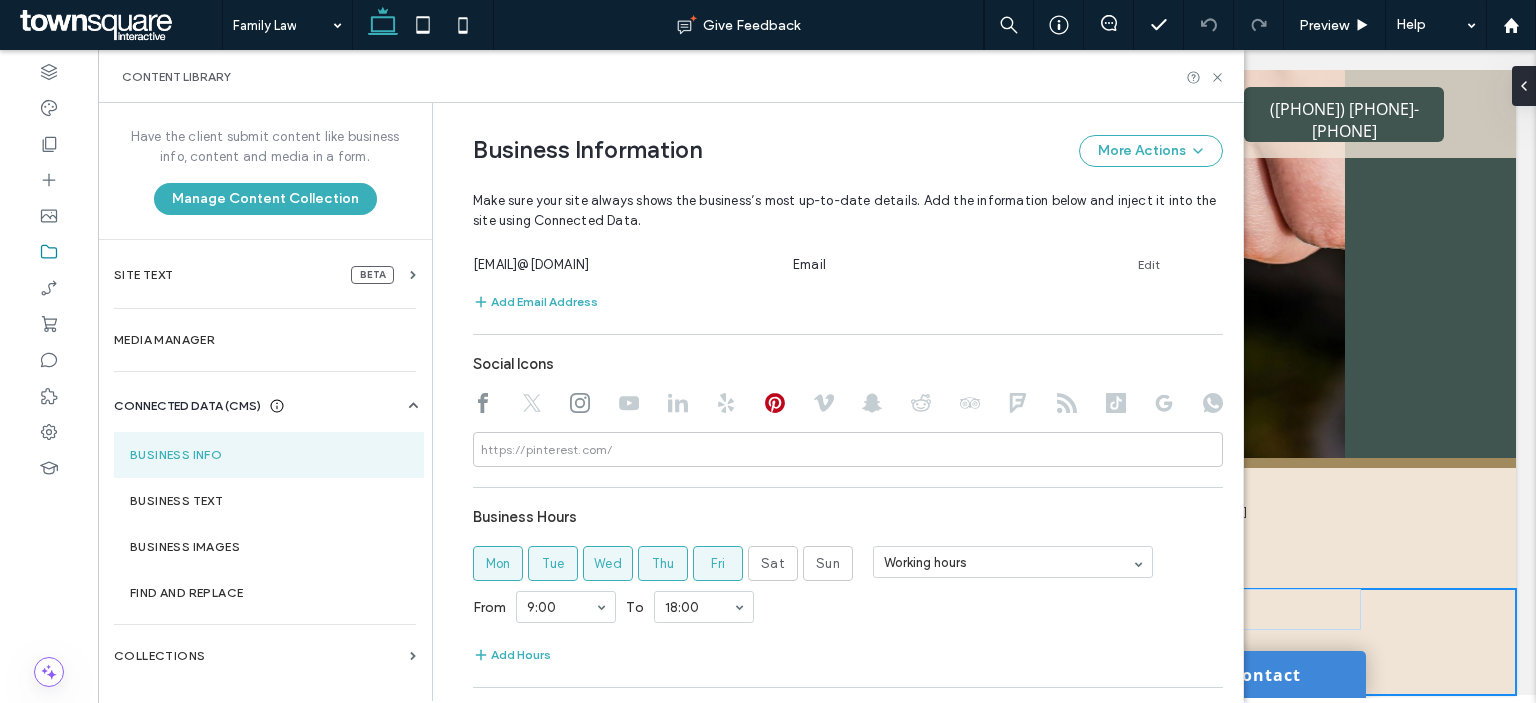 click 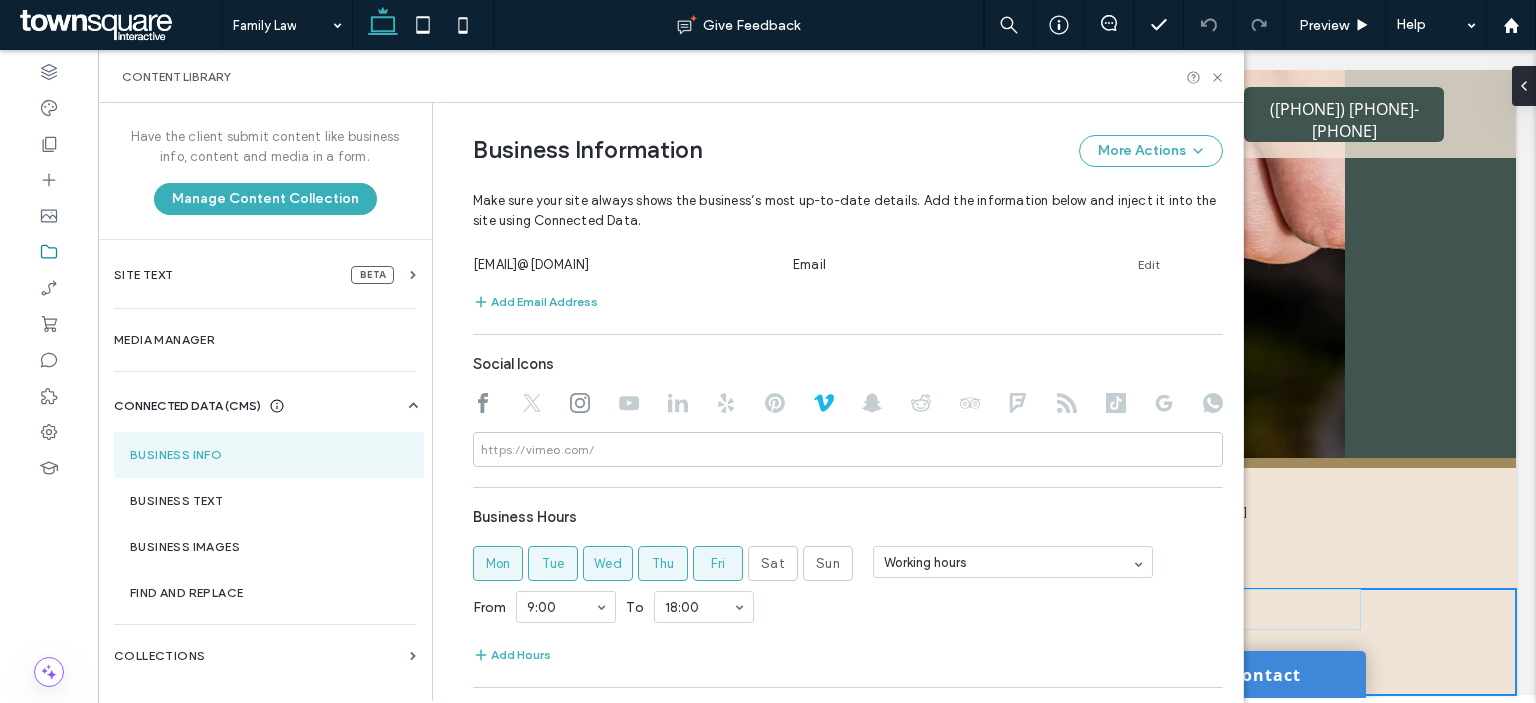 click 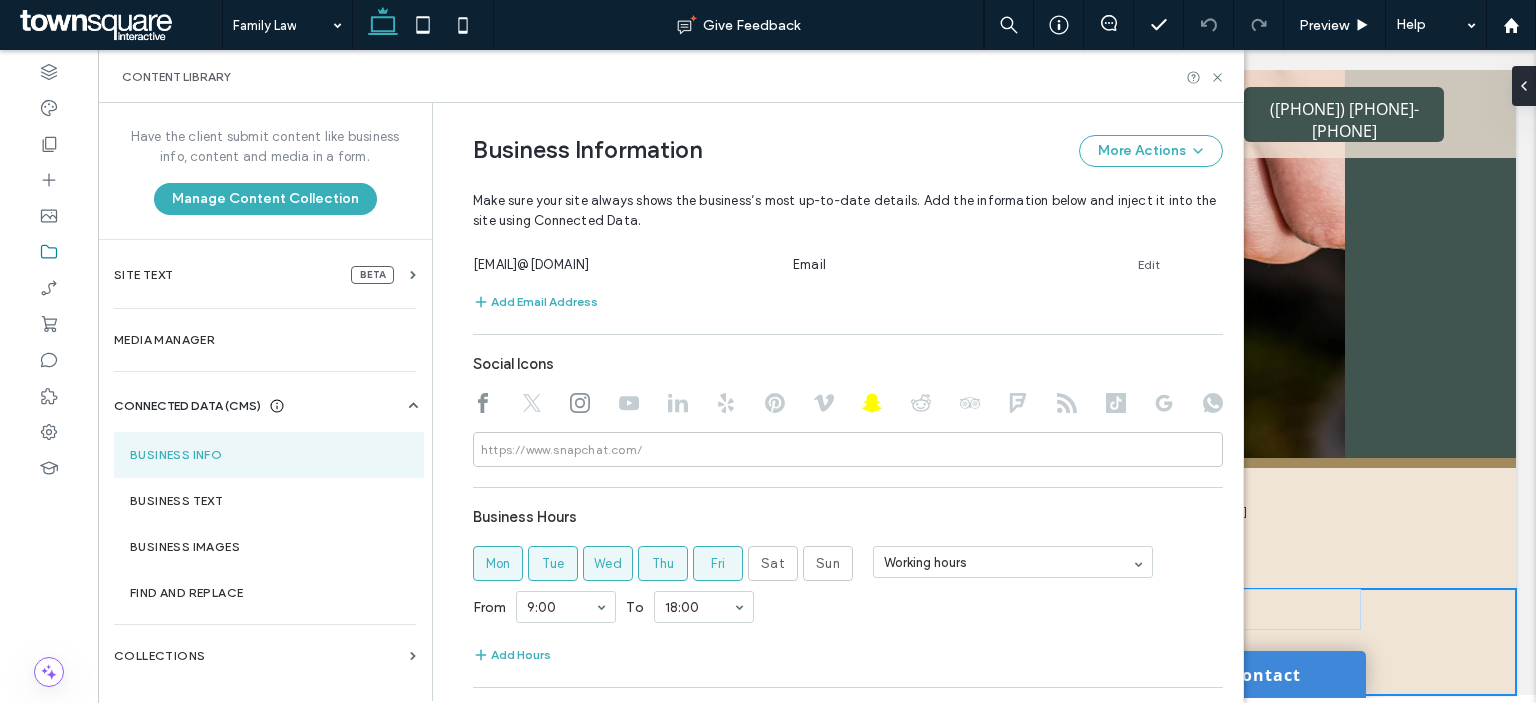 click 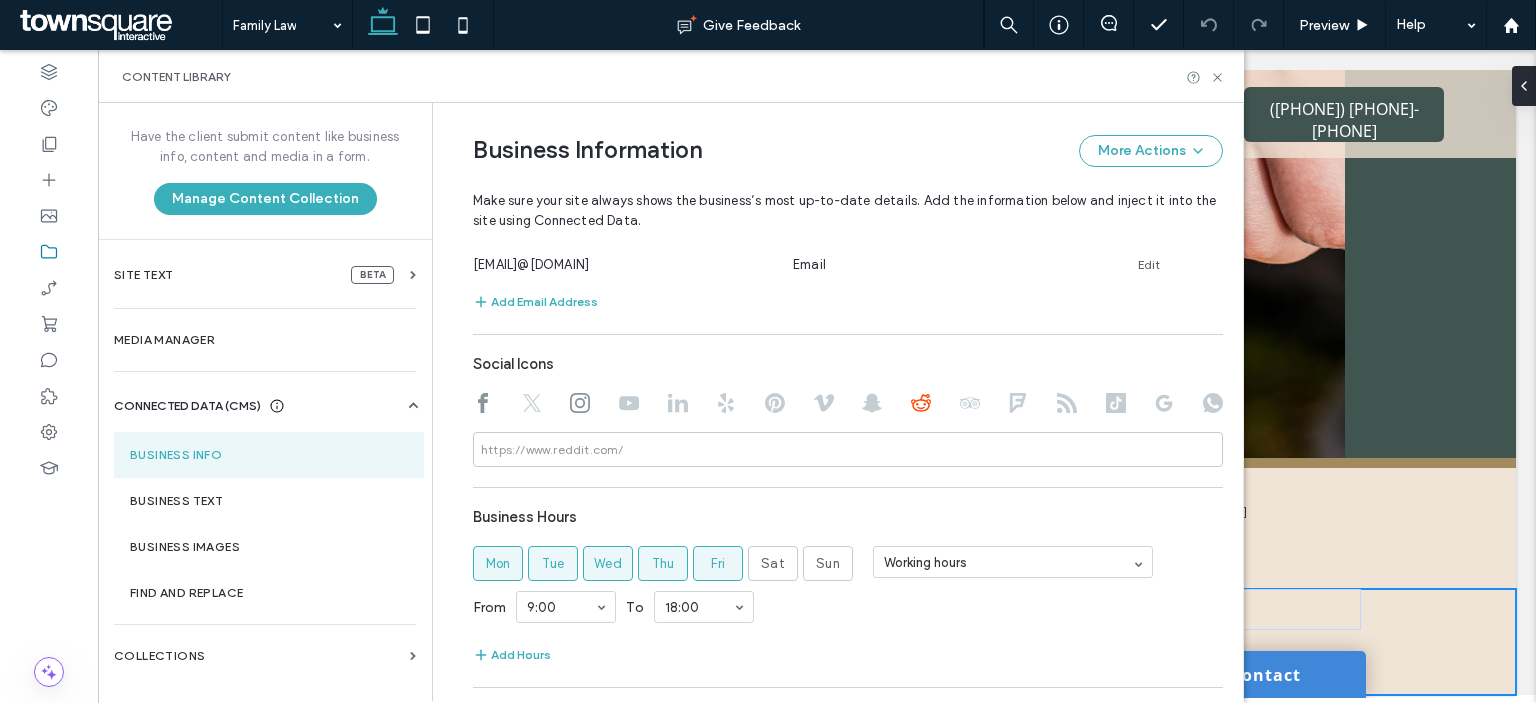 click at bounding box center (848, 405) 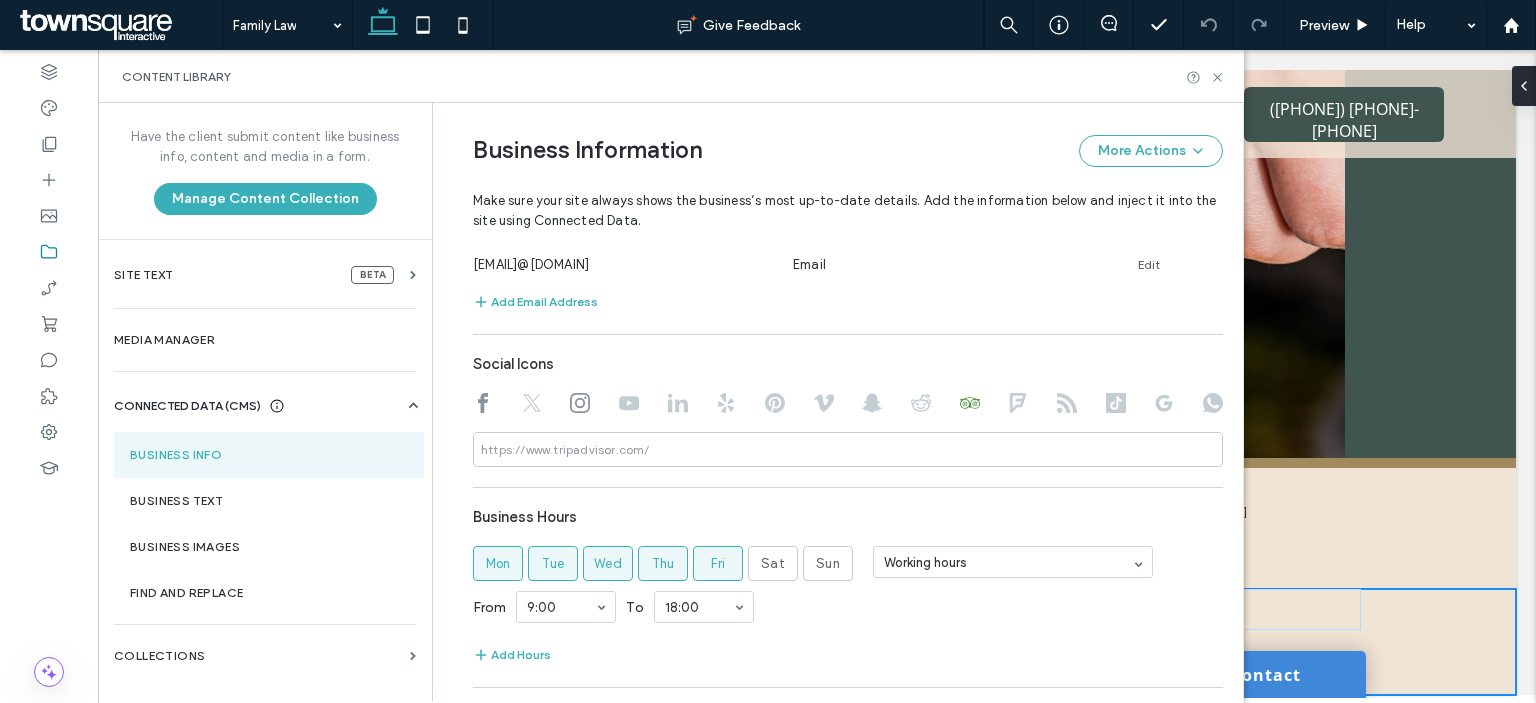 click 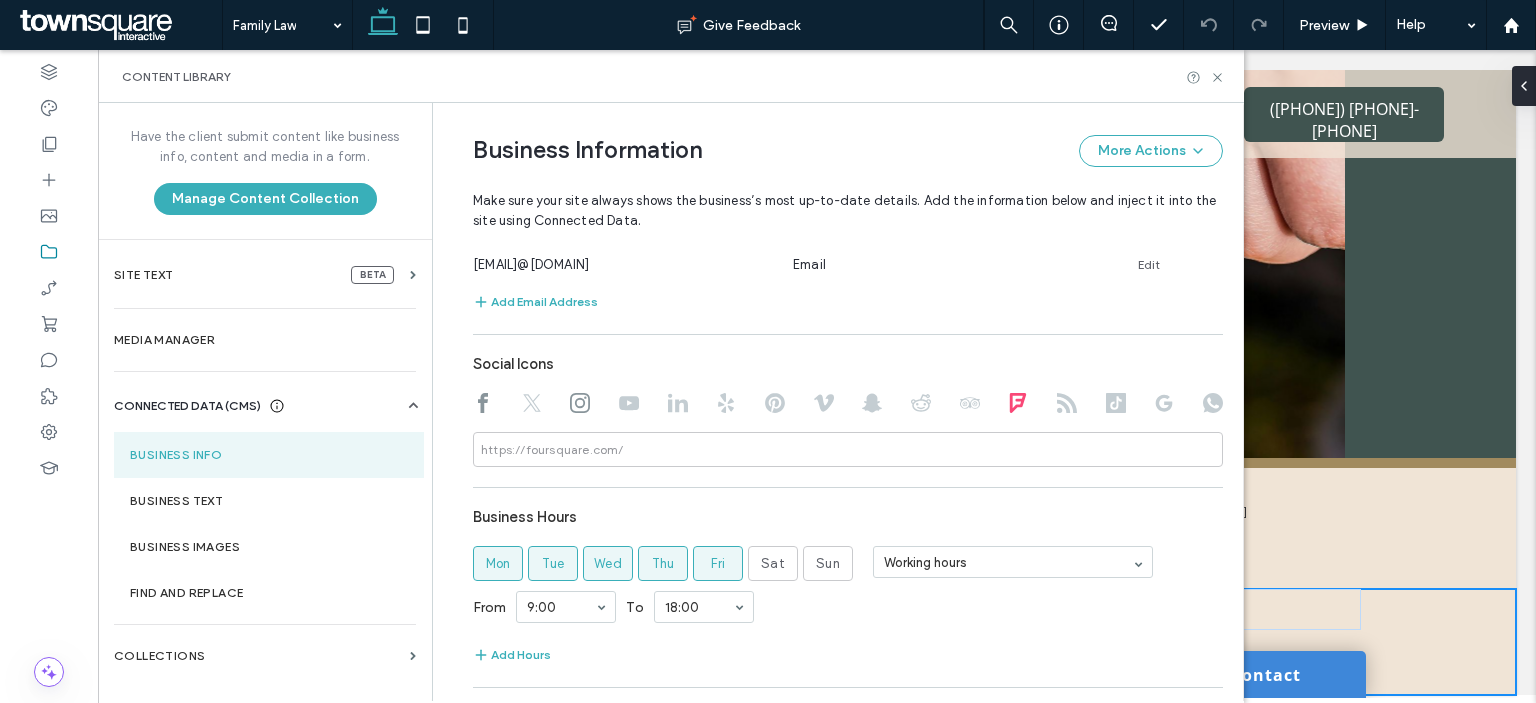 click 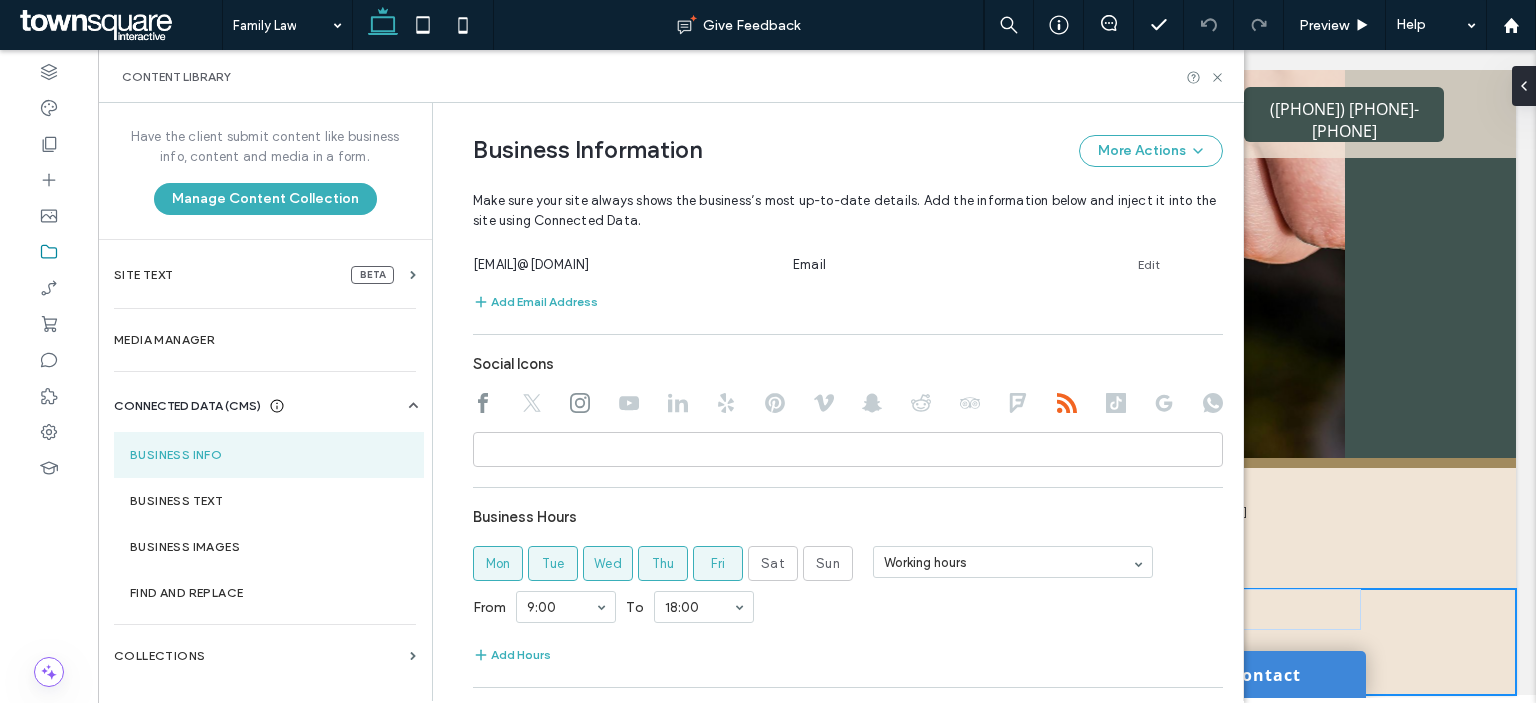 click 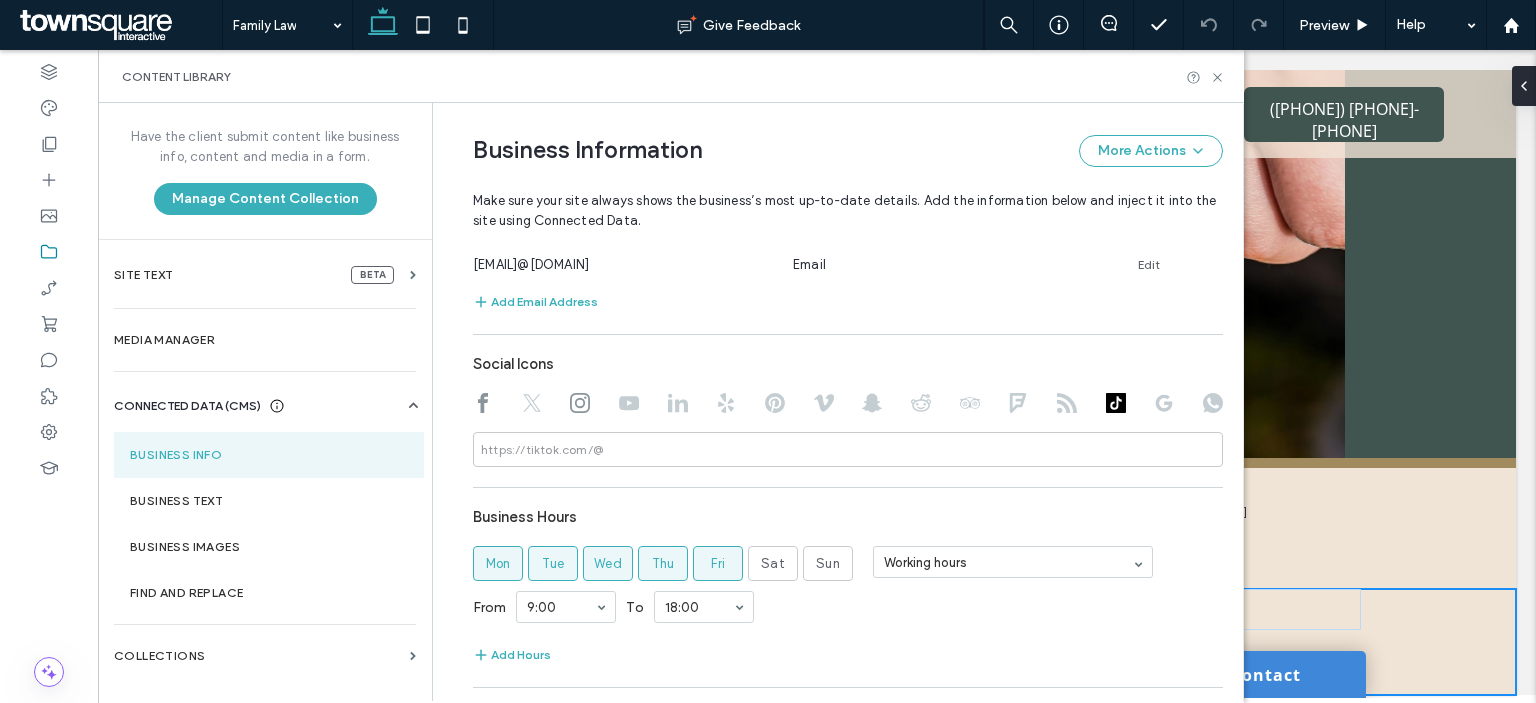 drag, startPoint x: 1160, startPoint y: 402, endPoint x: 1204, endPoint y: 405, distance: 44.102154 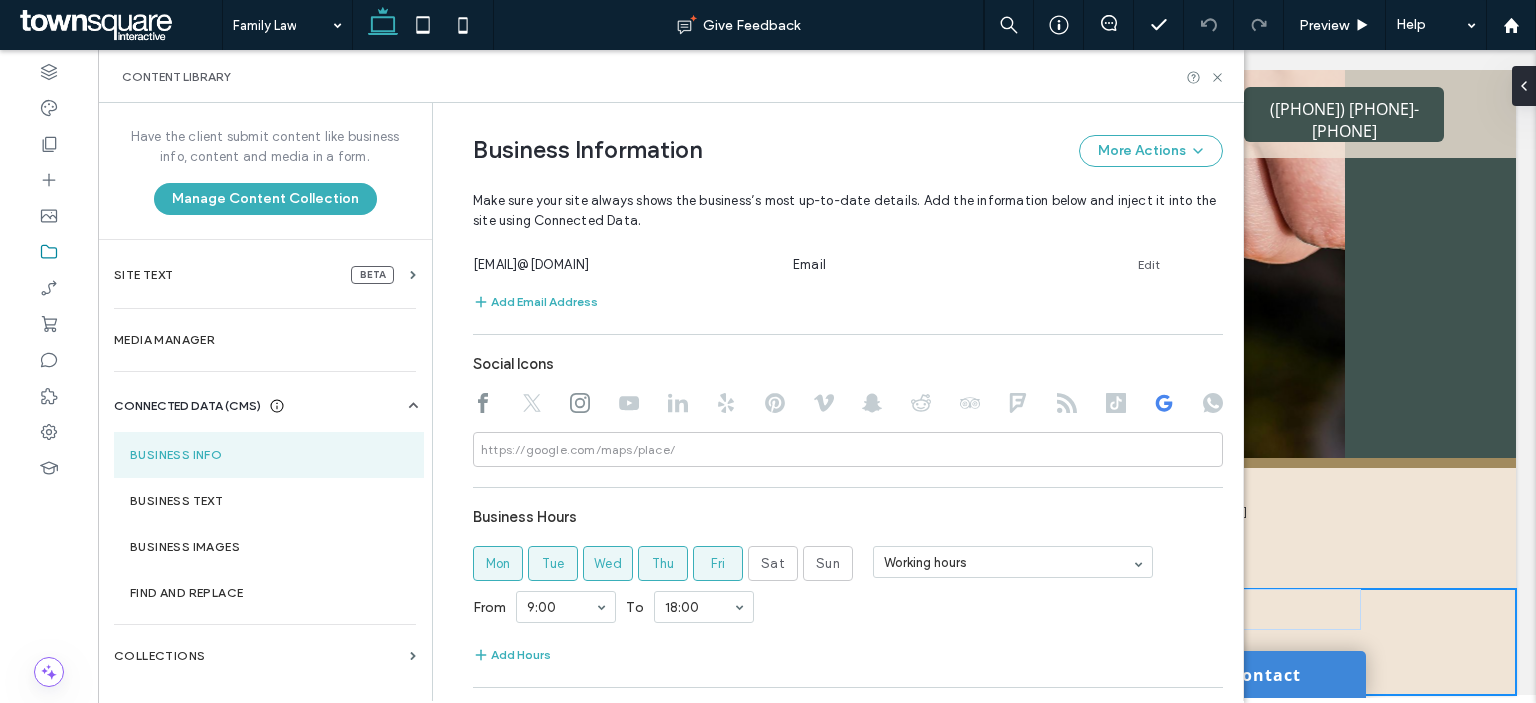 click 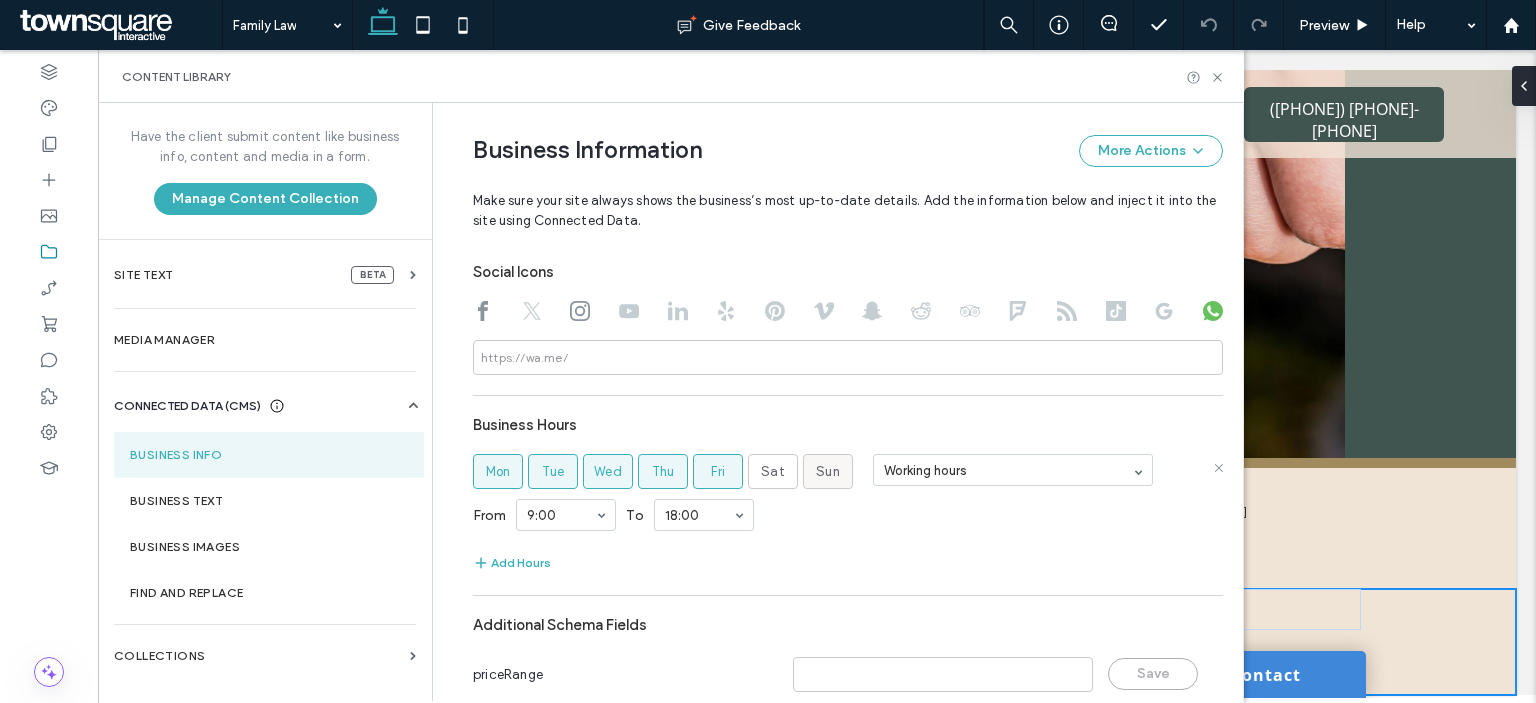 scroll, scrollTop: 963, scrollLeft: 0, axis: vertical 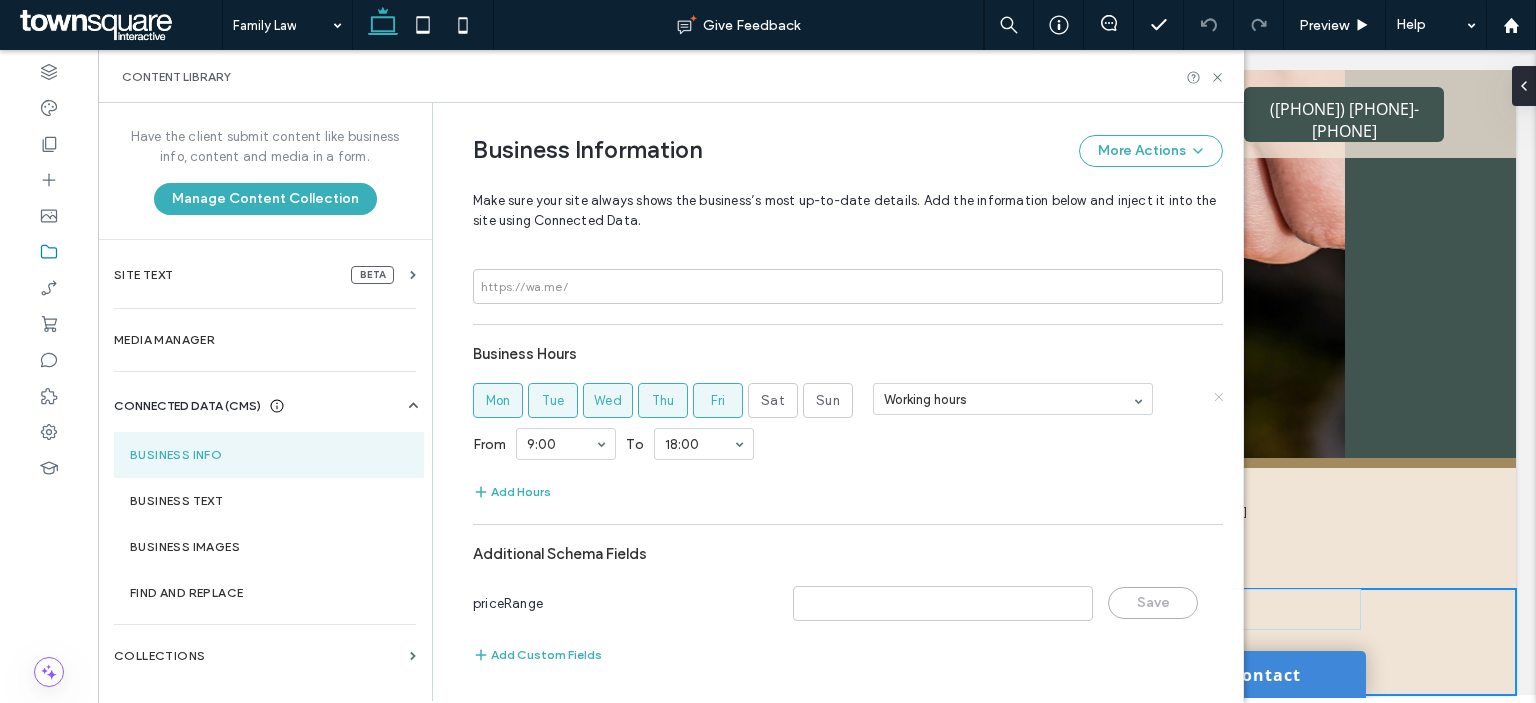 click 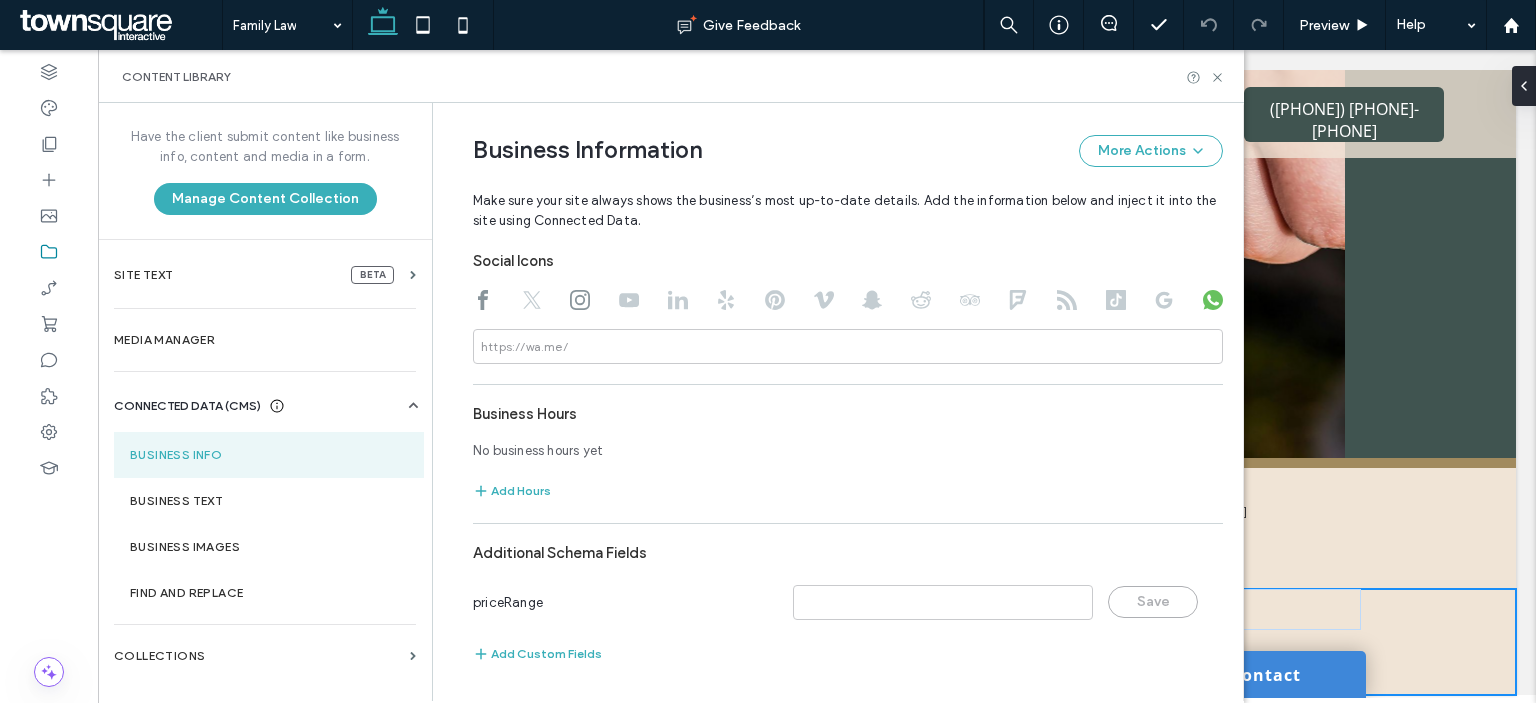 scroll, scrollTop: 903, scrollLeft: 0, axis: vertical 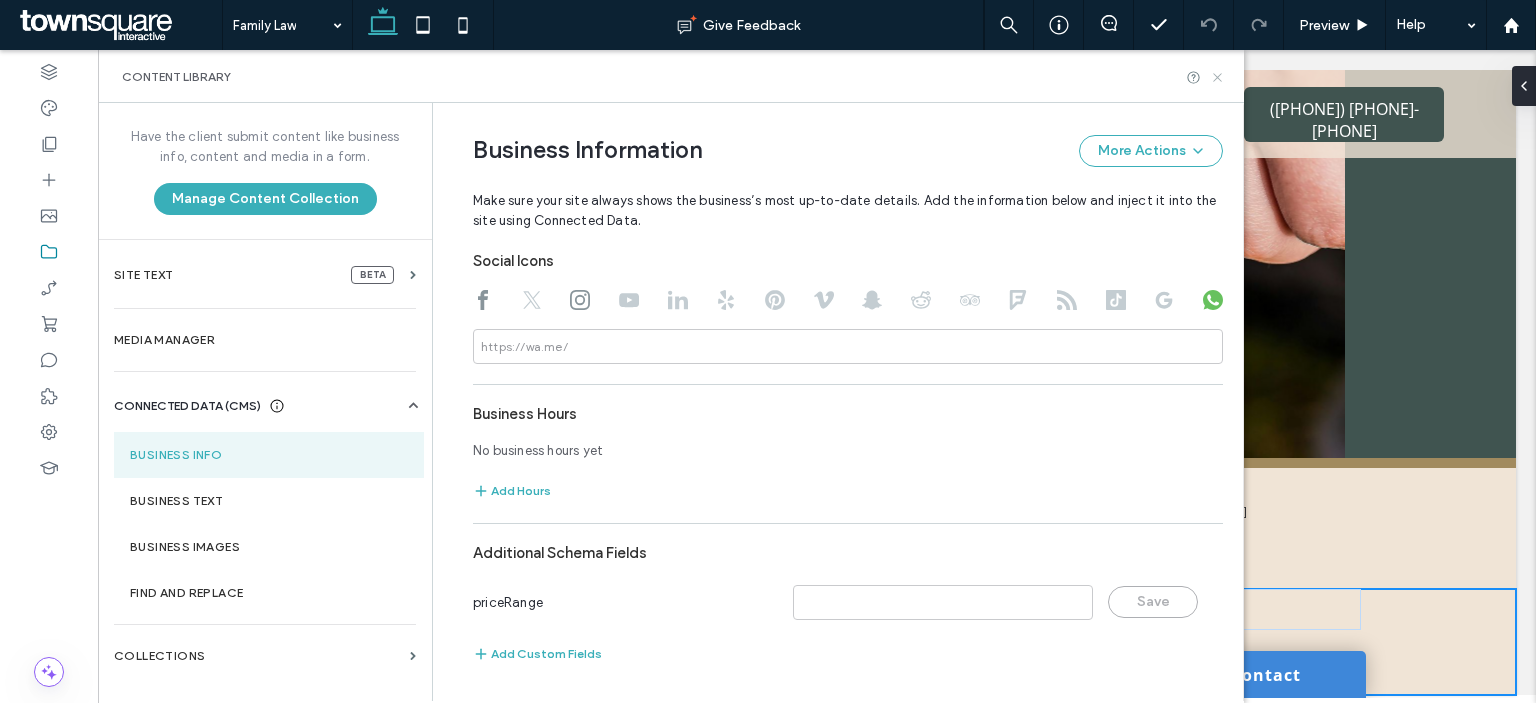 click 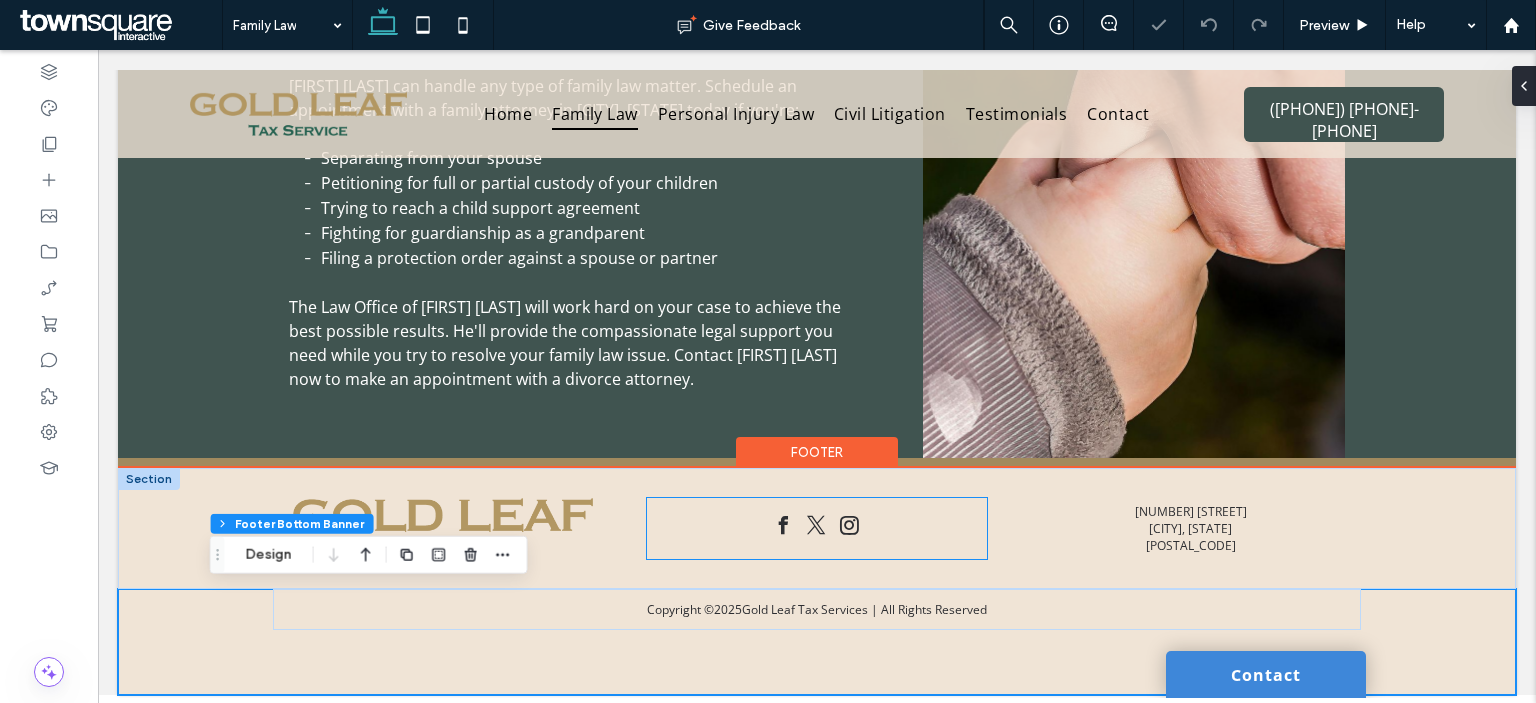 scroll, scrollTop: 387, scrollLeft: 0, axis: vertical 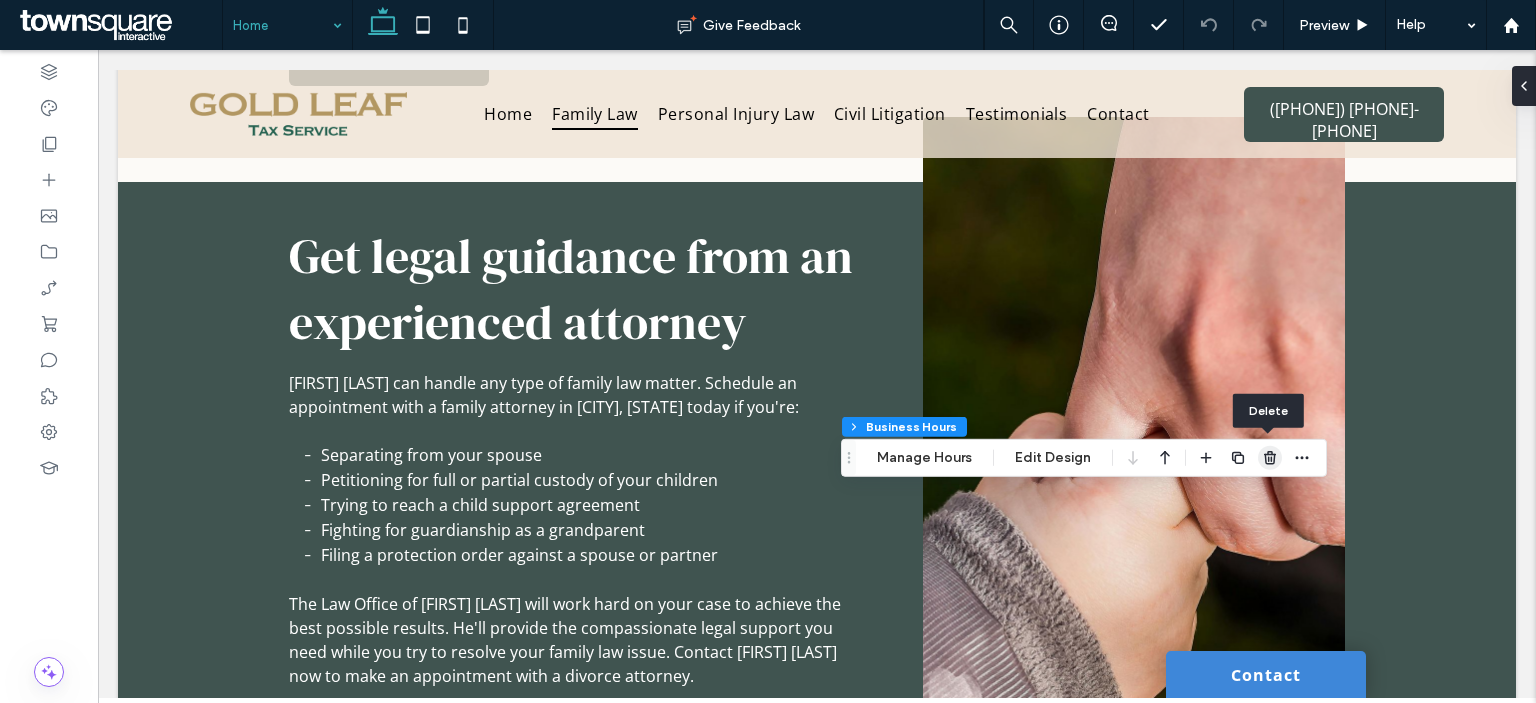 click 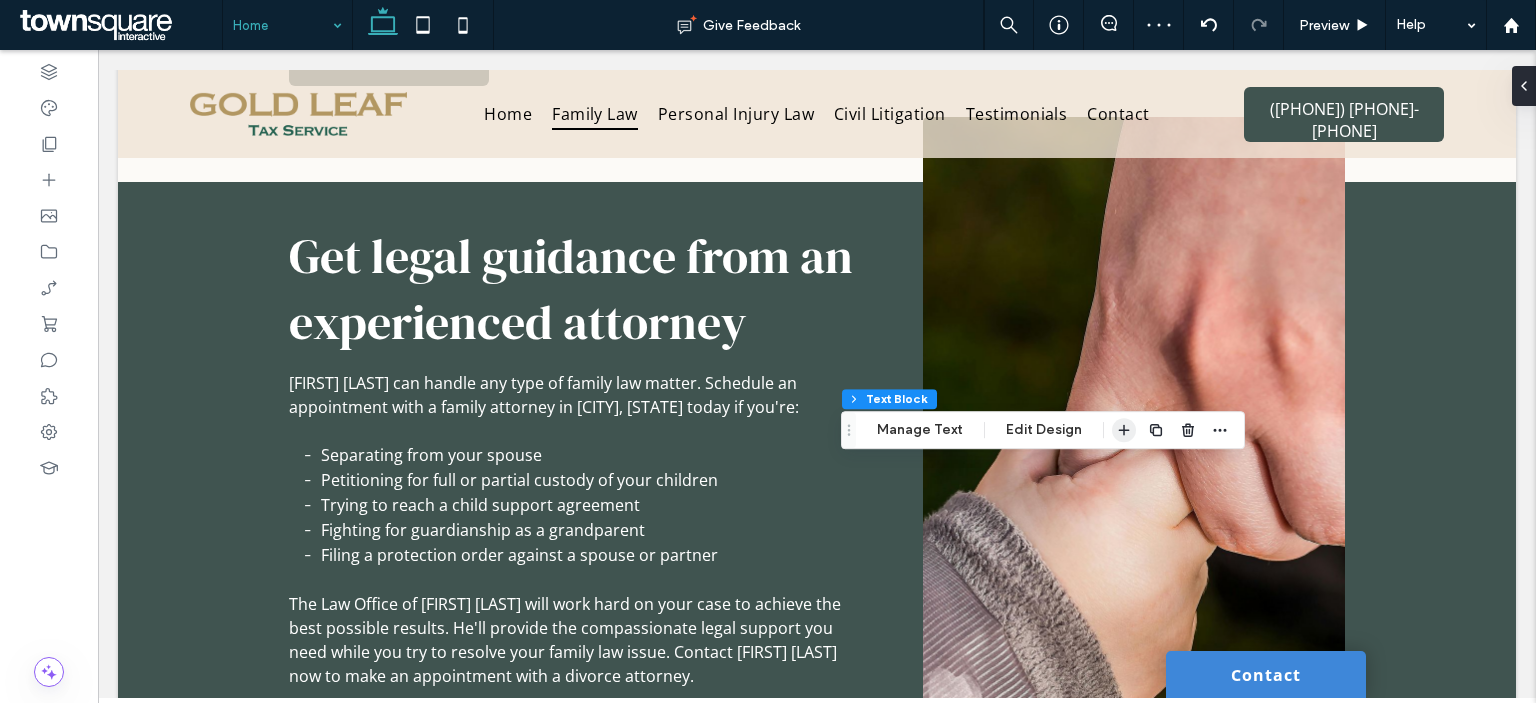 click 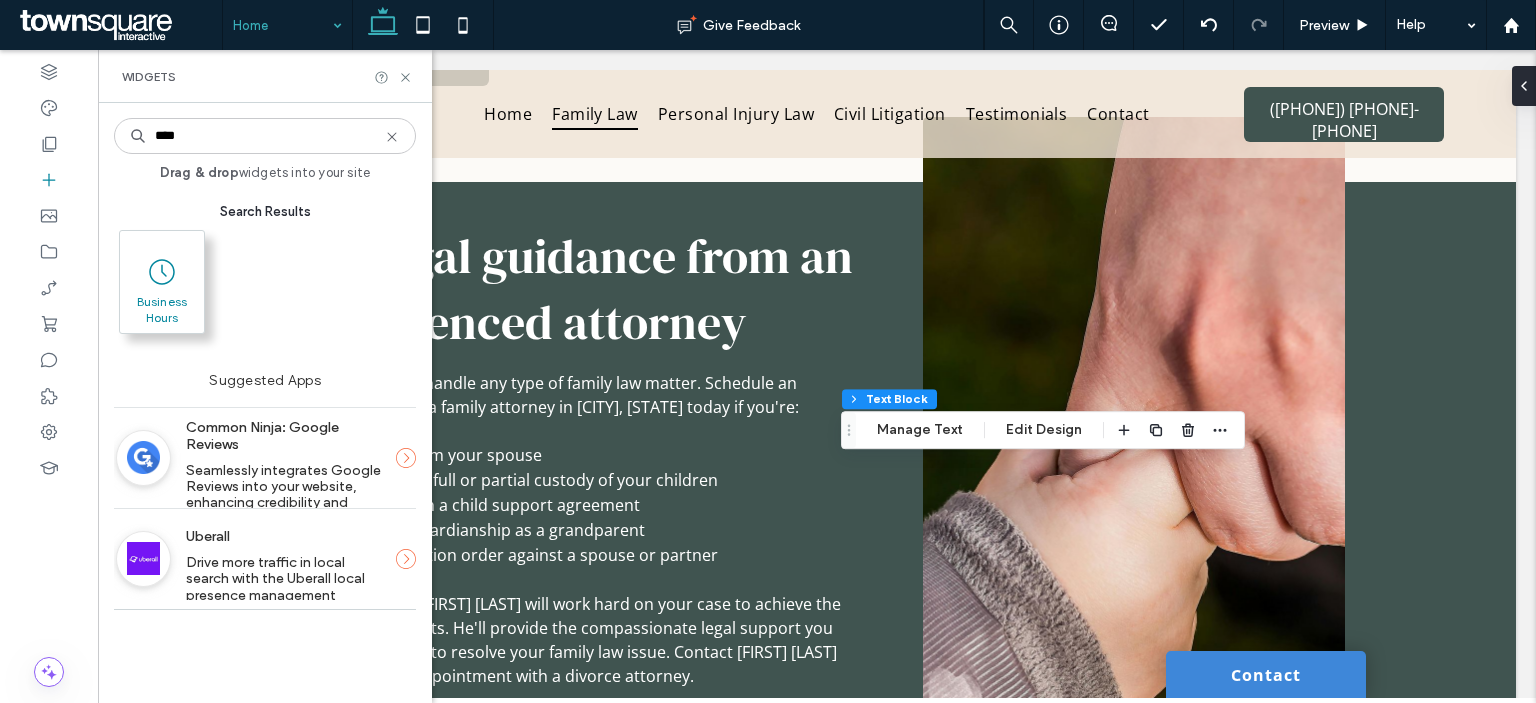 type on "****" 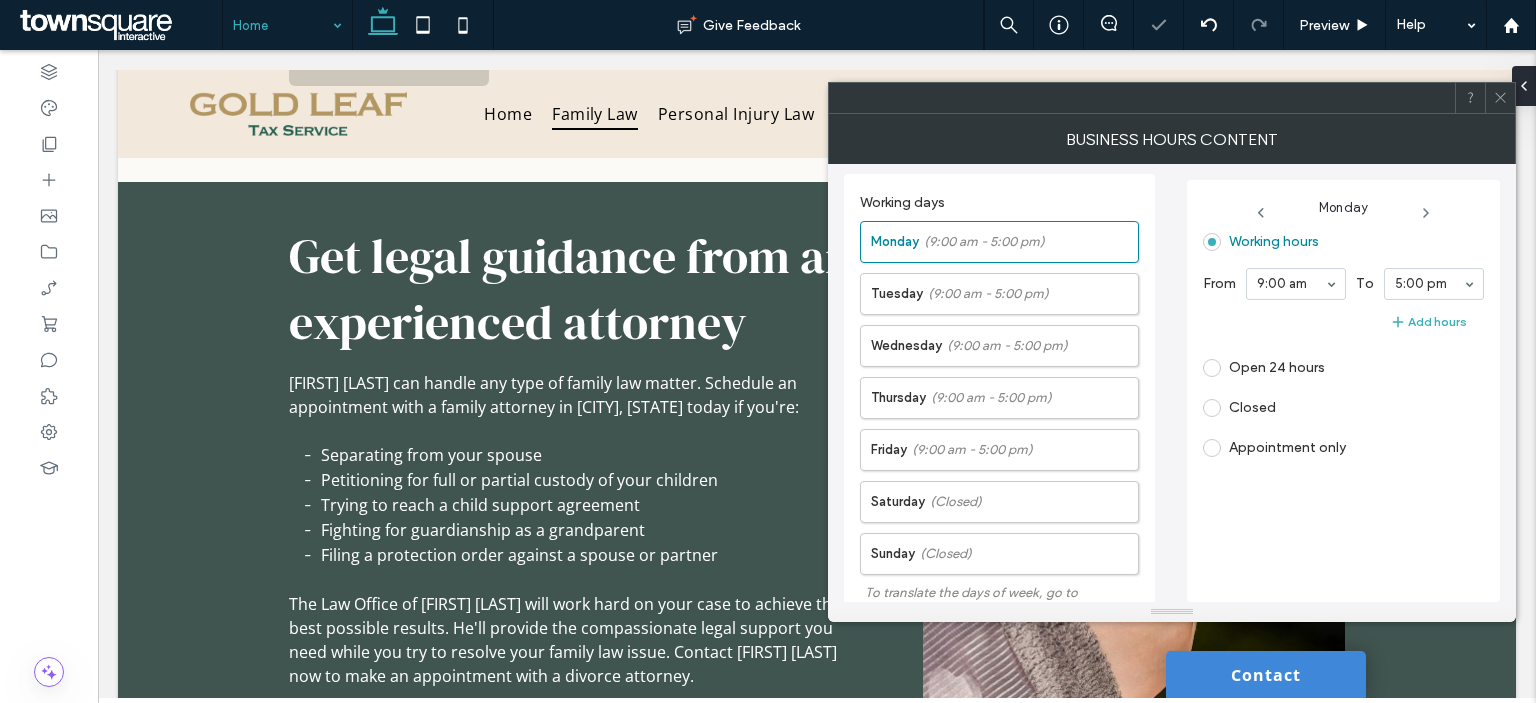 scroll, scrollTop: 429, scrollLeft: 0, axis: vertical 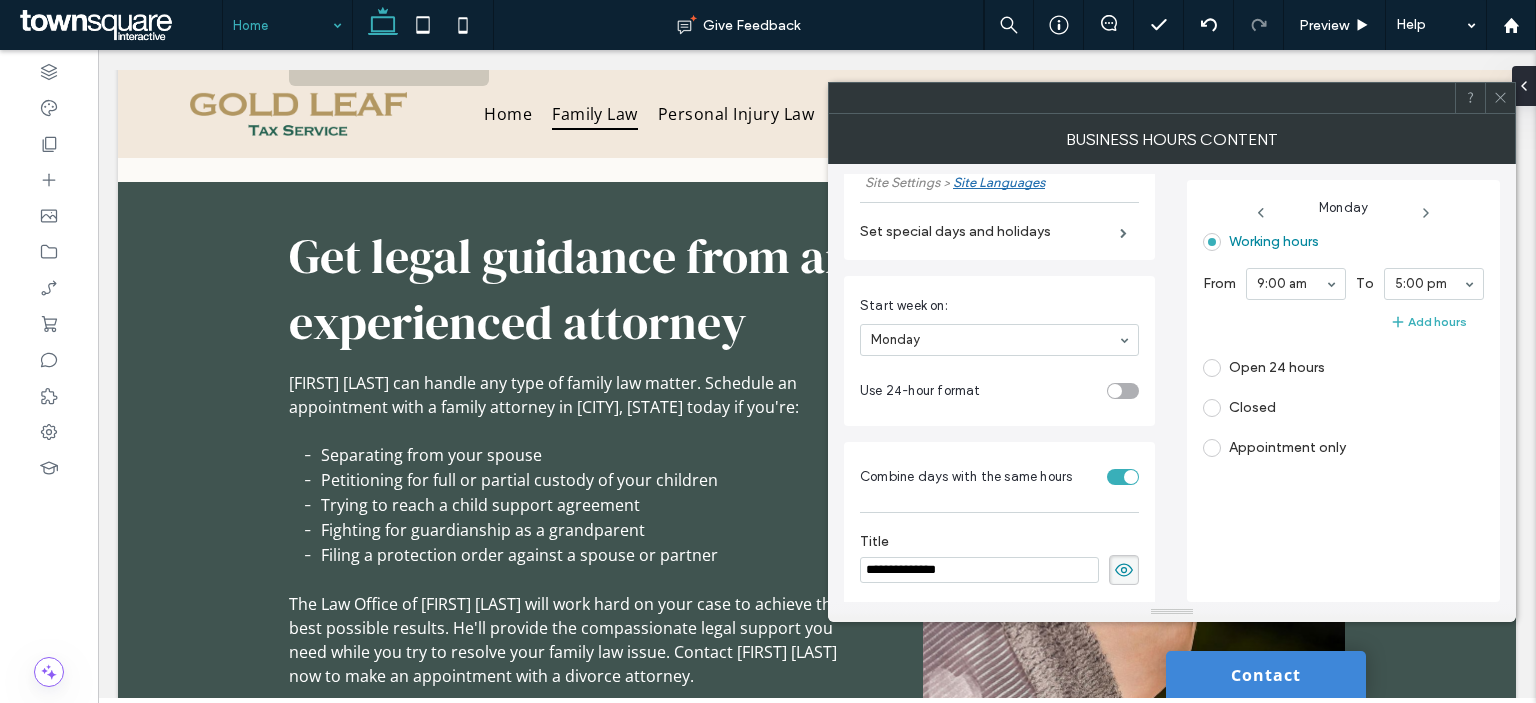 click 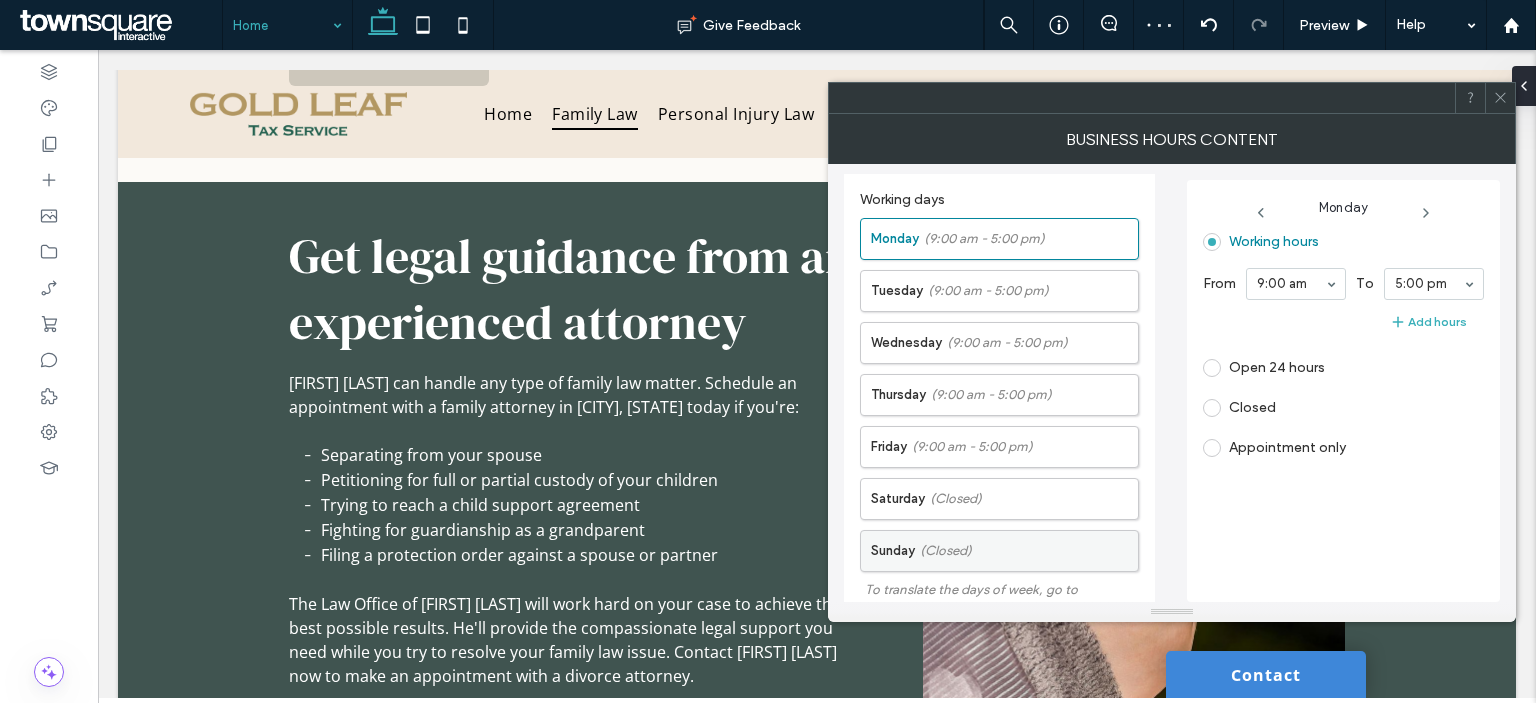scroll, scrollTop: 0, scrollLeft: 0, axis: both 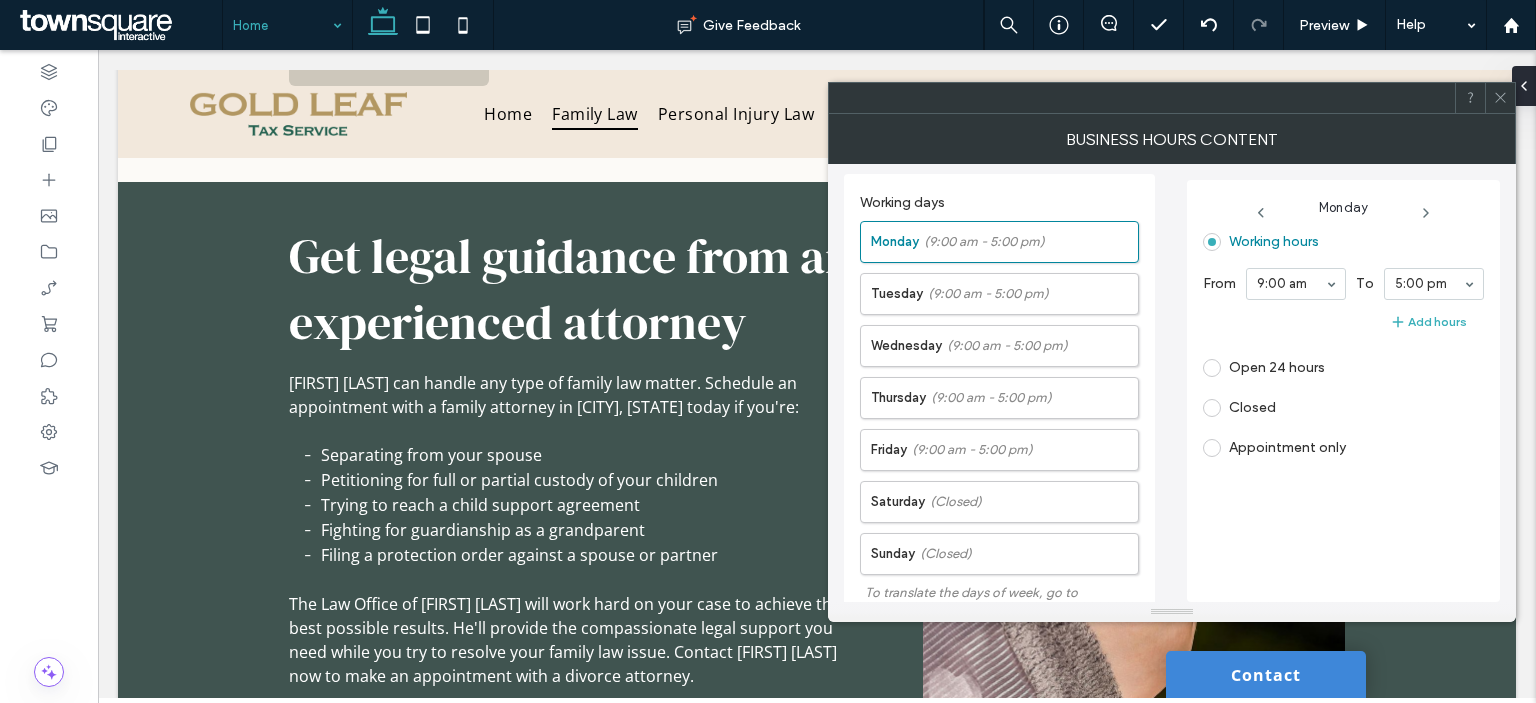 click on "Appointment only" at bounding box center [1287, 447] 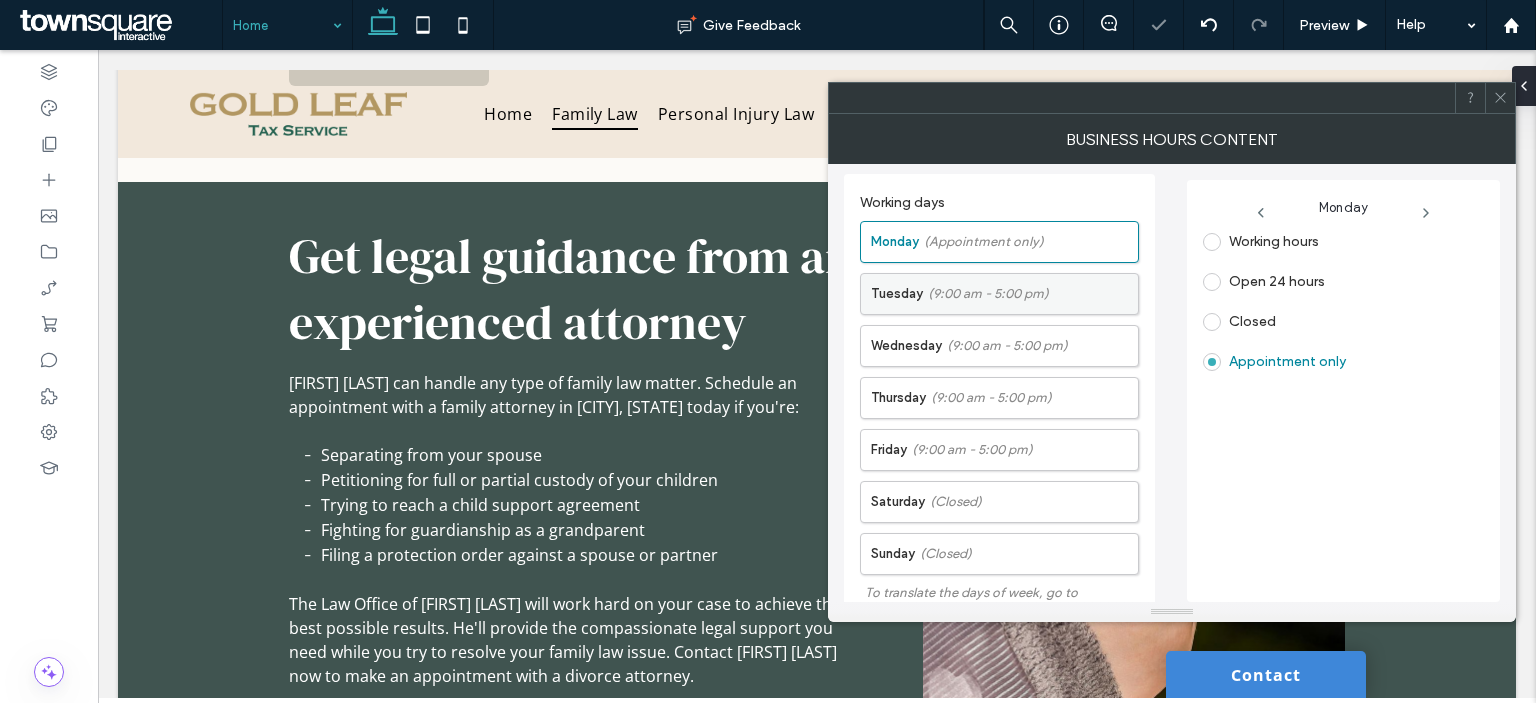 click on "(9:00 am - 5:00 pm)" at bounding box center (988, 294) 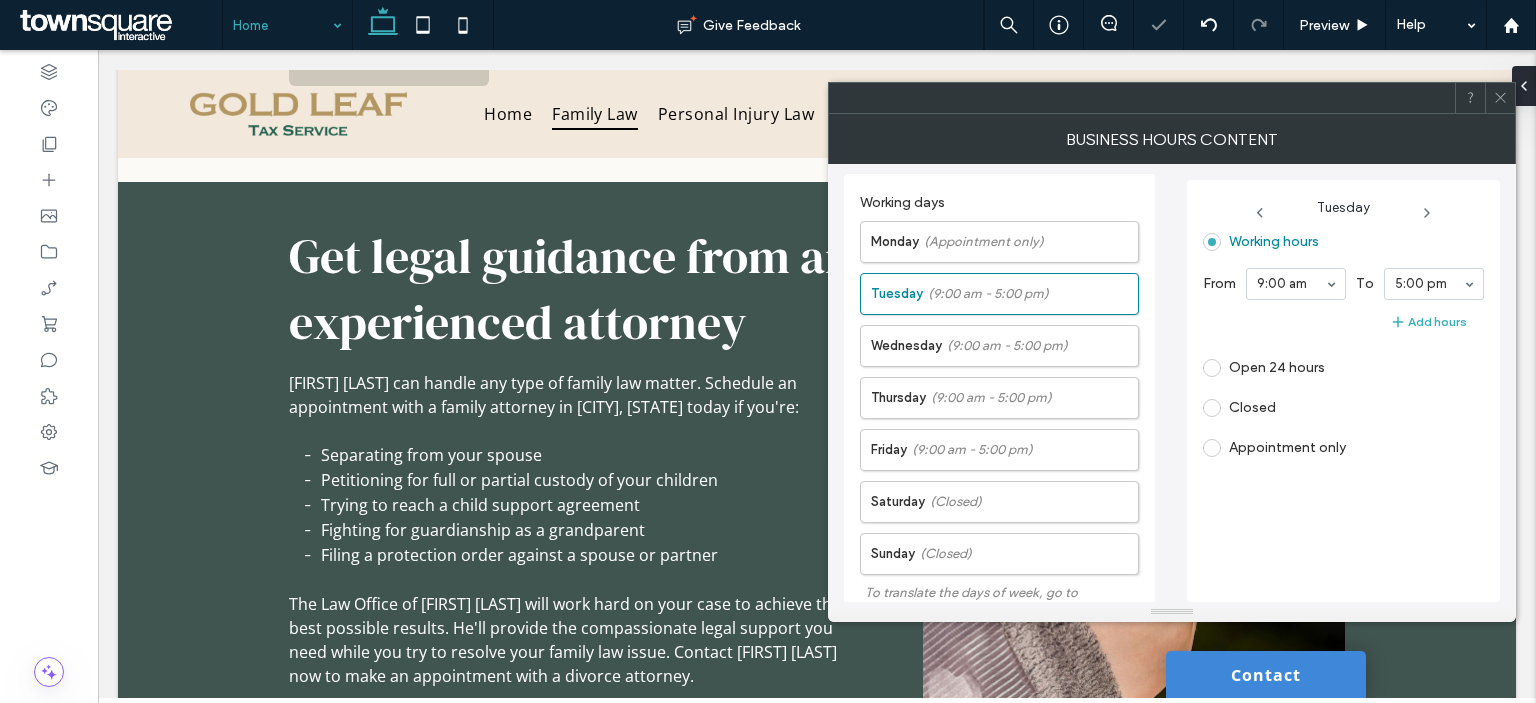 click on "Appointment only" at bounding box center [1287, 447] 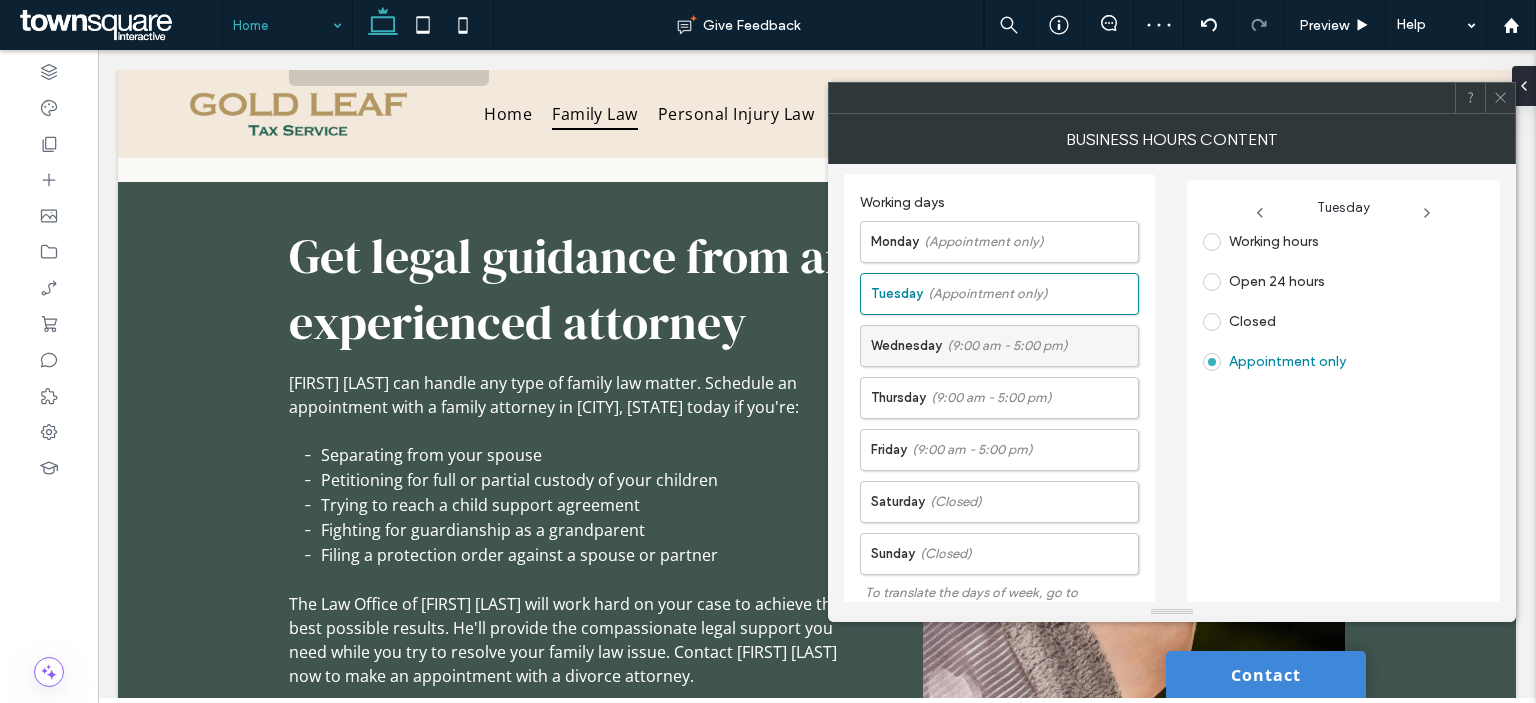 click on "(9:00 am - 5:00 pm)" at bounding box center (1007, 346) 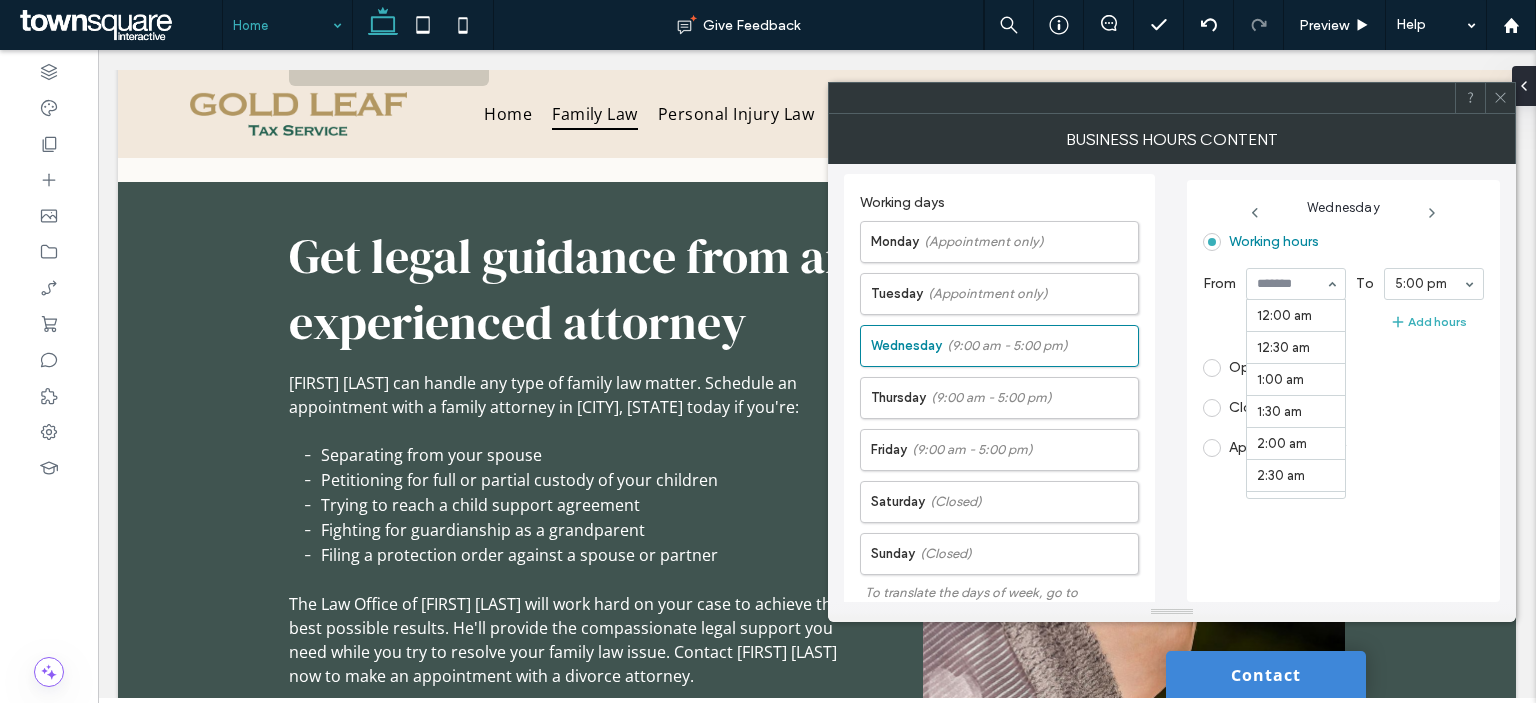 scroll, scrollTop: 590, scrollLeft: 0, axis: vertical 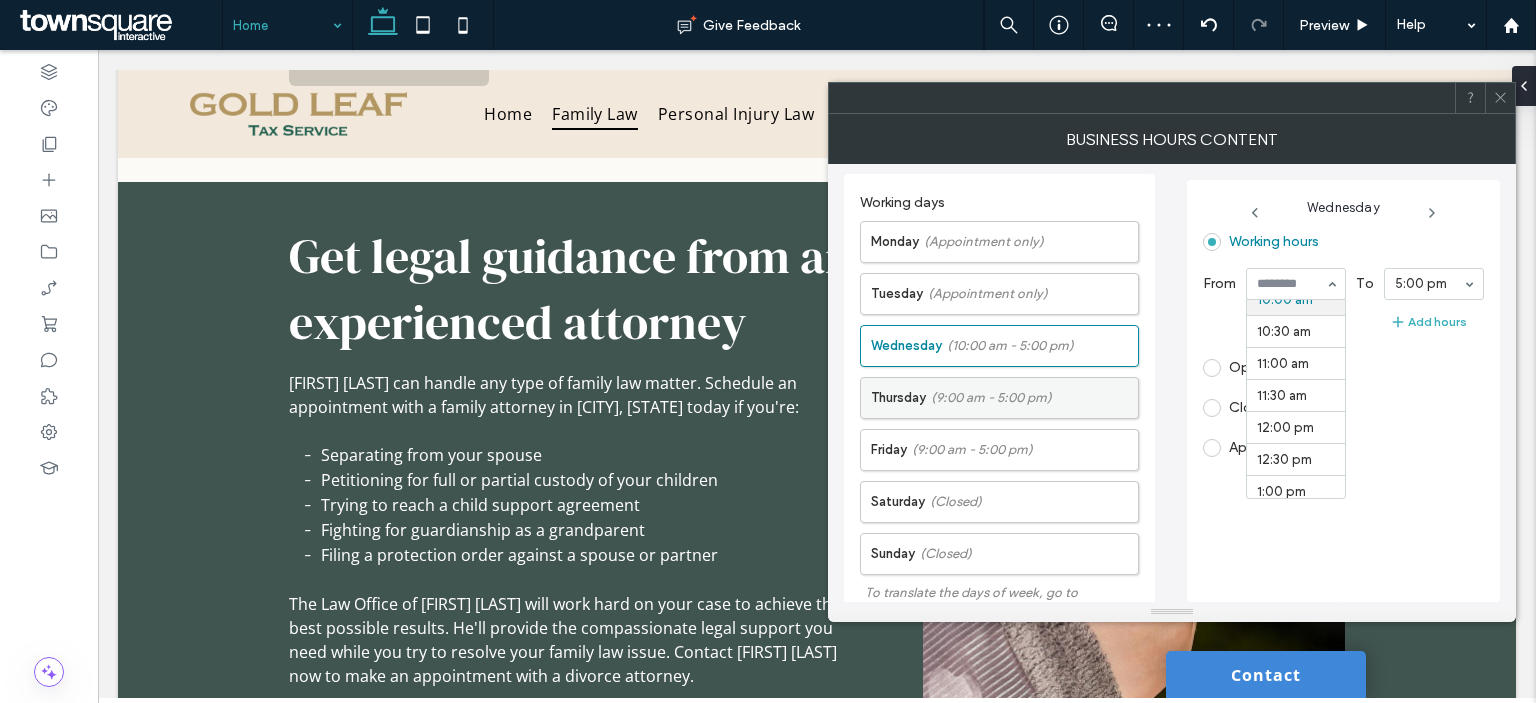click on "(9:00 am - 5:00 pm)" at bounding box center (991, 398) 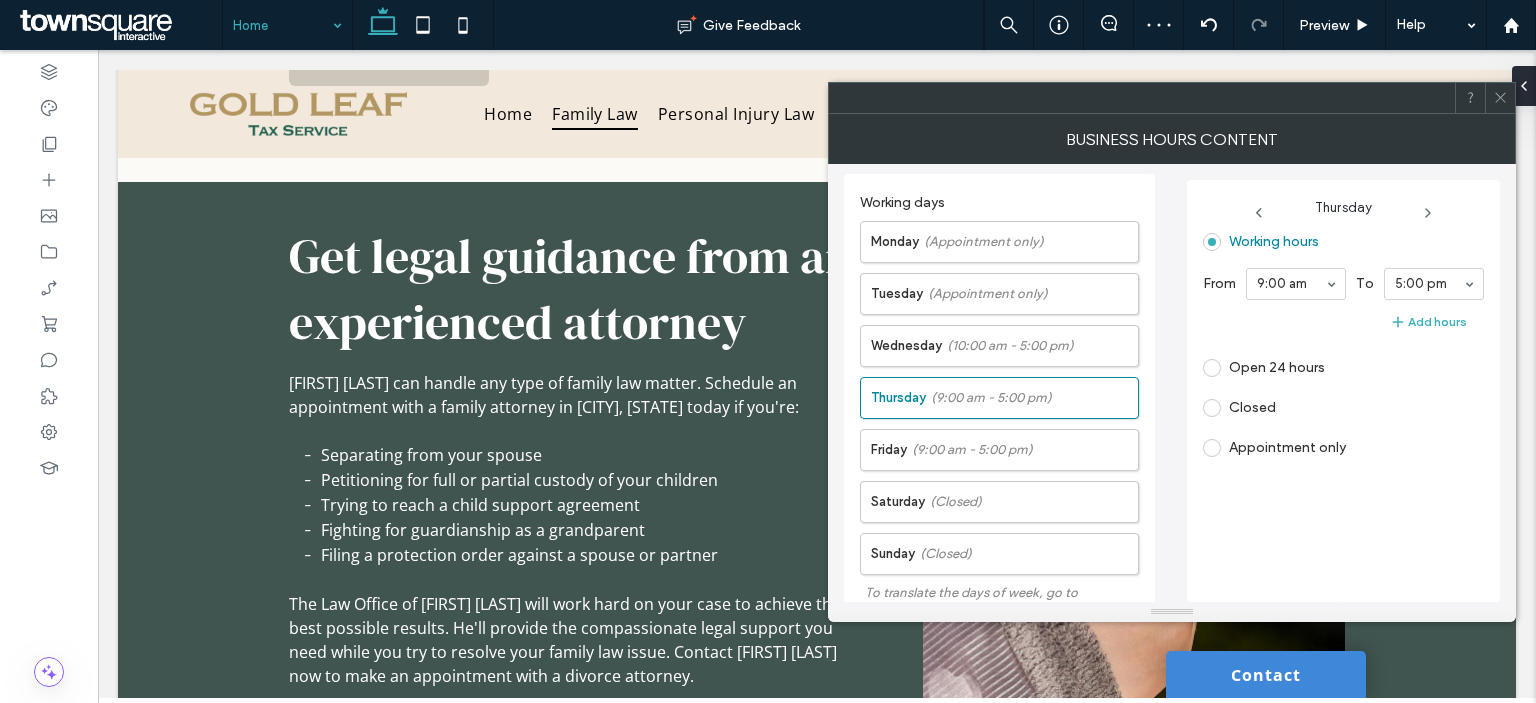 drag, startPoint x: 1284, startPoint y: 446, endPoint x: 1267, endPoint y: 437, distance: 19.235384 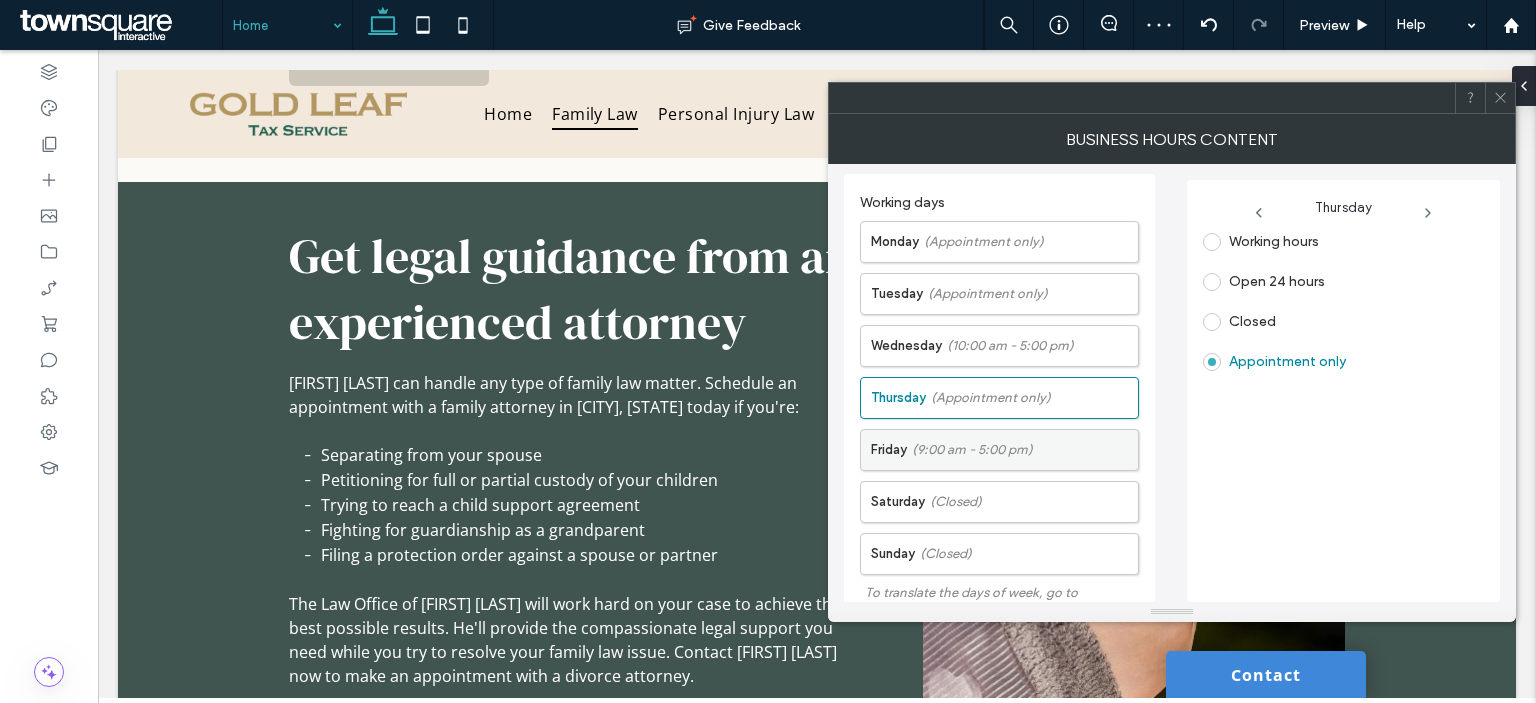 click on "(9:00 am - 5:00 pm)" at bounding box center (972, 450) 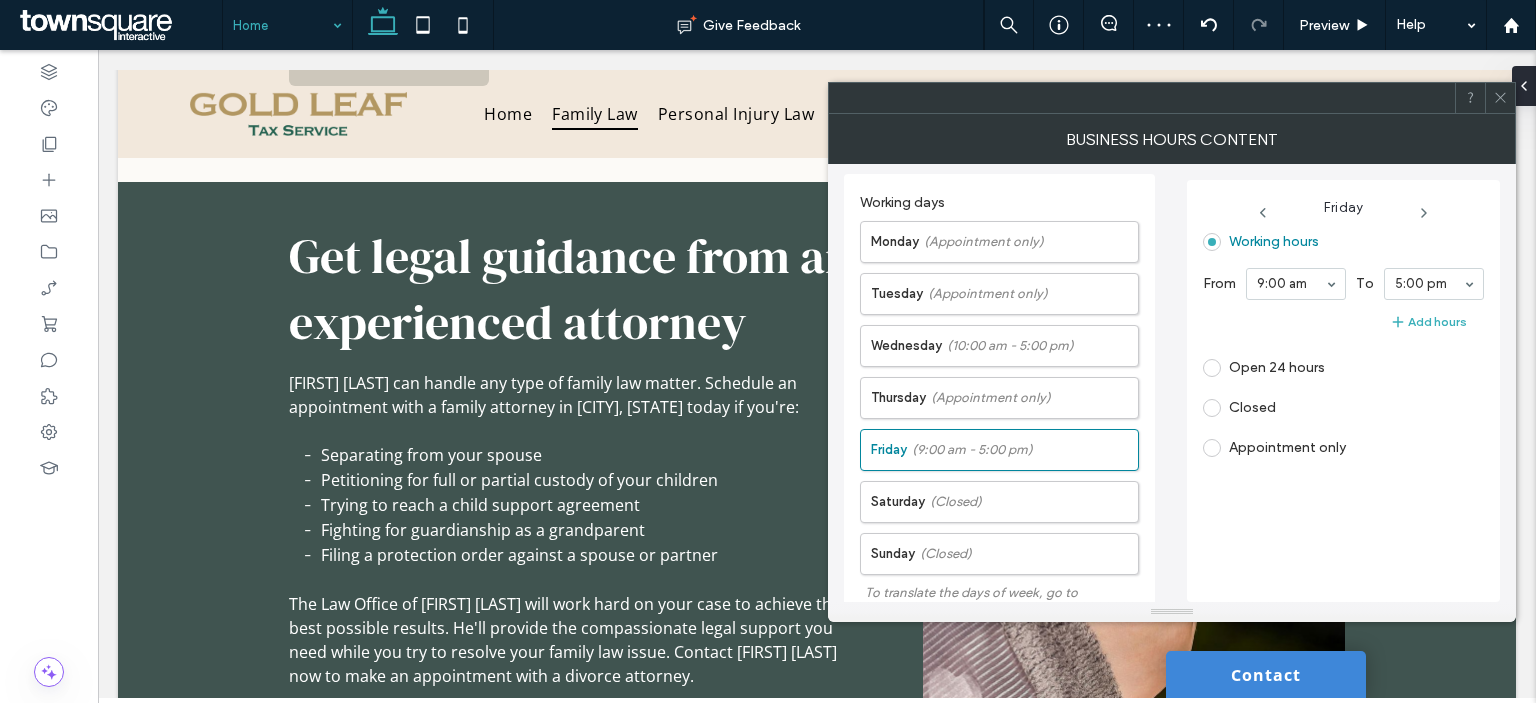 drag, startPoint x: 1272, startPoint y: 447, endPoint x: 943, endPoint y: 427, distance: 329.60733 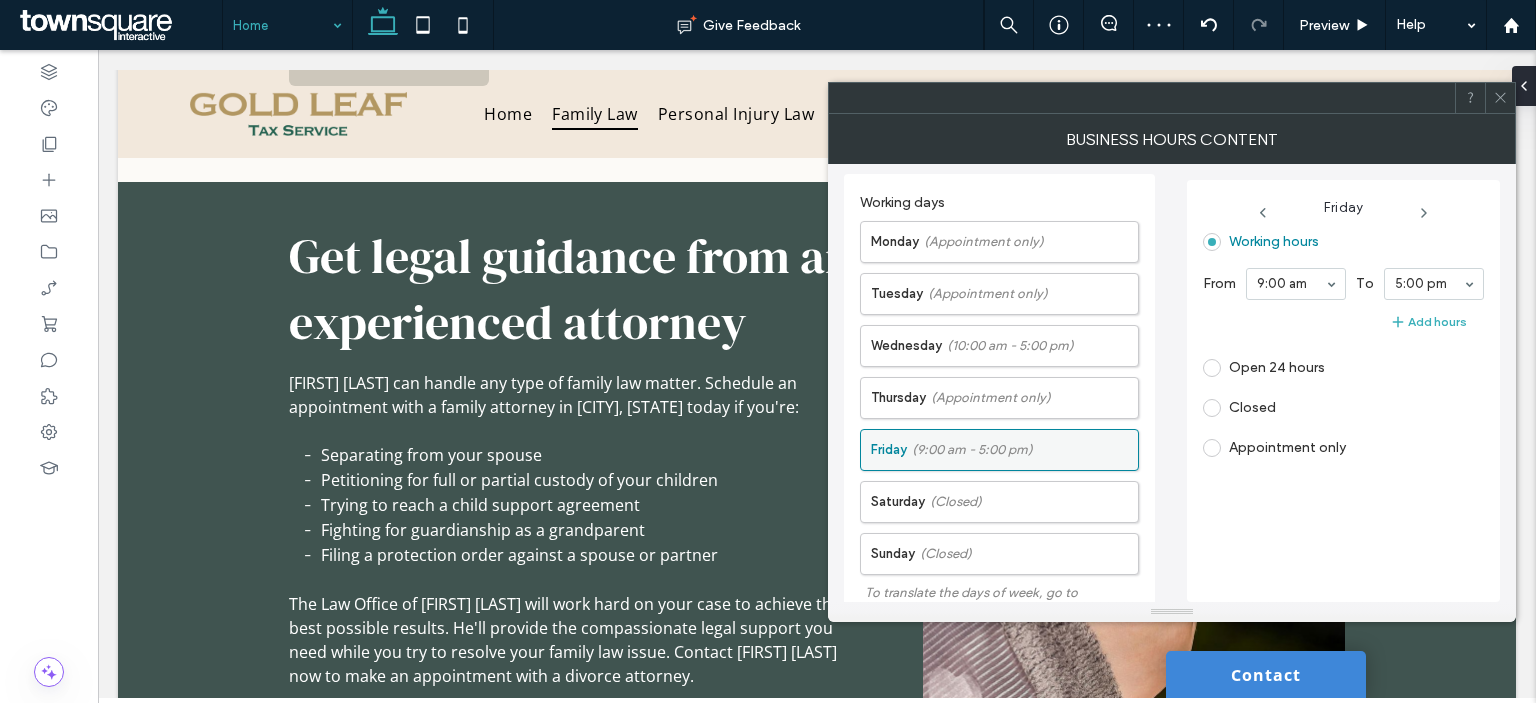 click on "Appointment only" at bounding box center (1287, 447) 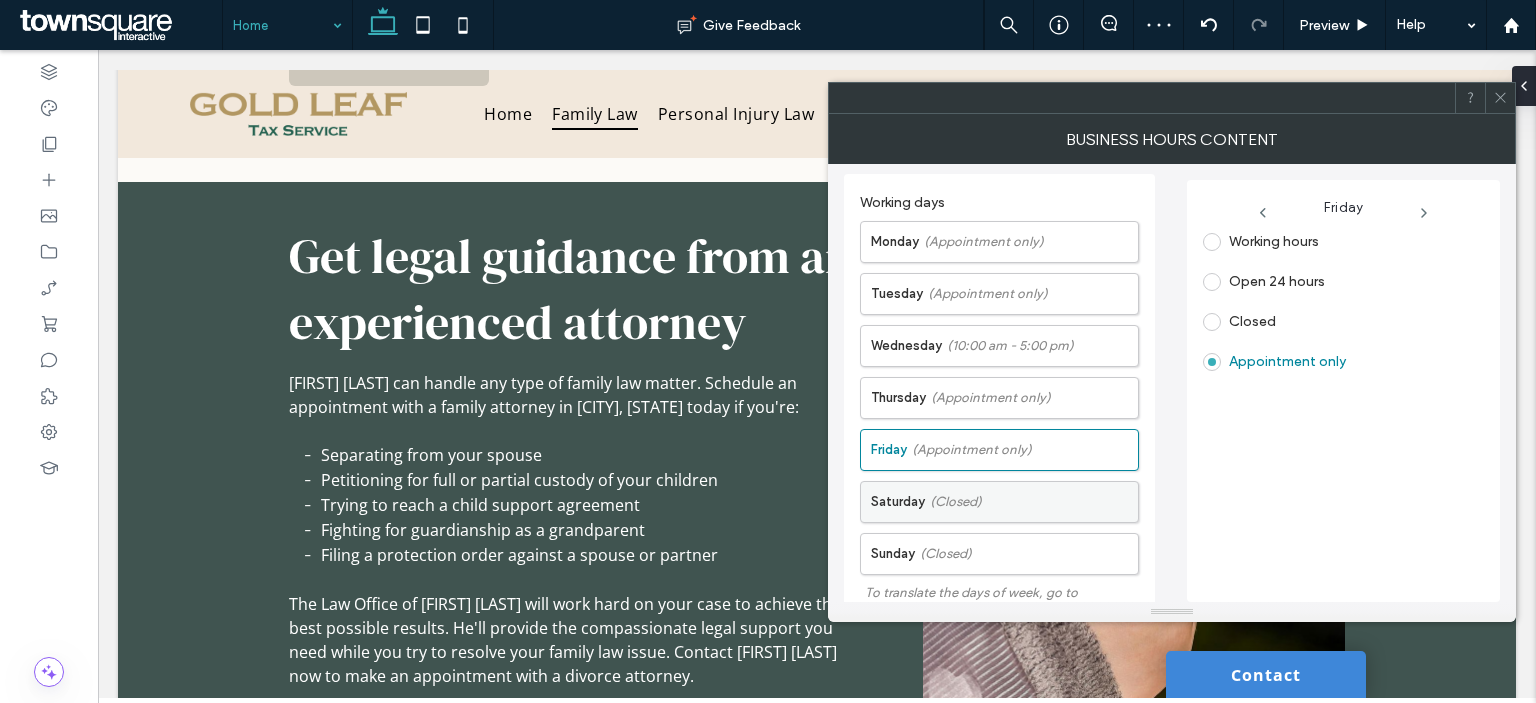 click on "Saturday (Closed)" at bounding box center [1004, 502] 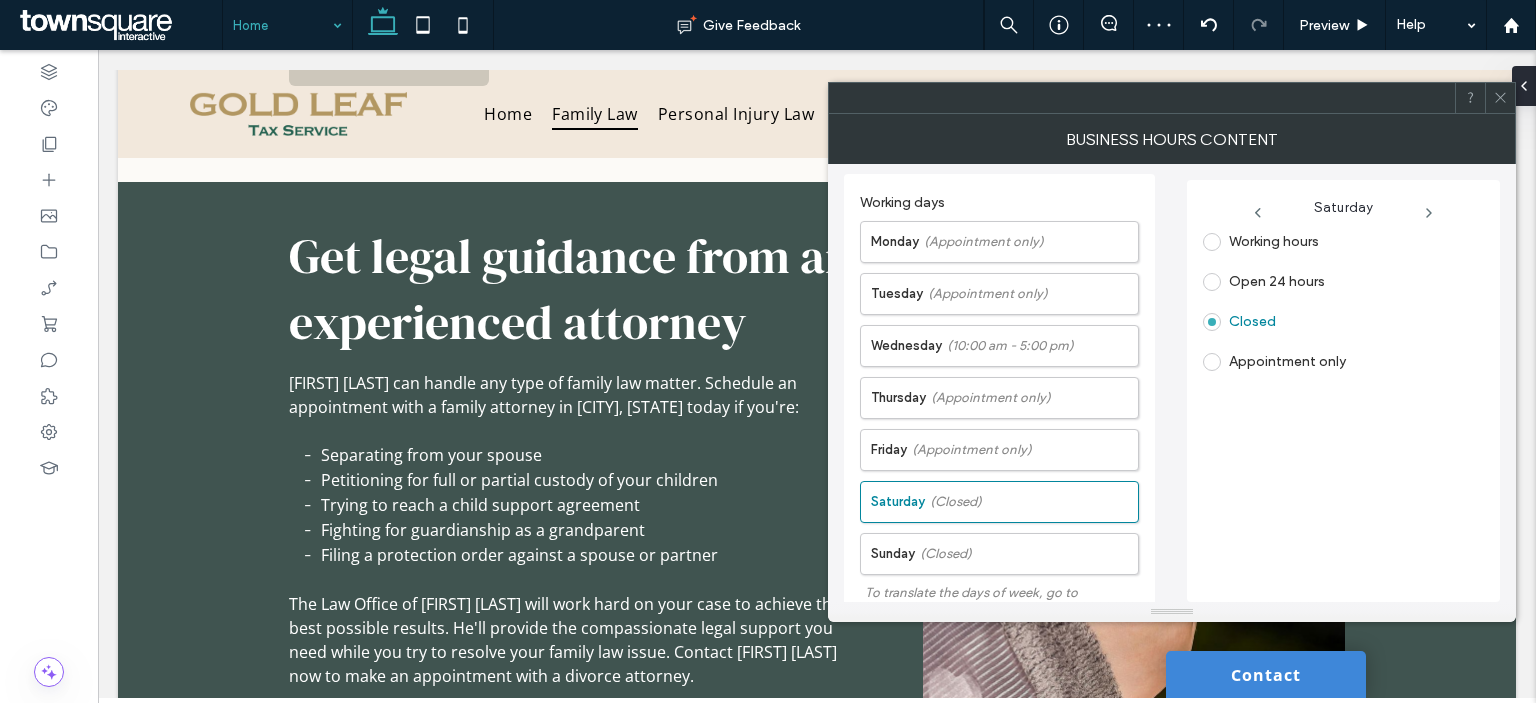 click on "Appointment only" at bounding box center [1287, 361] 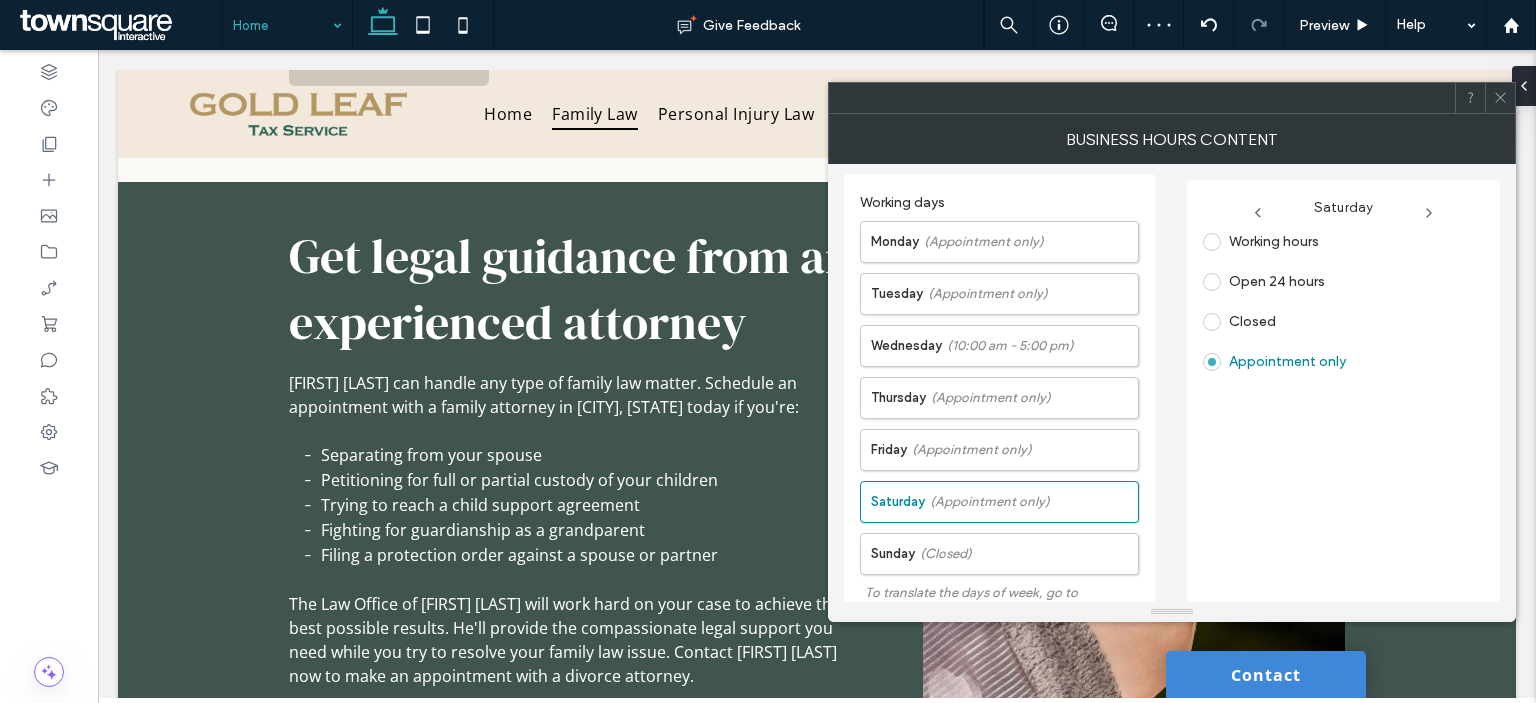 click 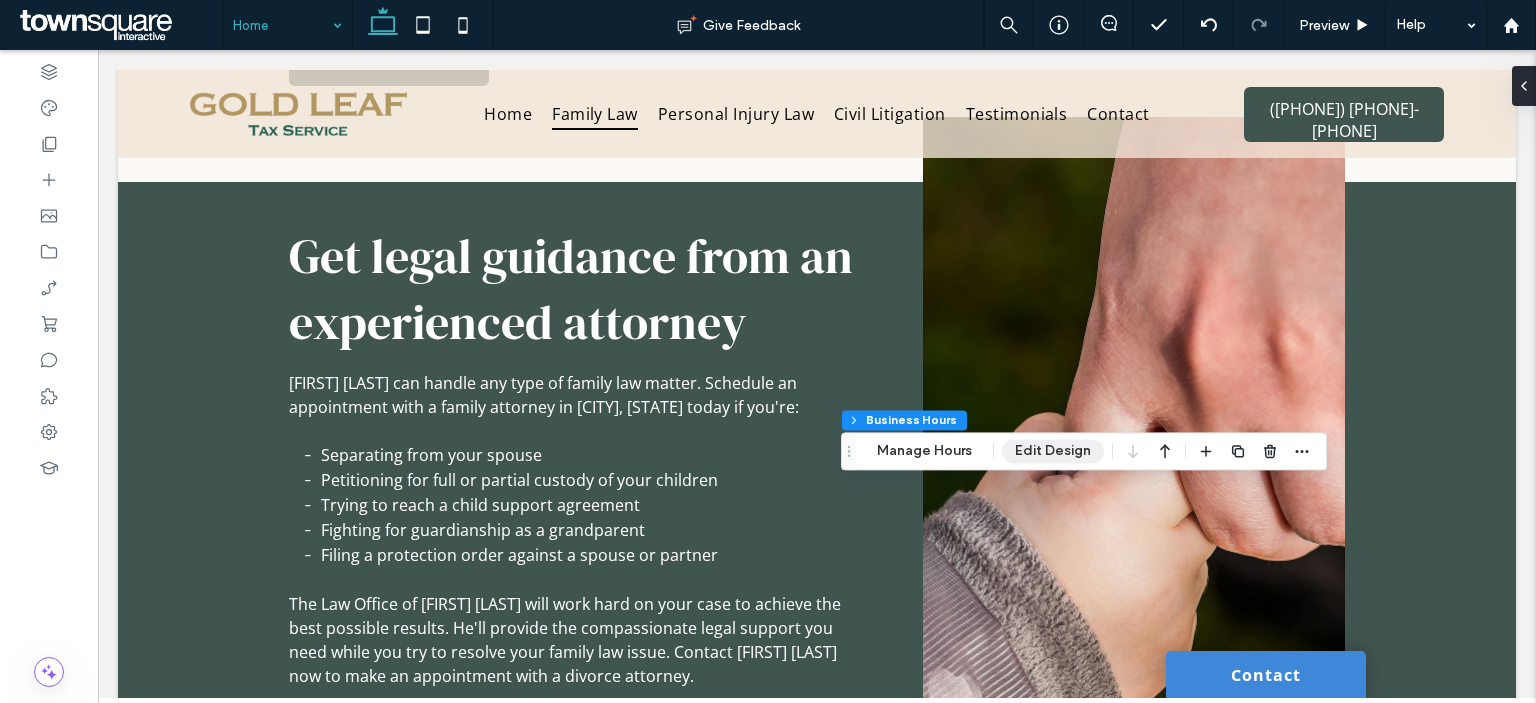 click on "Edit Design" at bounding box center (1053, 451) 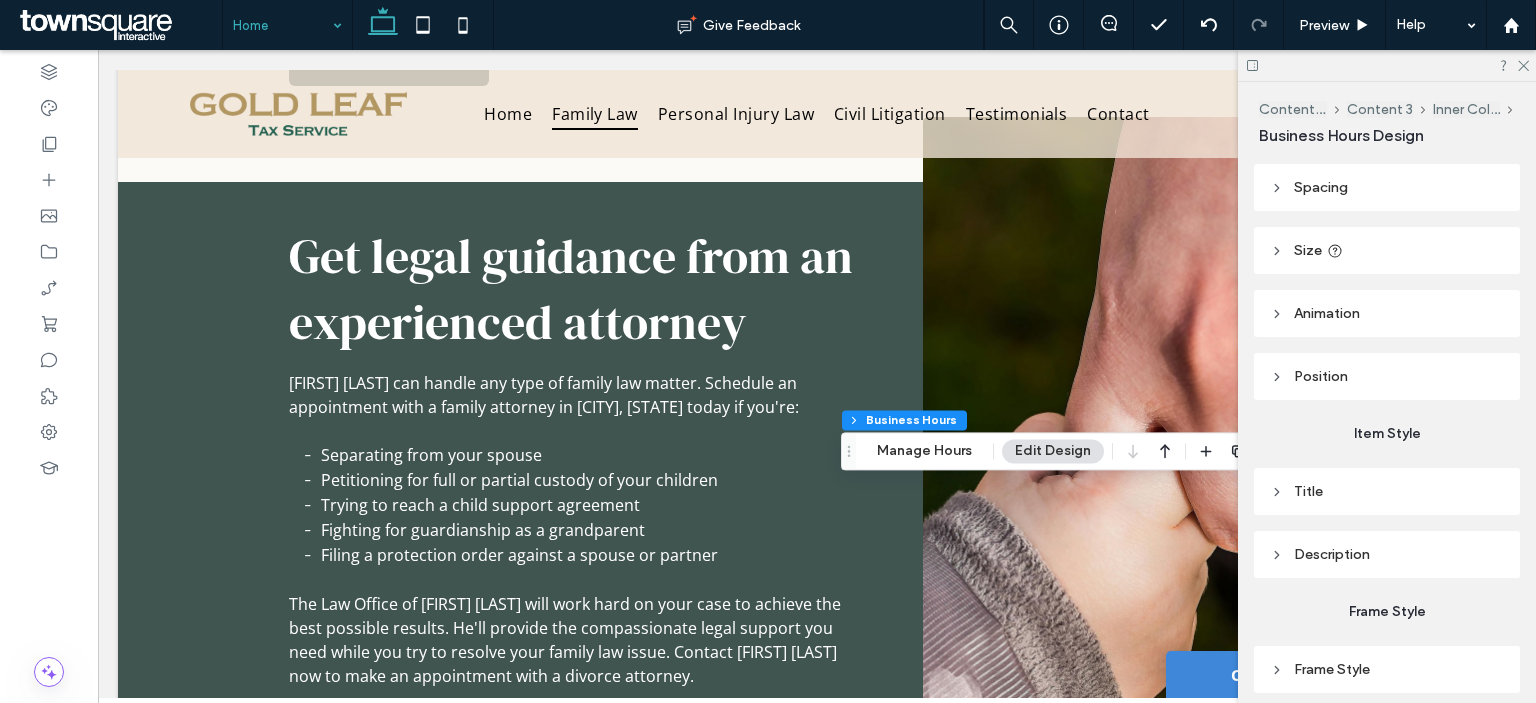 scroll, scrollTop: 136, scrollLeft: 0, axis: vertical 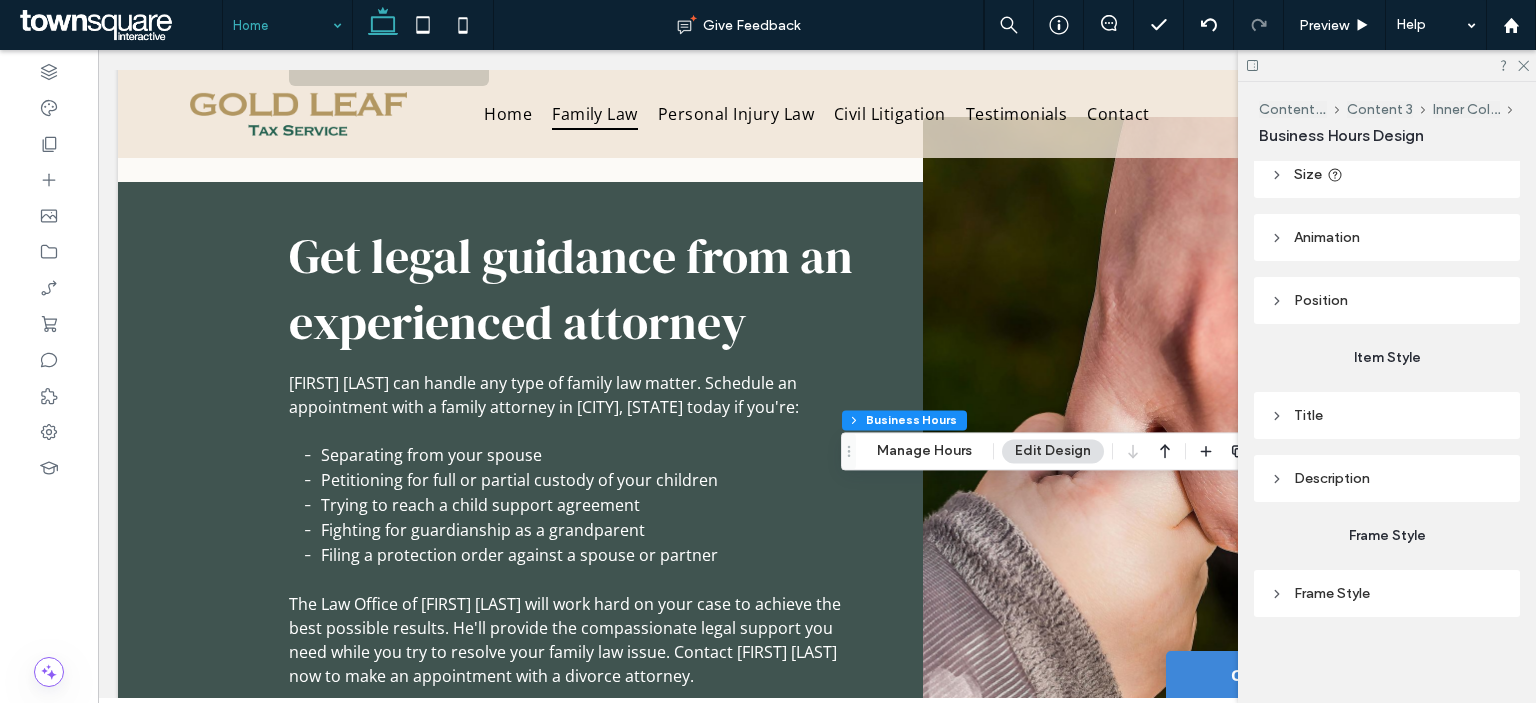 click on "Description" at bounding box center (1387, 478) 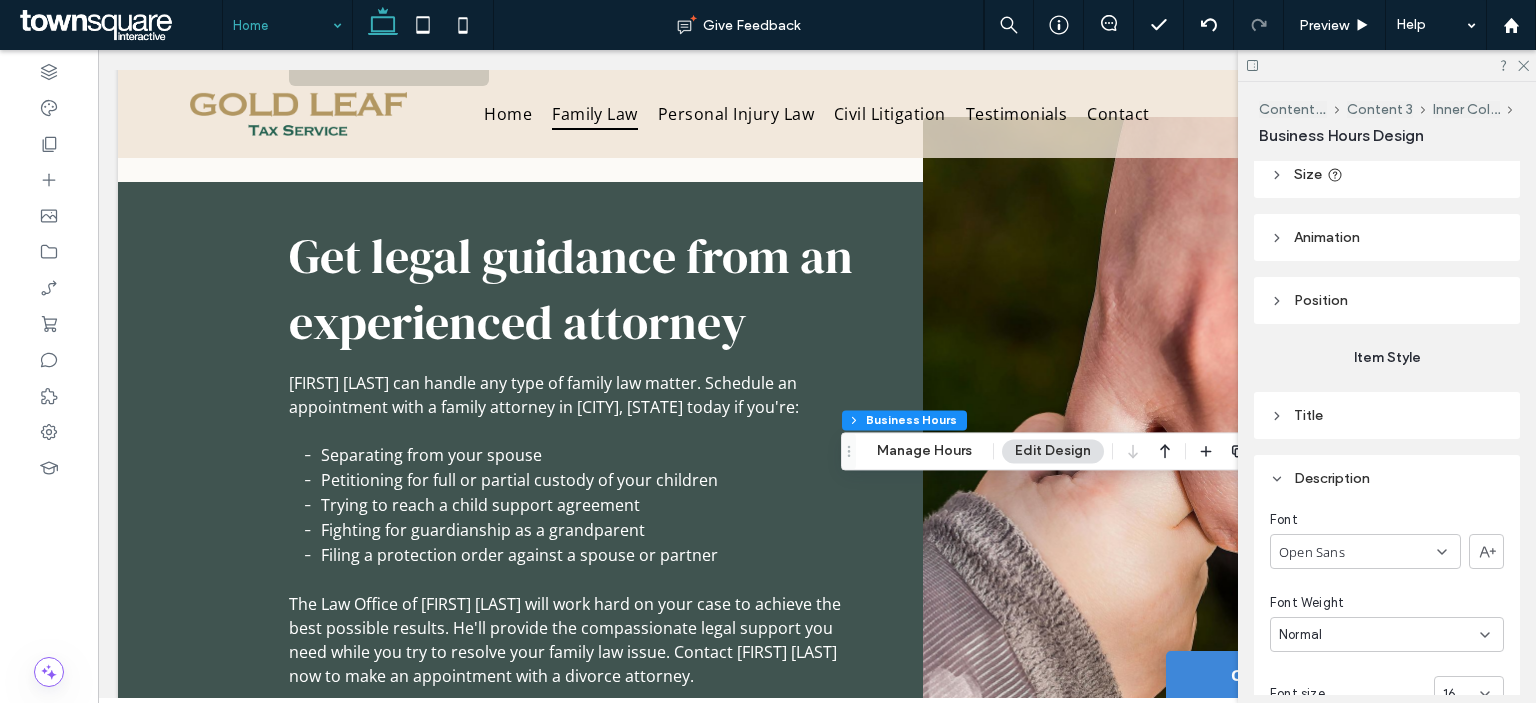 scroll, scrollTop: 336, scrollLeft: 0, axis: vertical 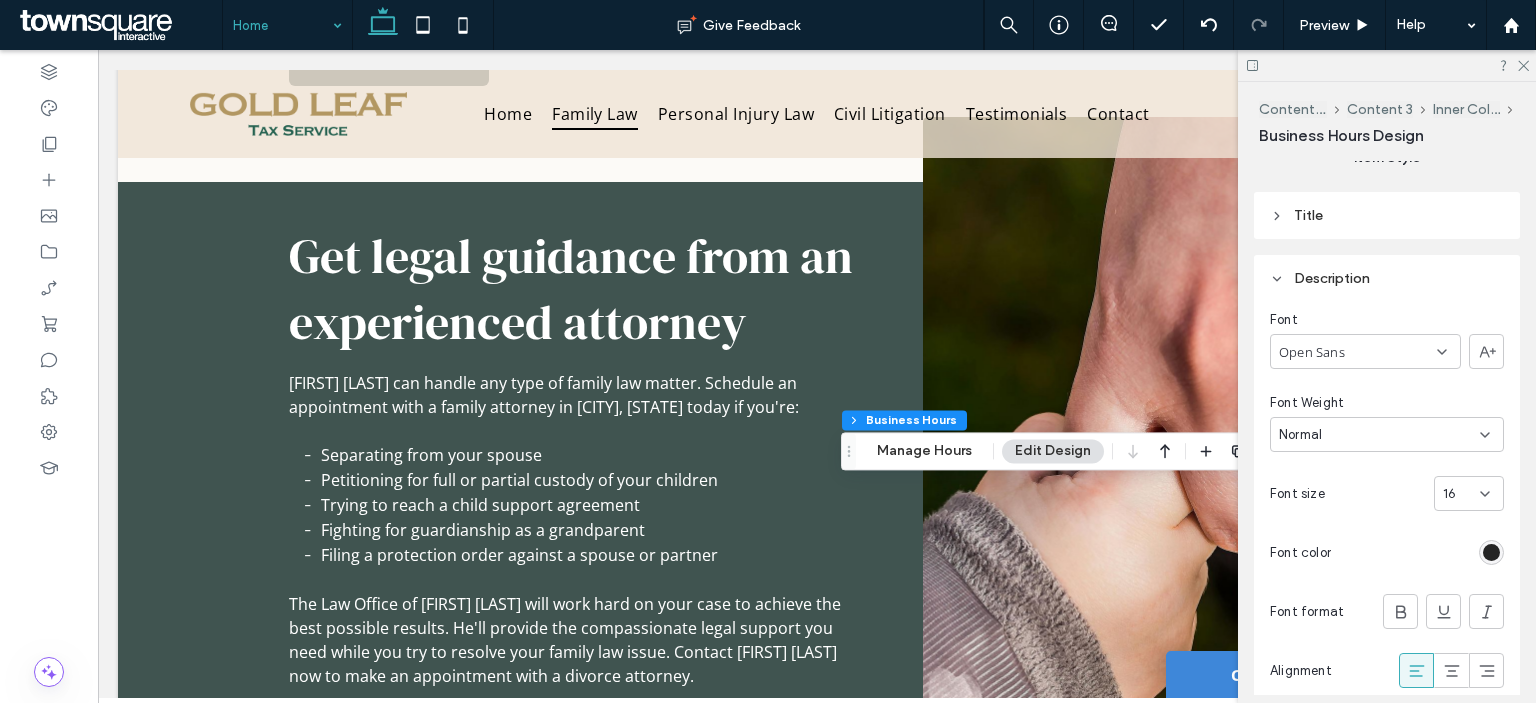 click at bounding box center [1491, 552] 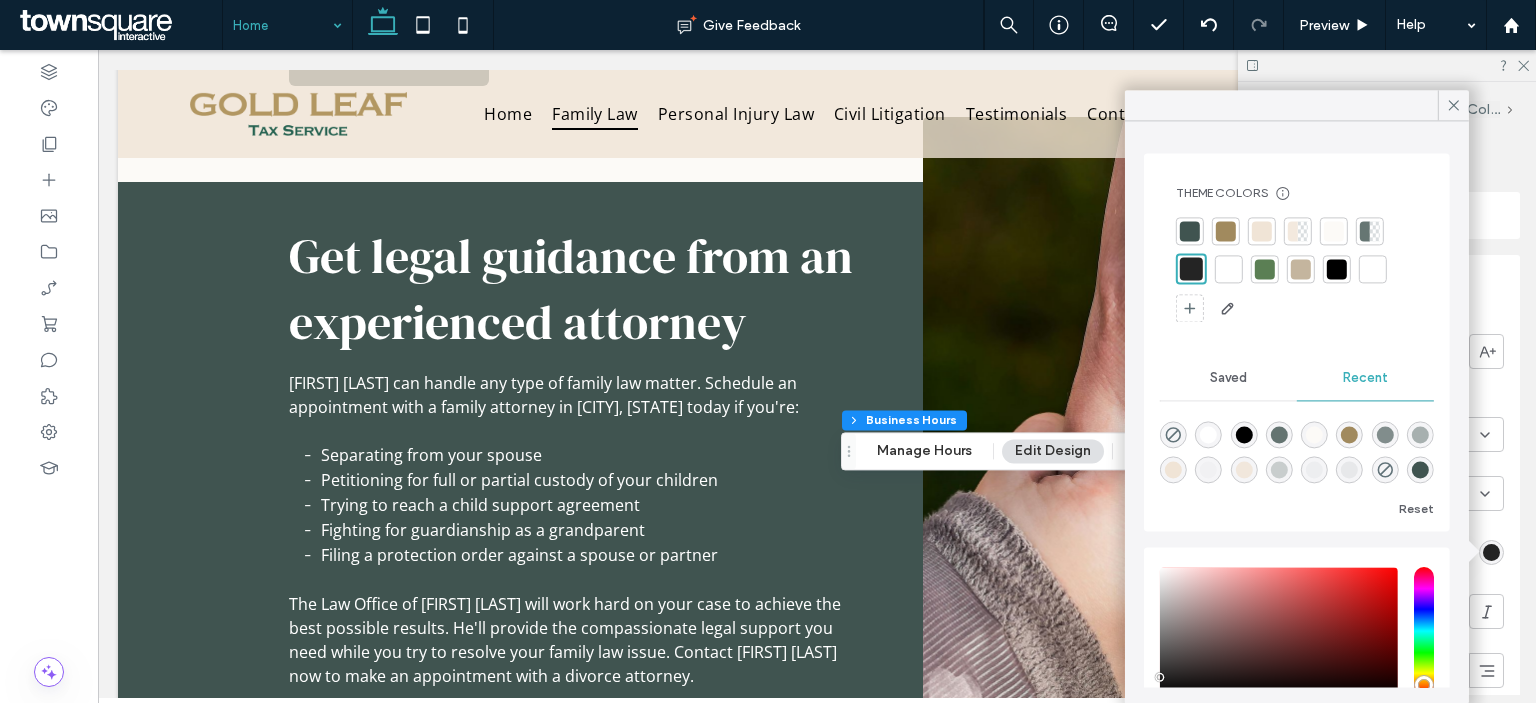 click at bounding box center [1229, 269] 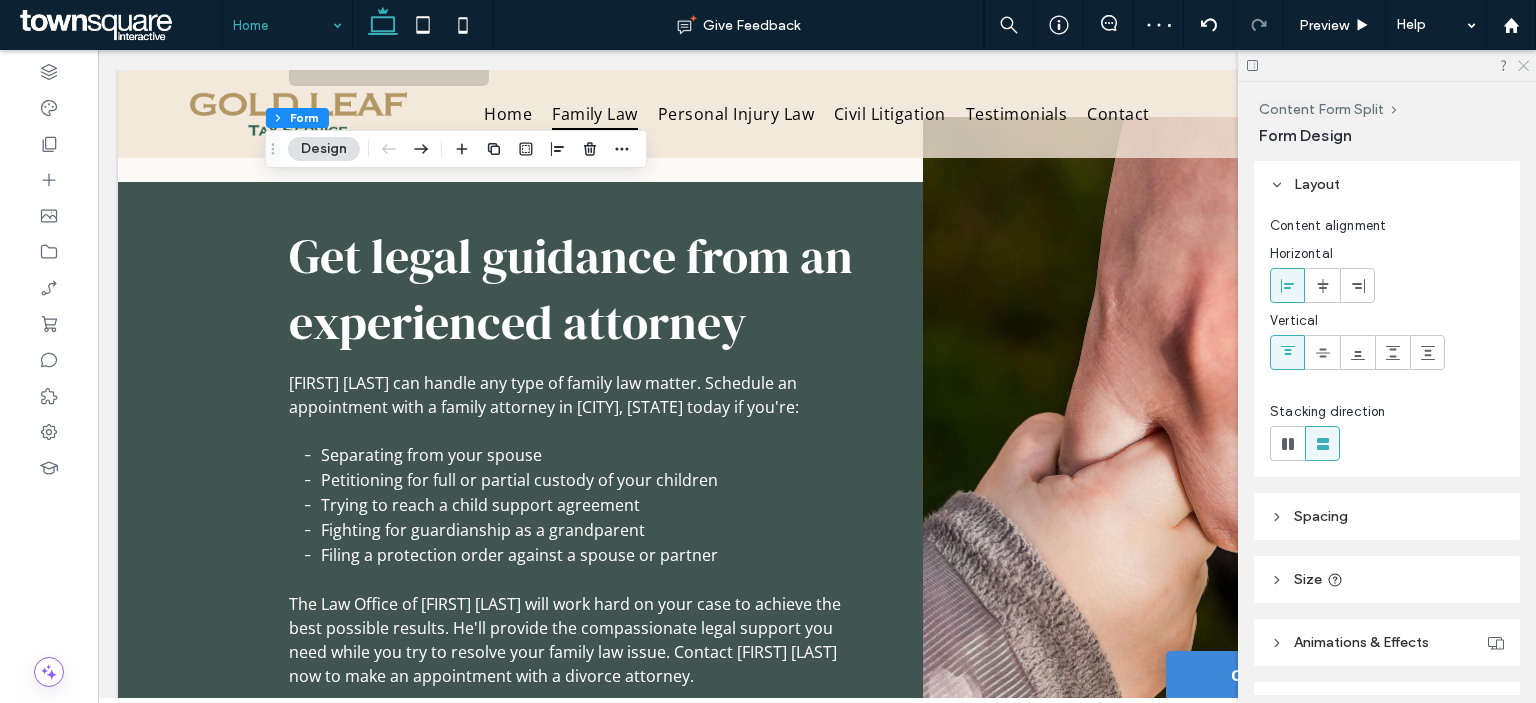 click 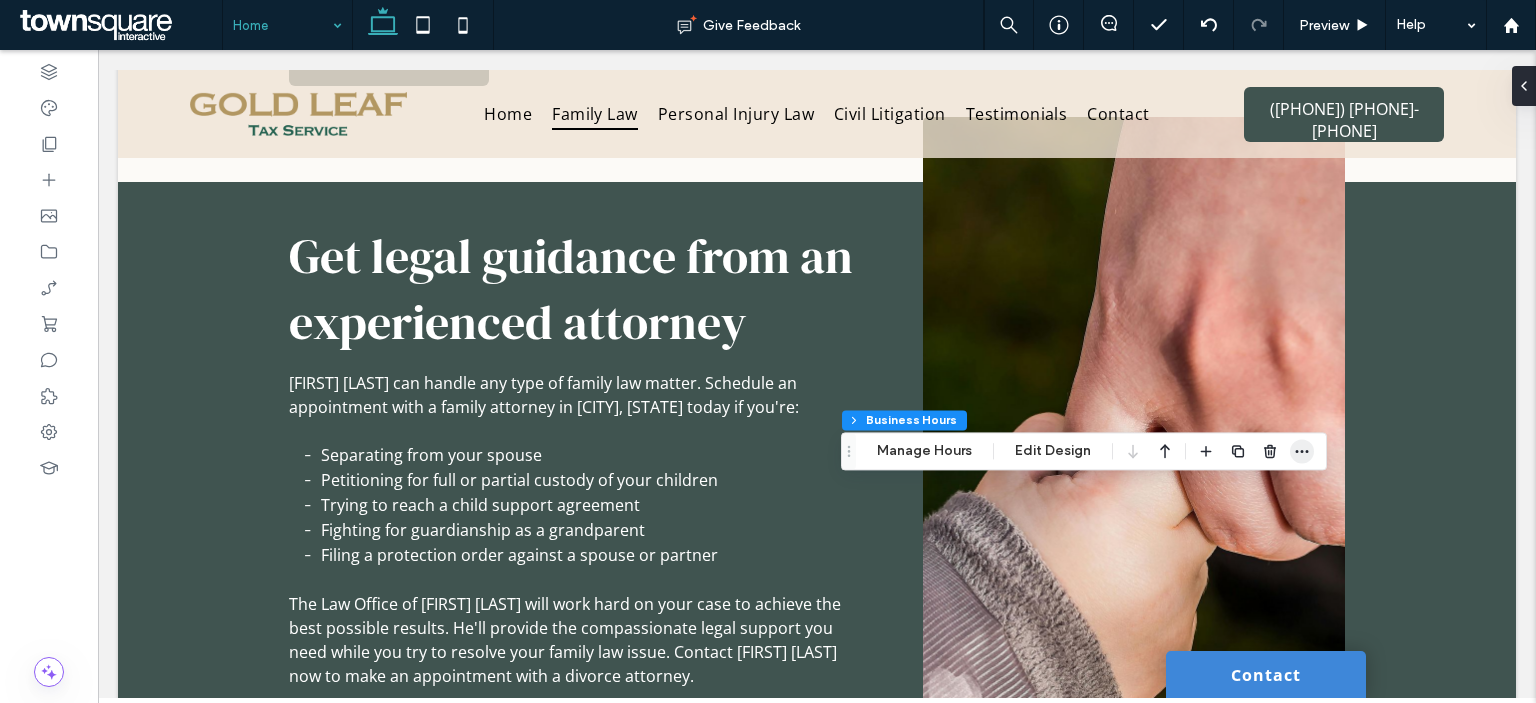 click 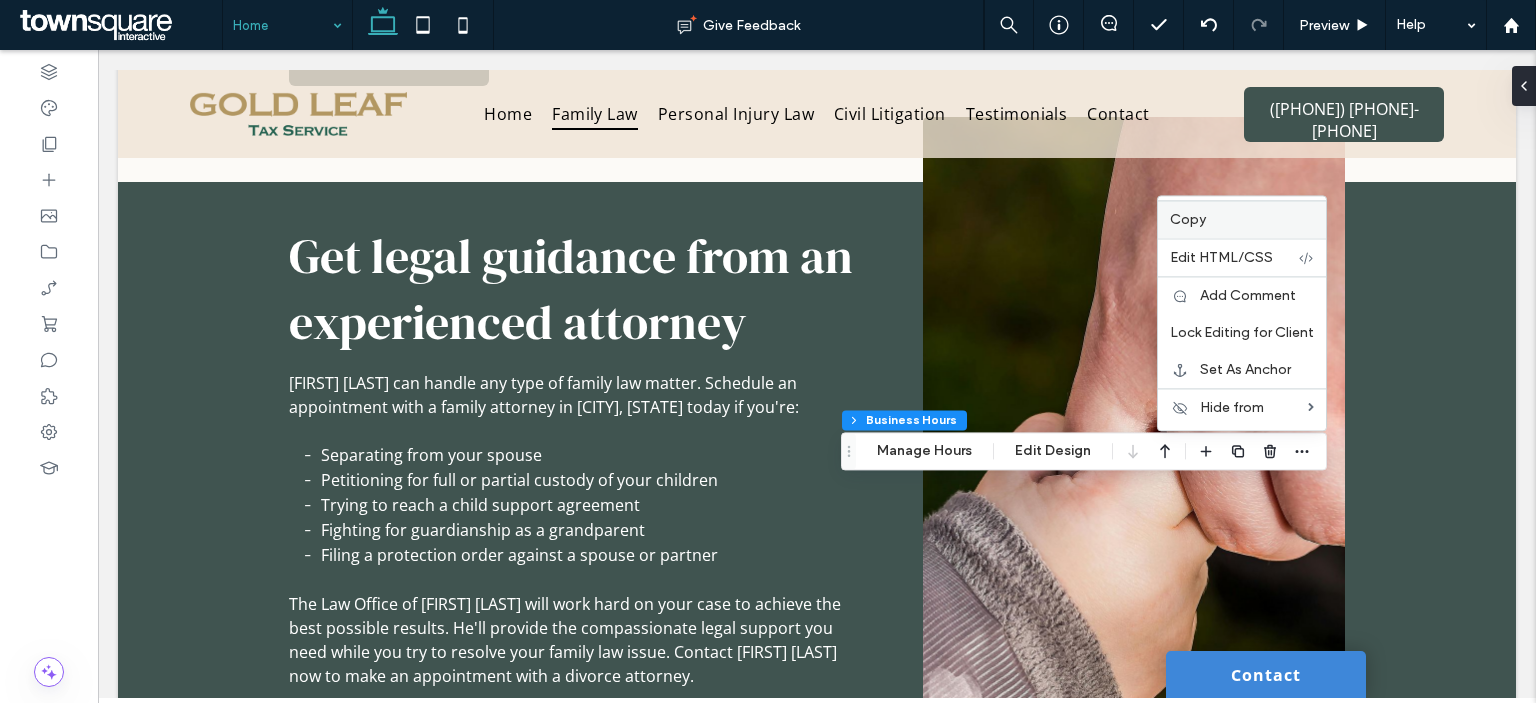 click on "Copy" at bounding box center [1242, 219] 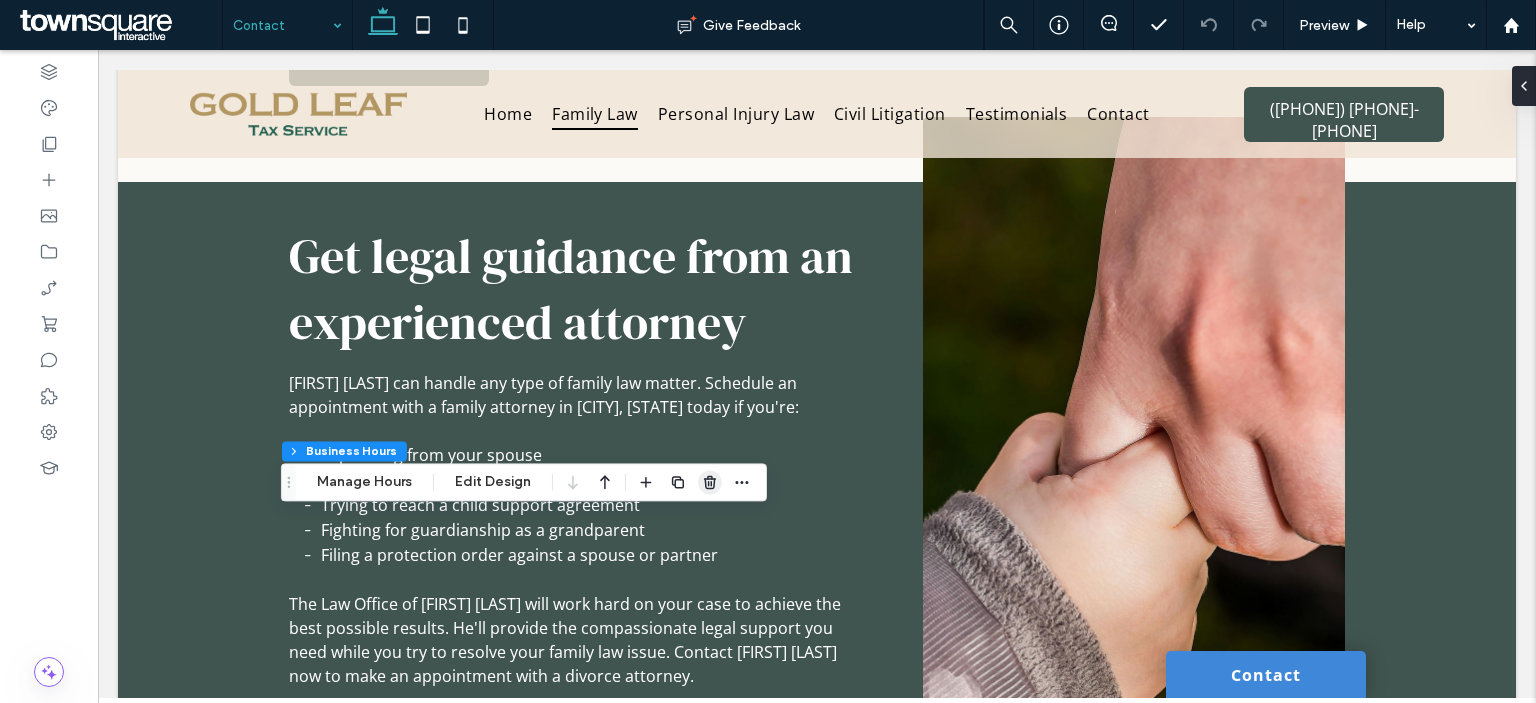 click 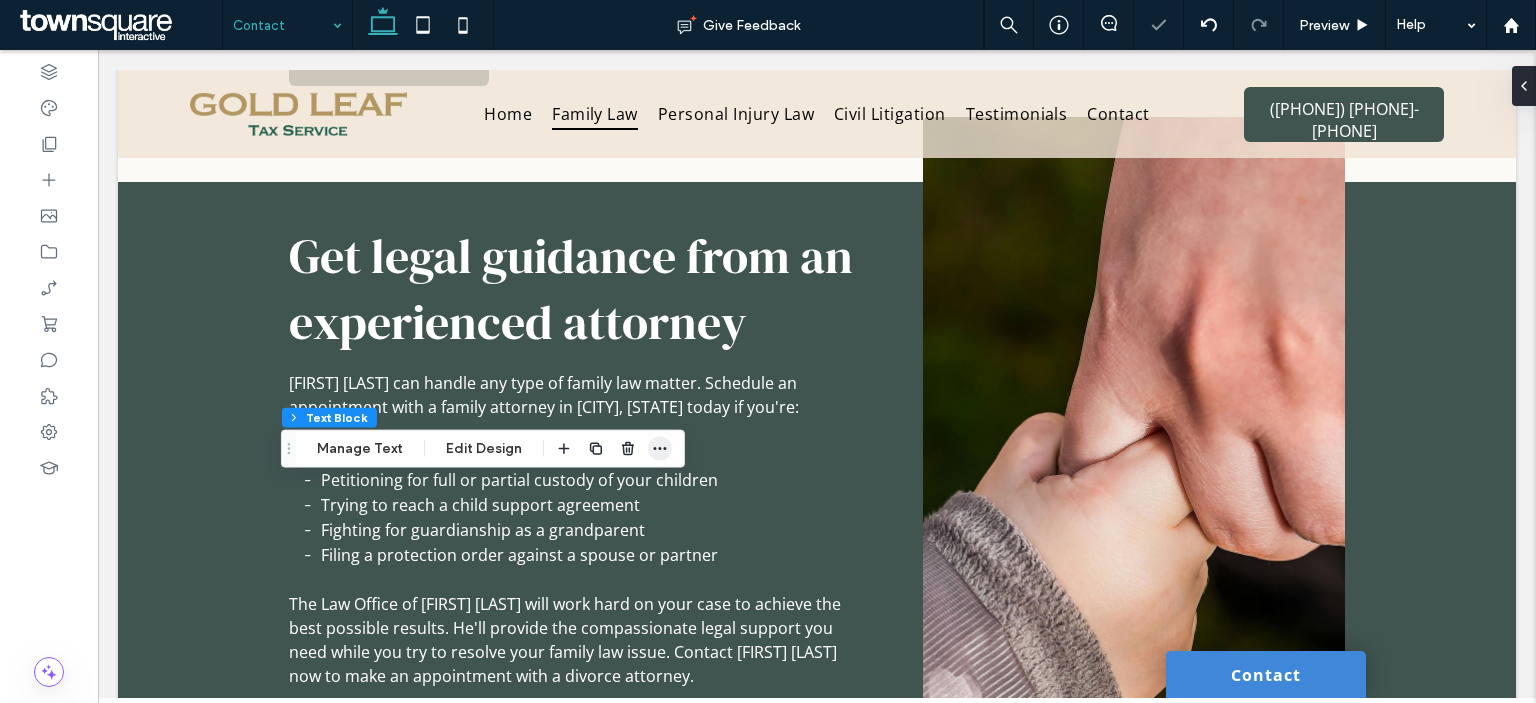 click at bounding box center [660, 449] 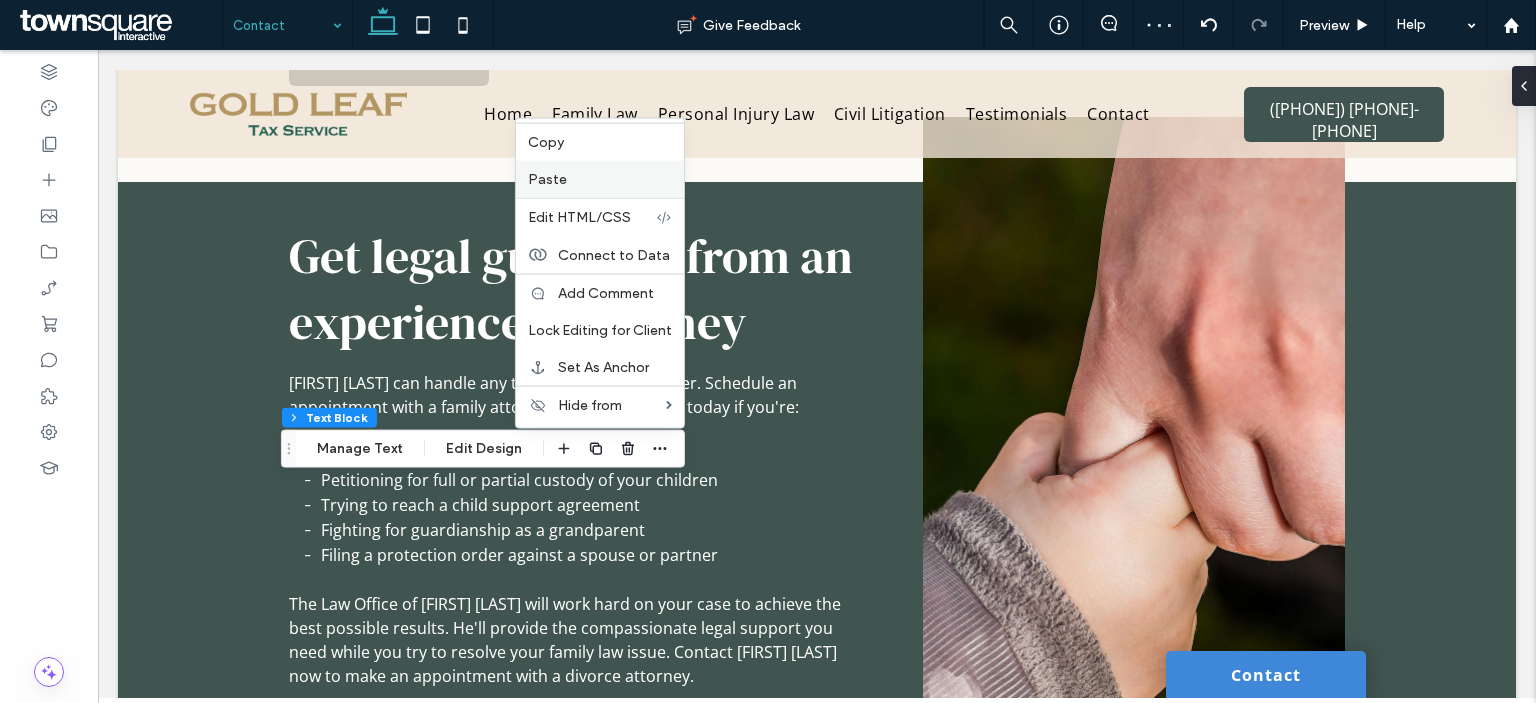 click on "Paste" at bounding box center [600, 179] 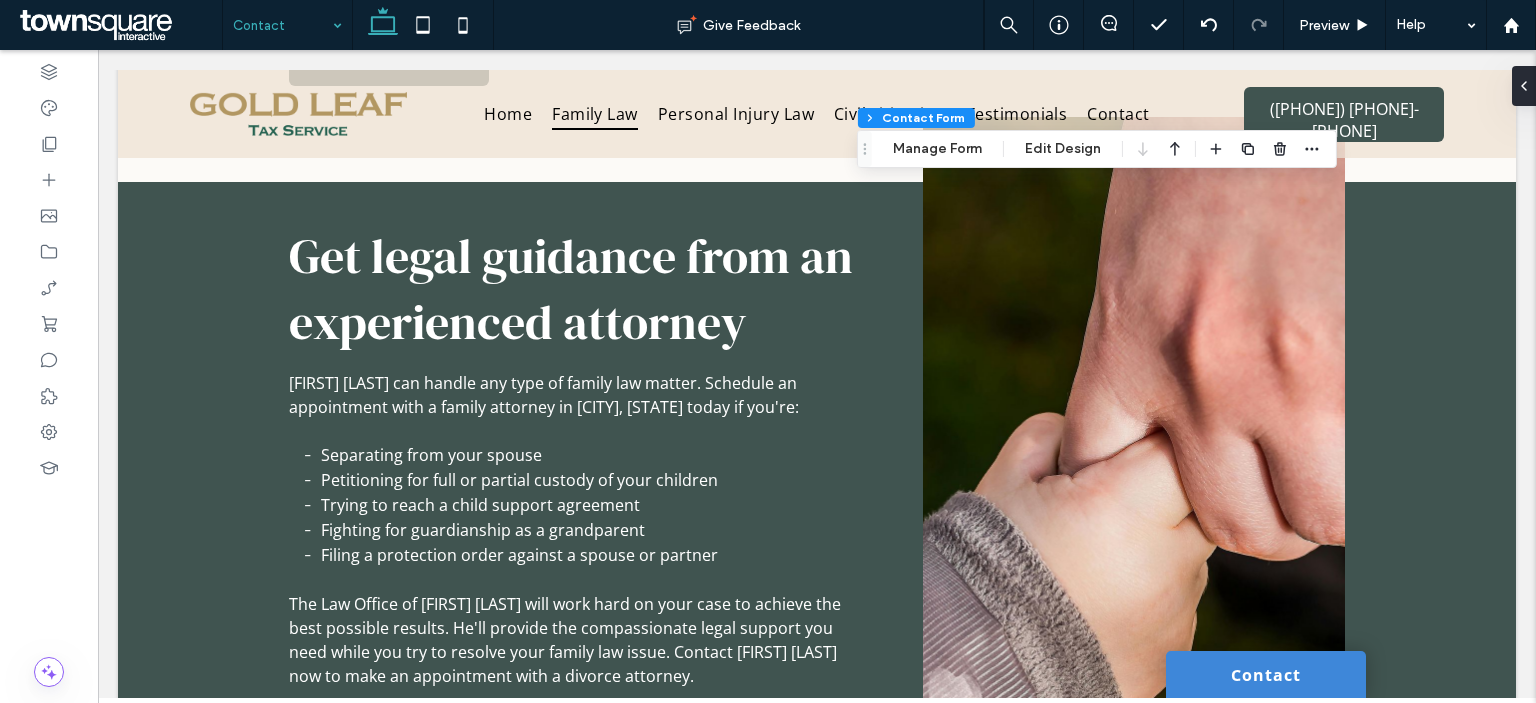 type on "*" 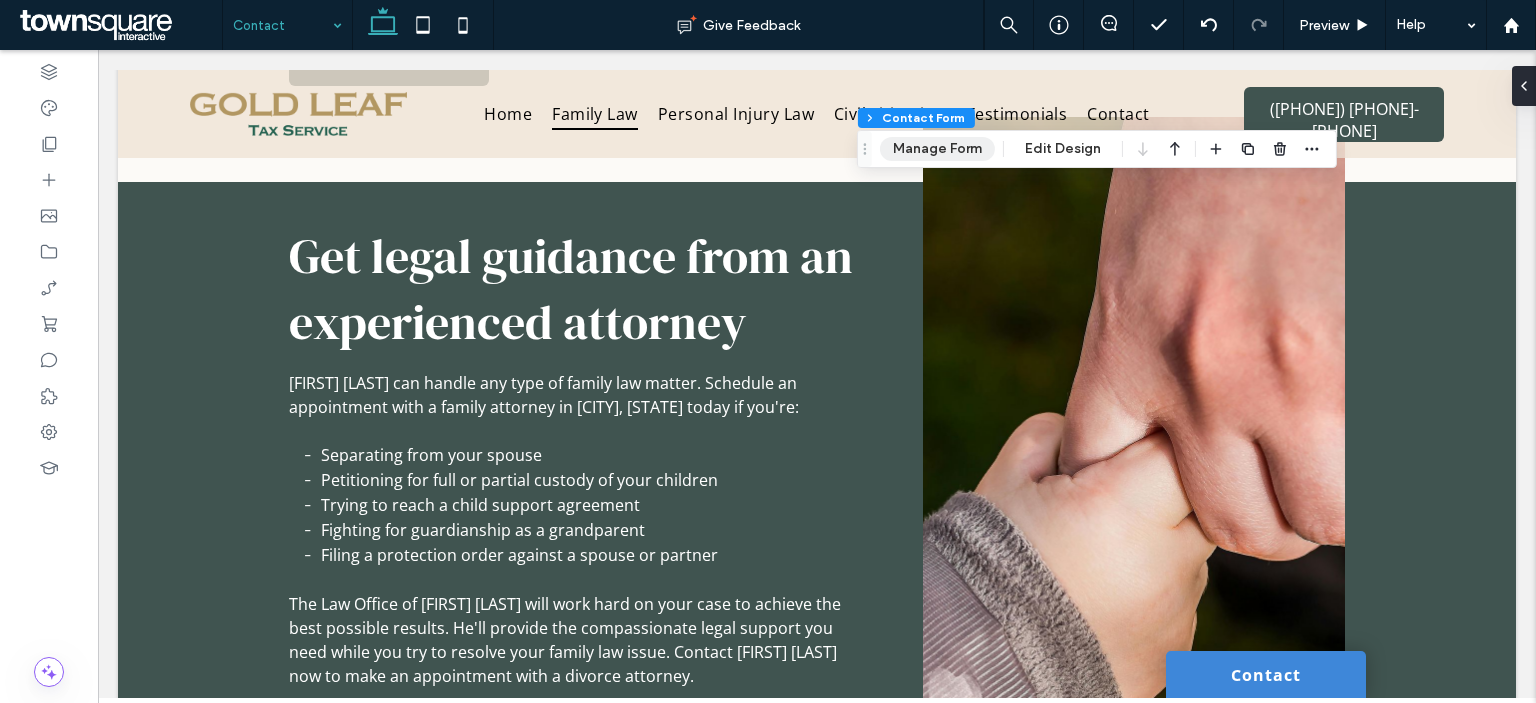 click on "Manage Form" at bounding box center [937, 149] 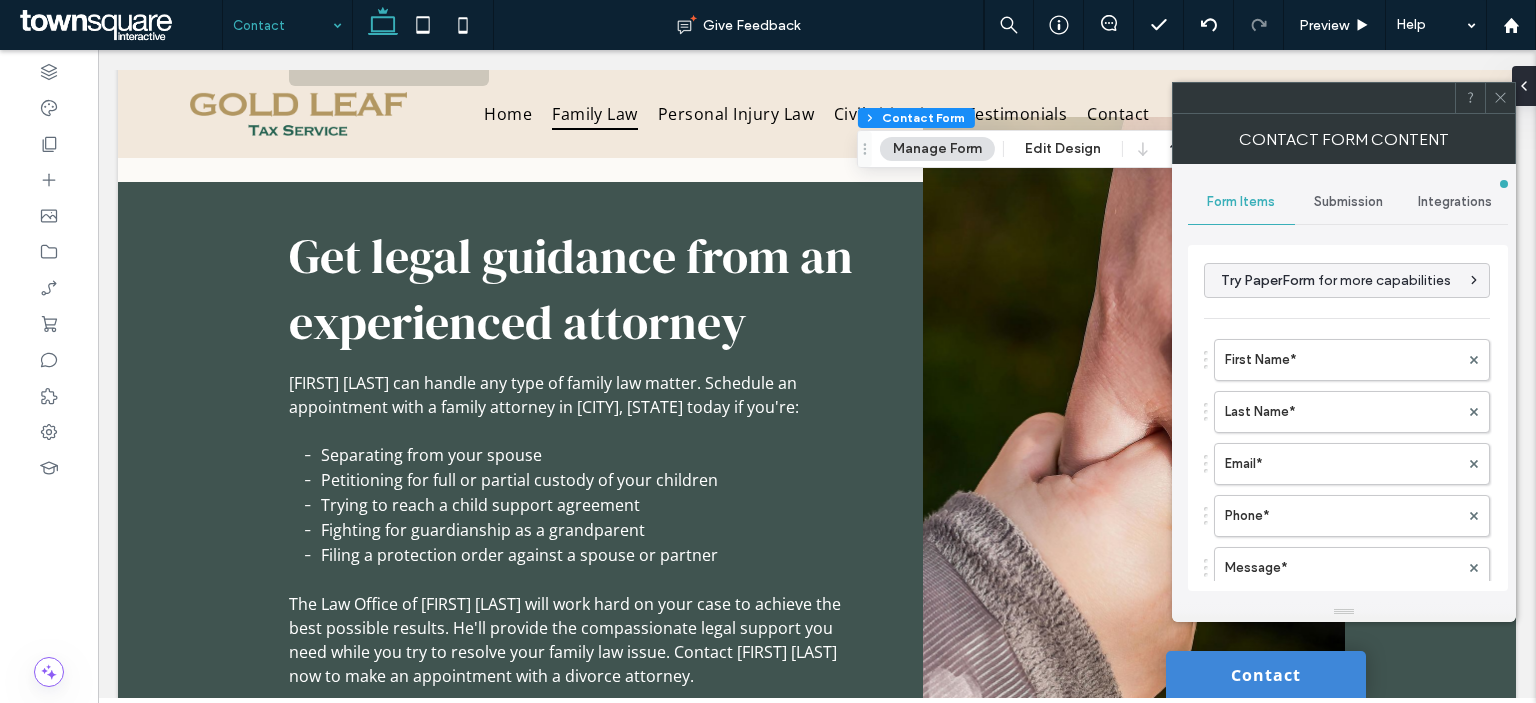 click on "Submission" at bounding box center (1348, 202) 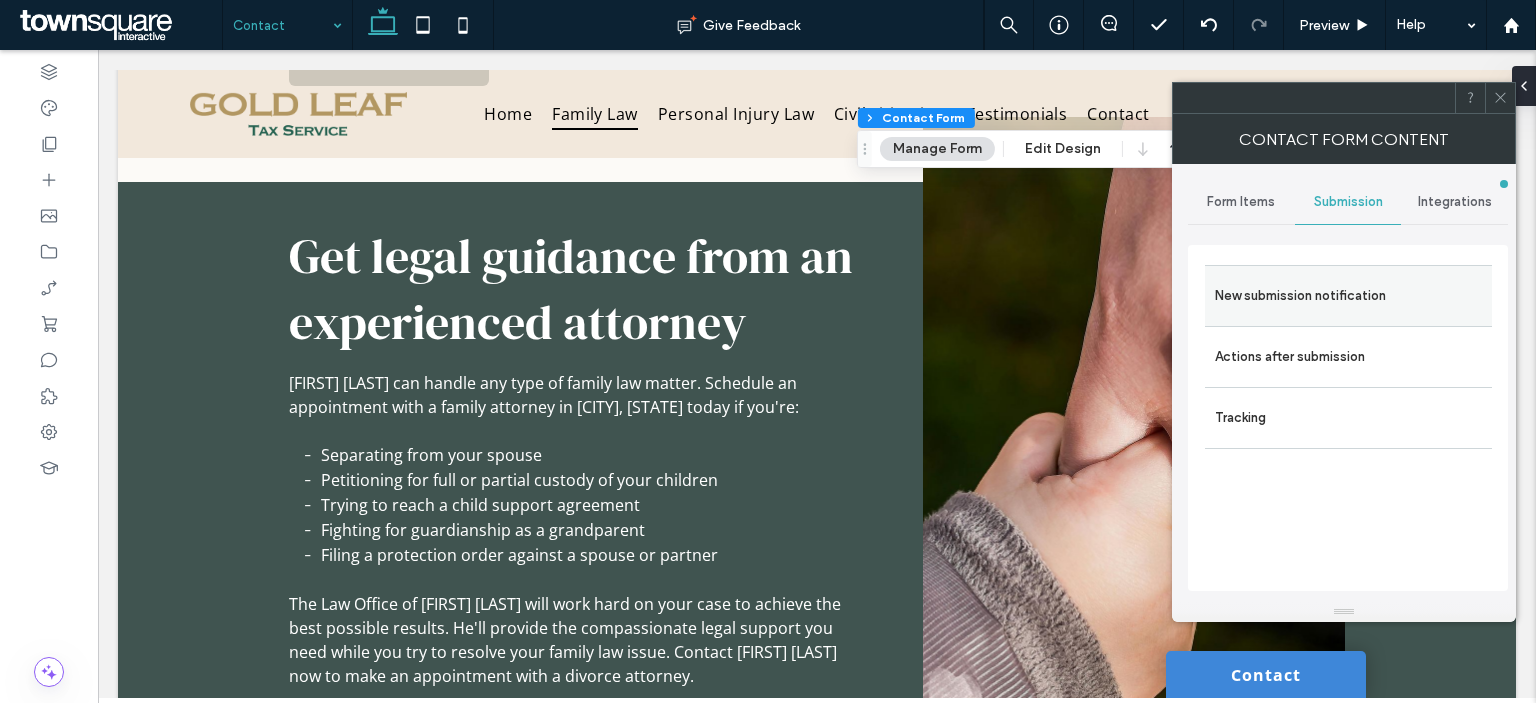 click on "New submission notification" at bounding box center (1348, 296) 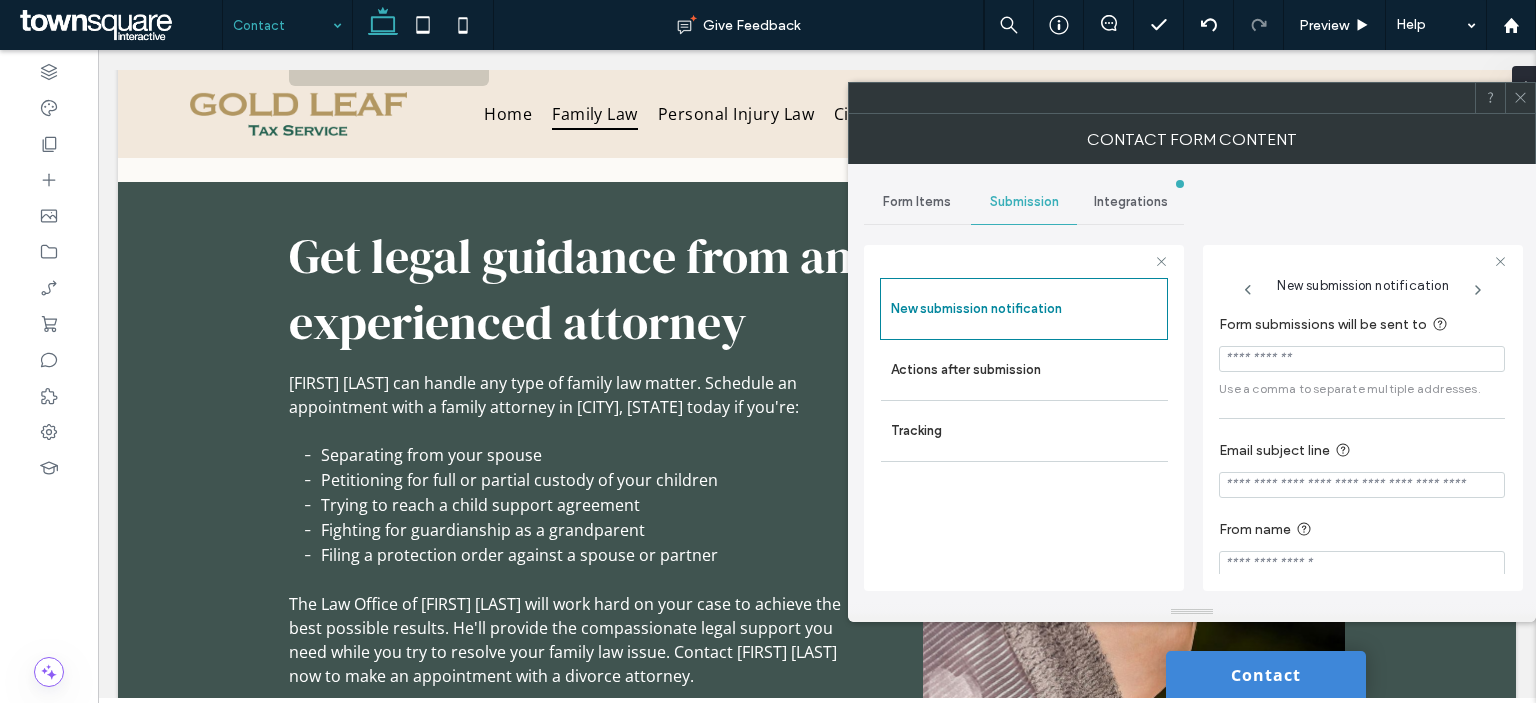 click at bounding box center (1362, 359) 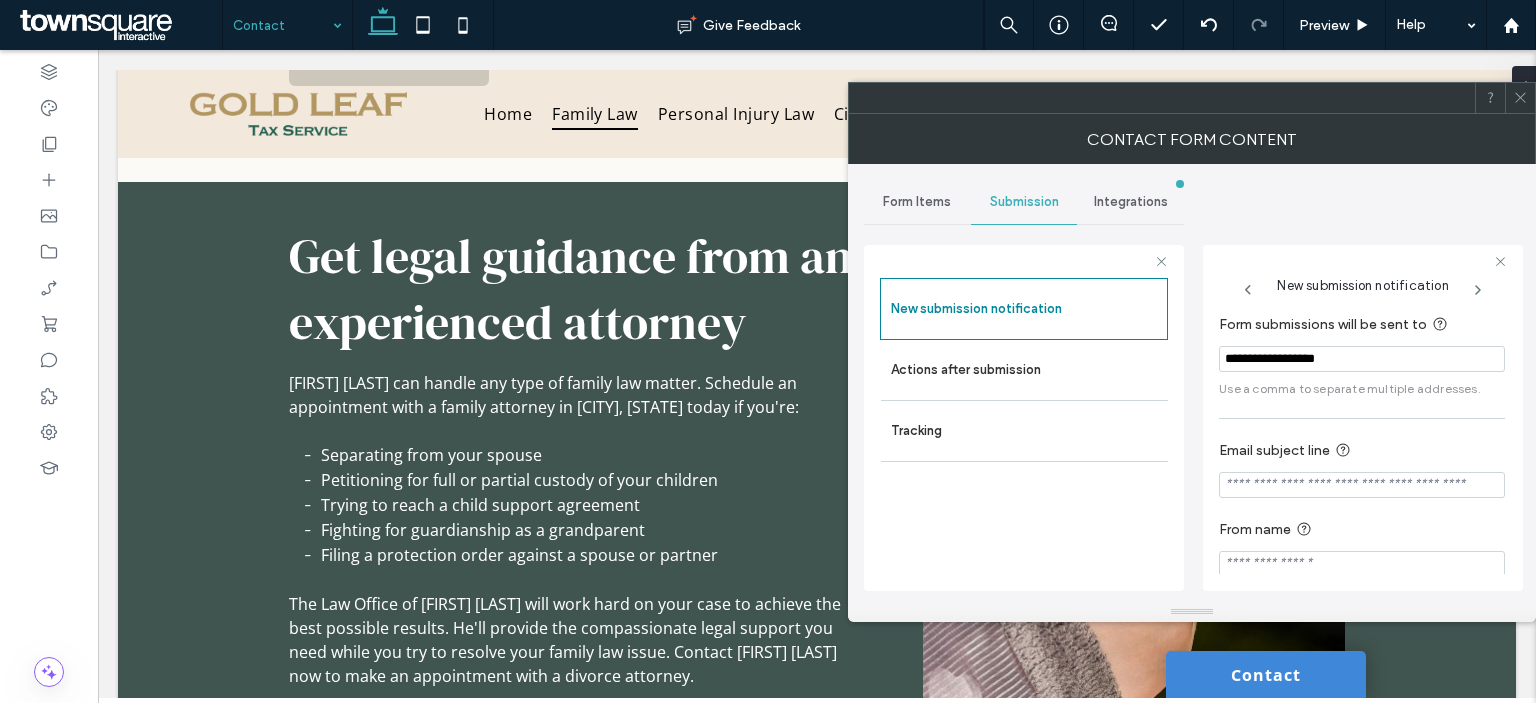 type on "**********" 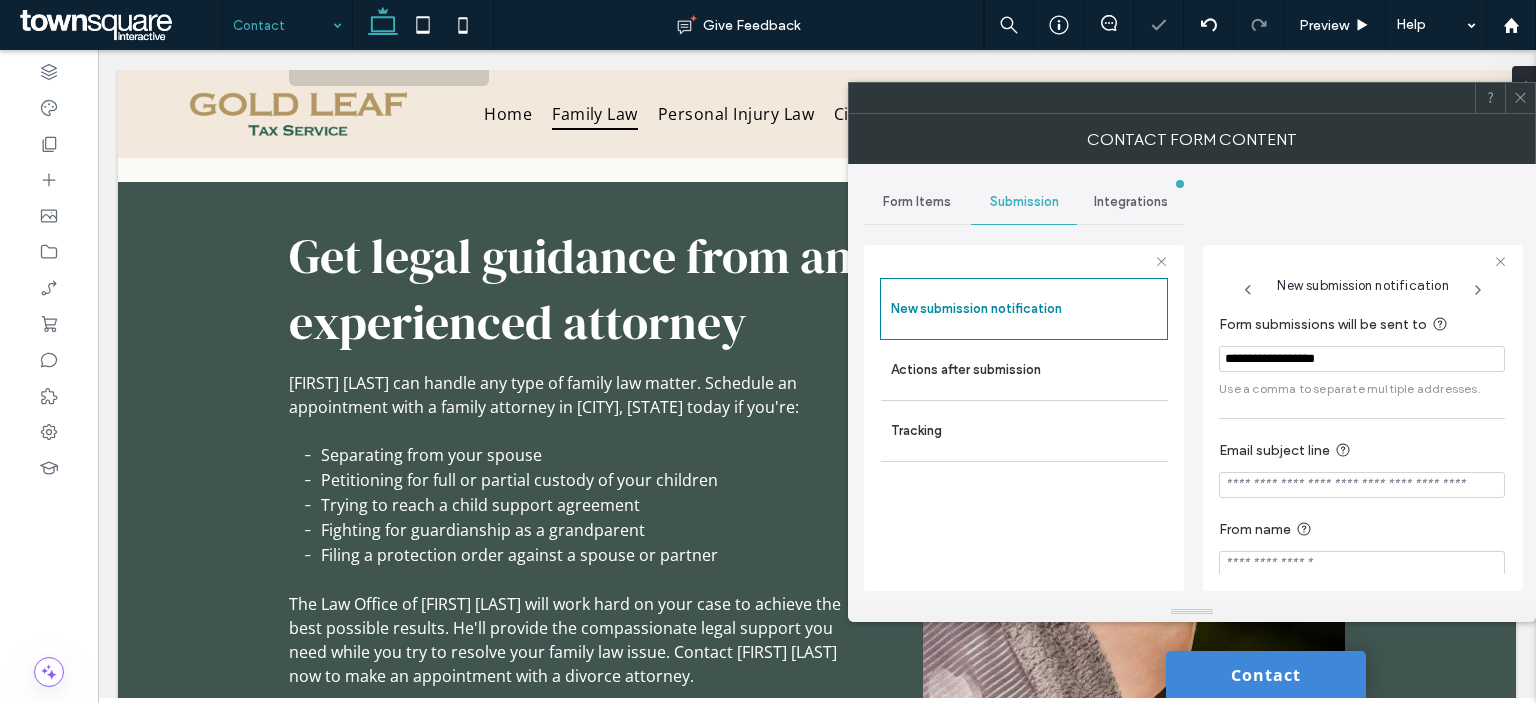 click on "Use a comma to separate multiple addresses." at bounding box center [1362, 389] 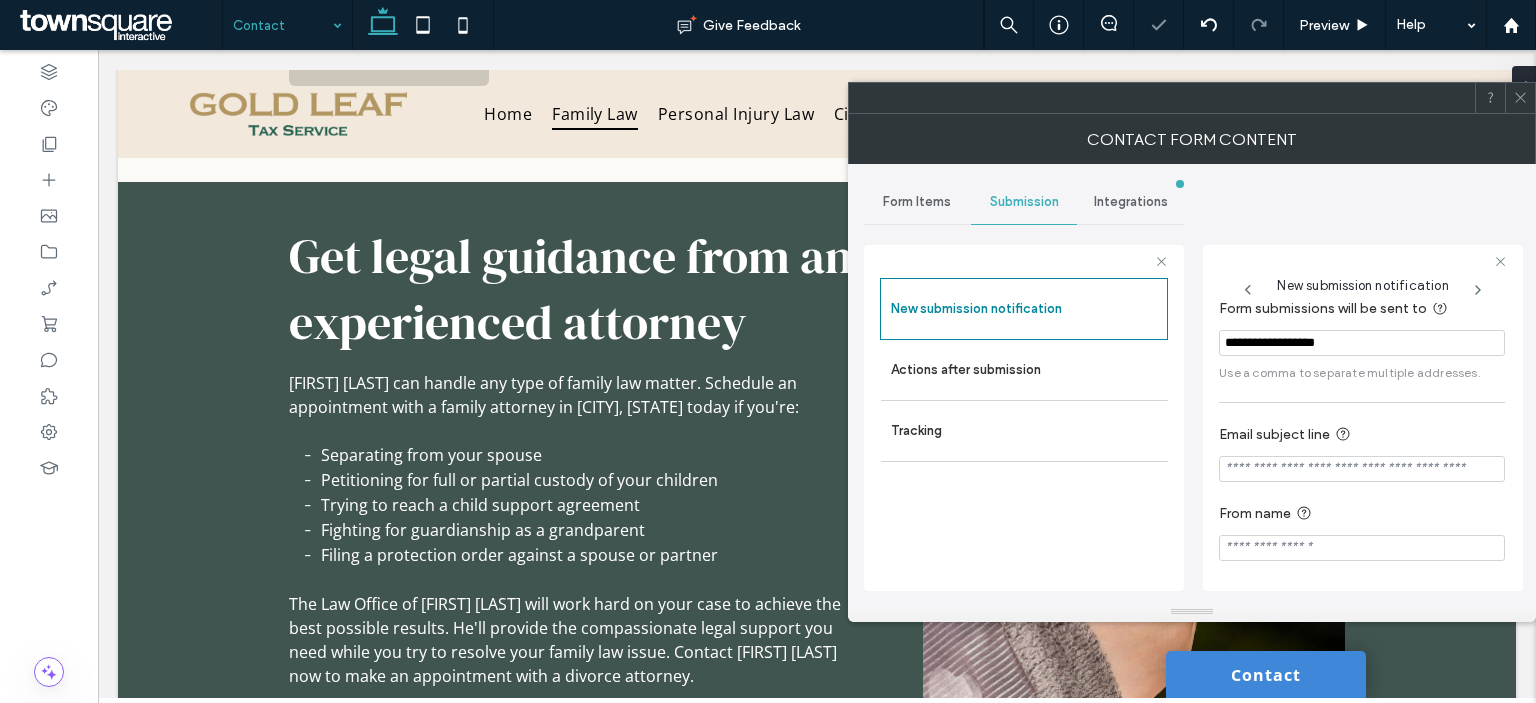 scroll, scrollTop: 0, scrollLeft: 0, axis: both 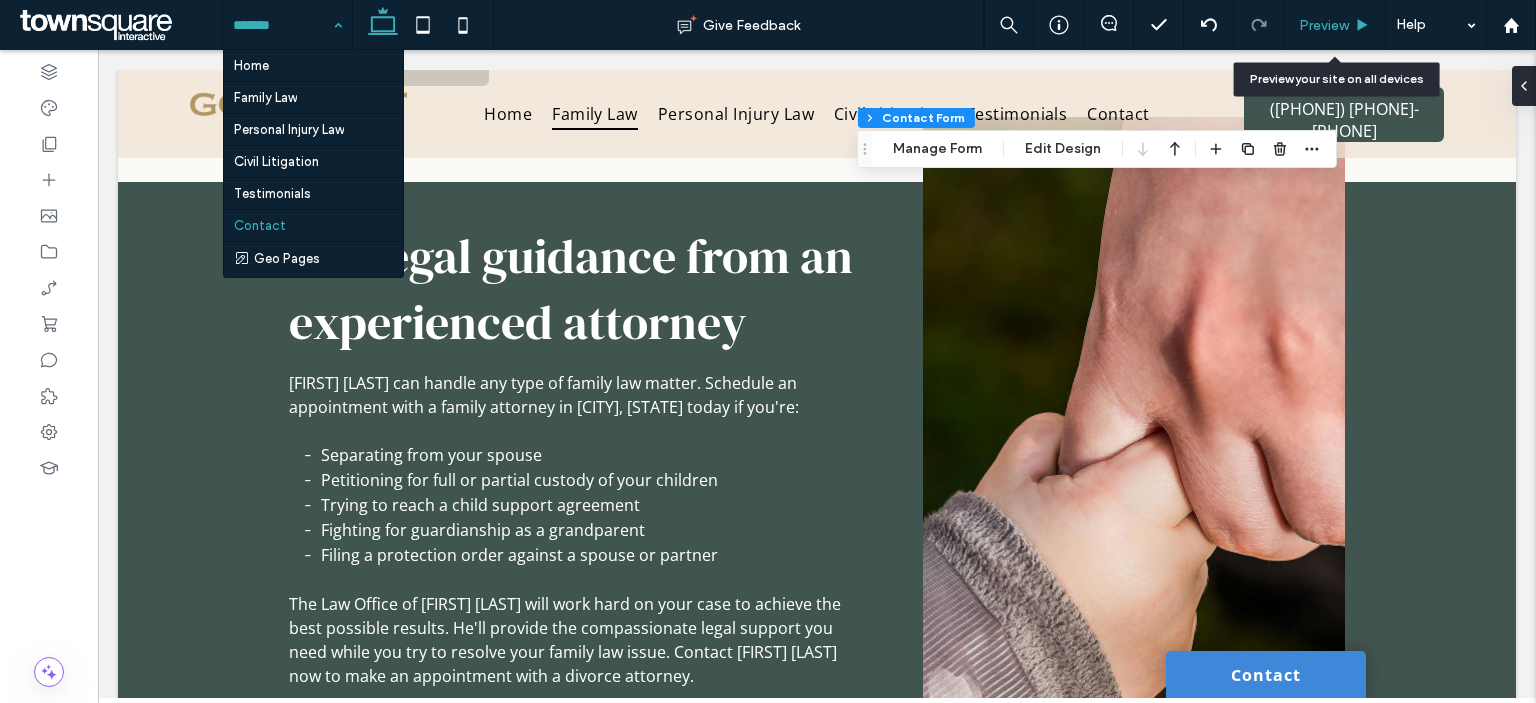 click on "Preview" at bounding box center [1334, 25] 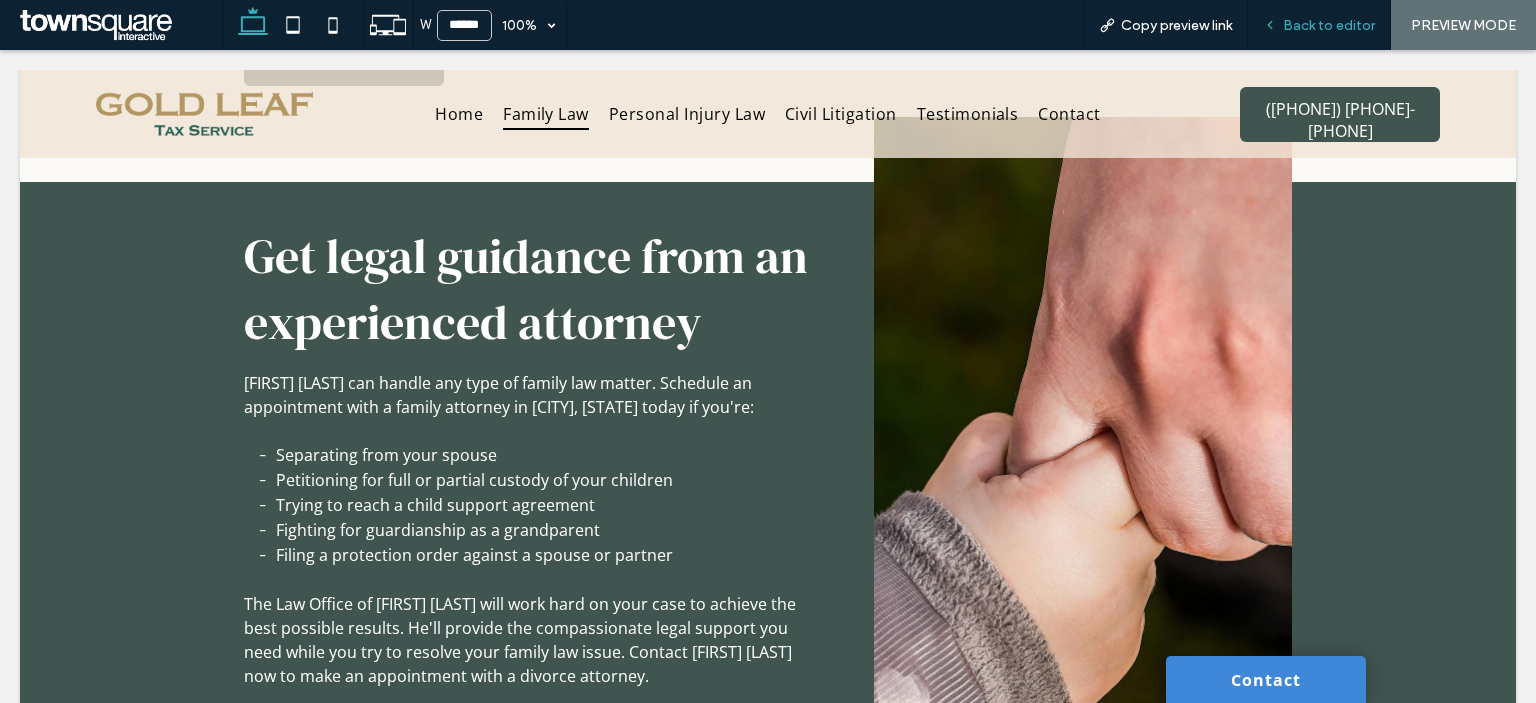 click on "Back to editor" at bounding box center (1319, 25) 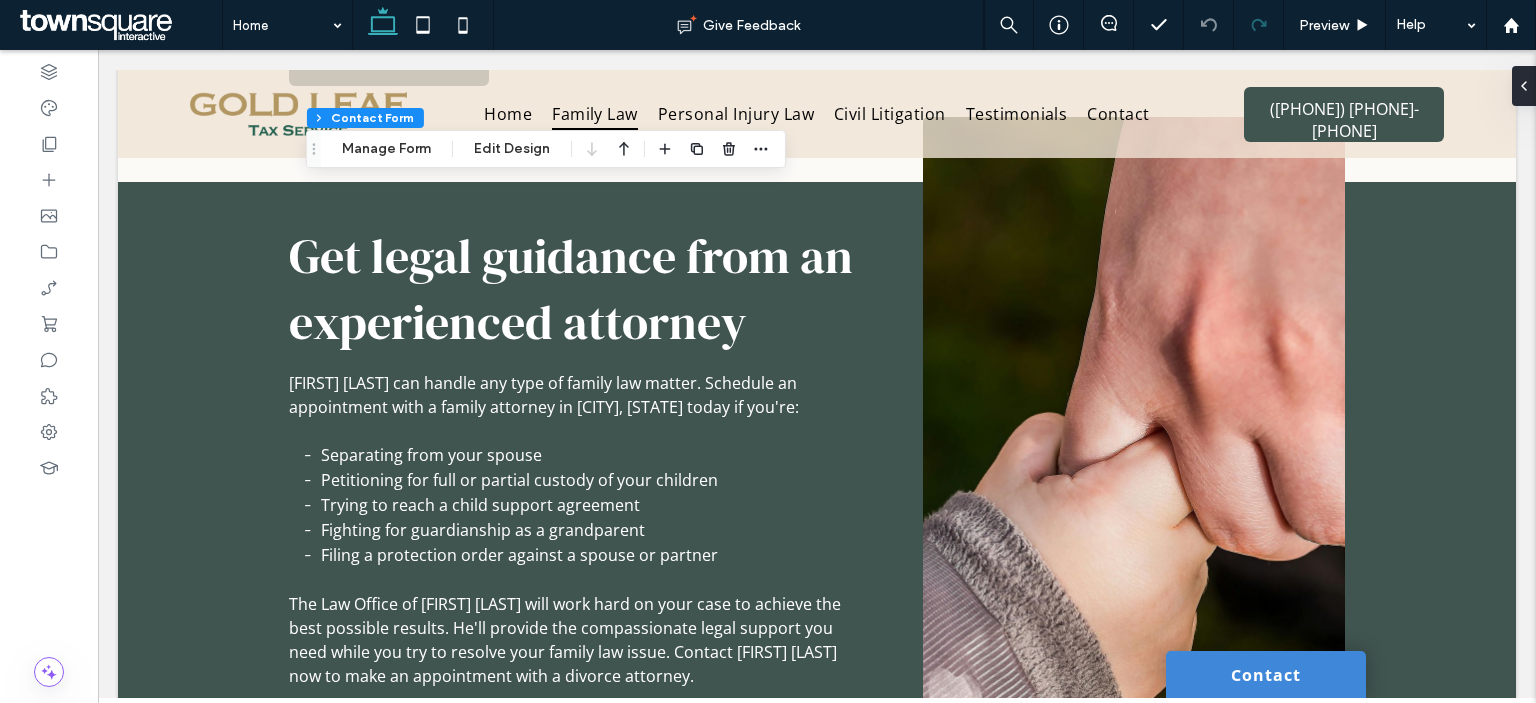 type on "*" 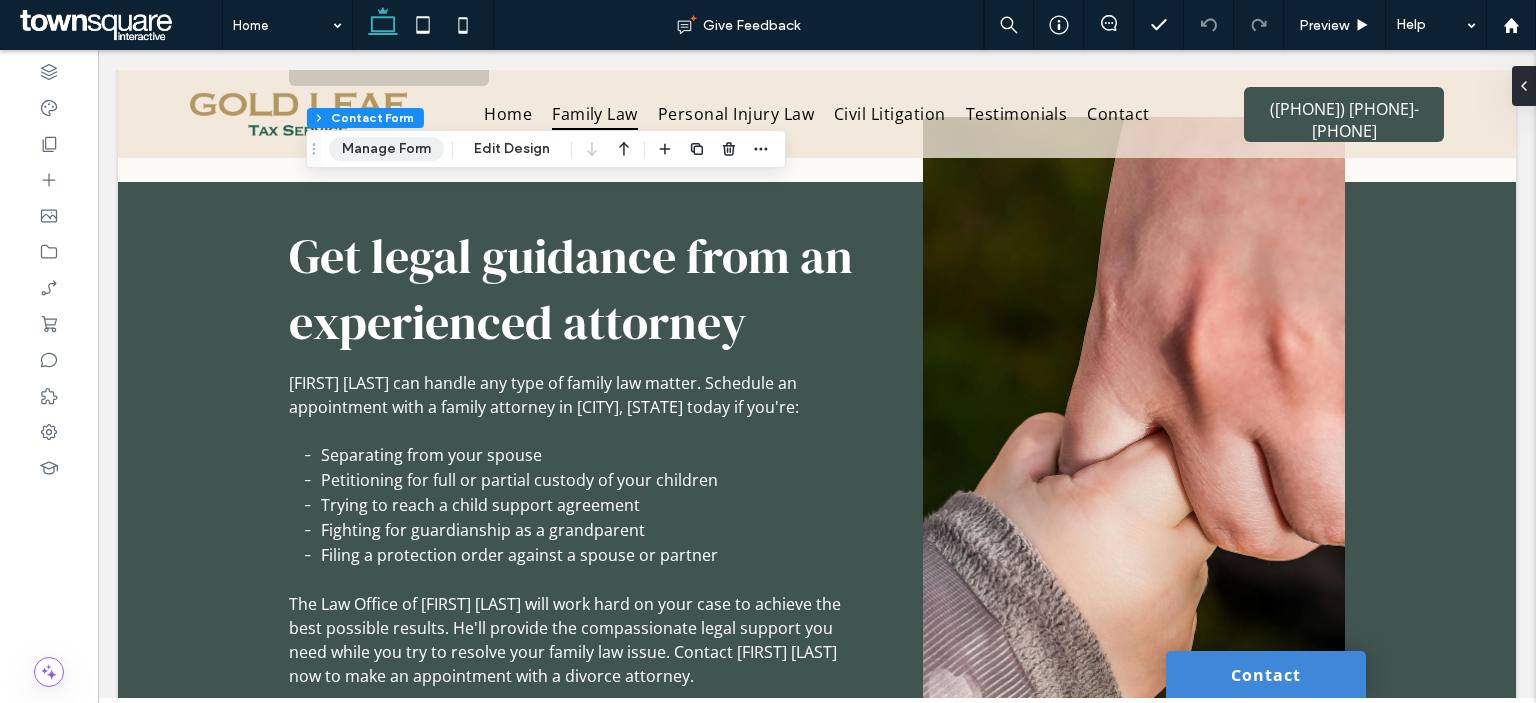 click on "Manage Form" at bounding box center [386, 149] 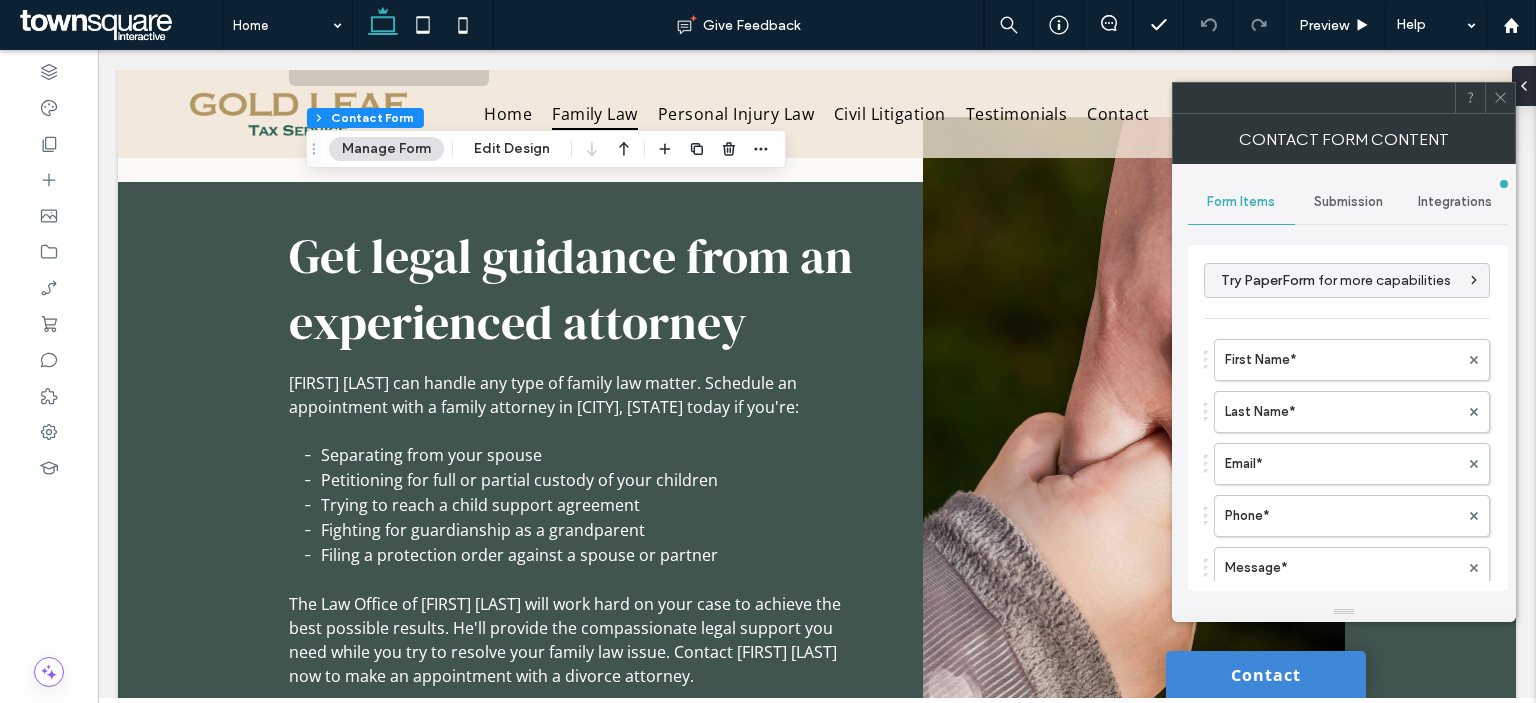 click on "Submission" at bounding box center (1348, 202) 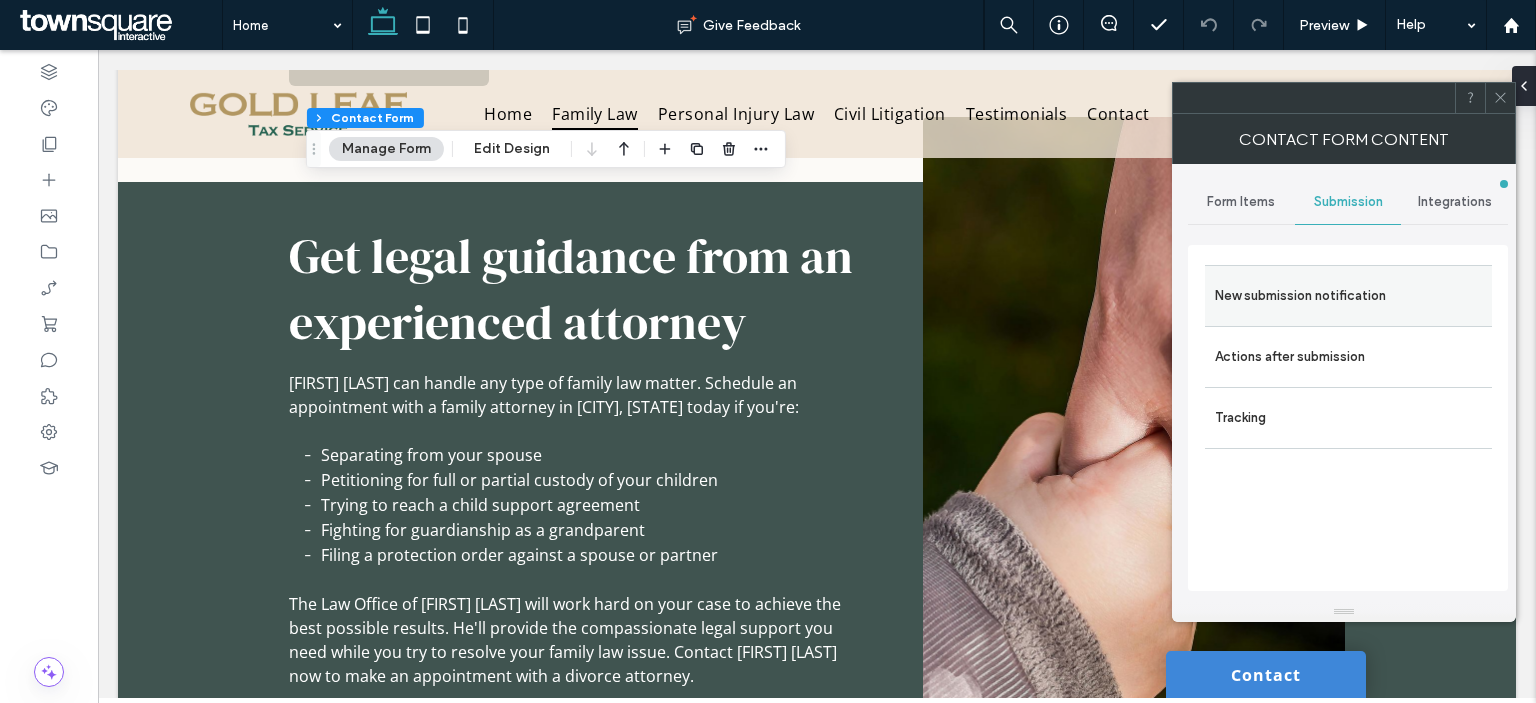click on "New submission notification" at bounding box center [1348, 296] 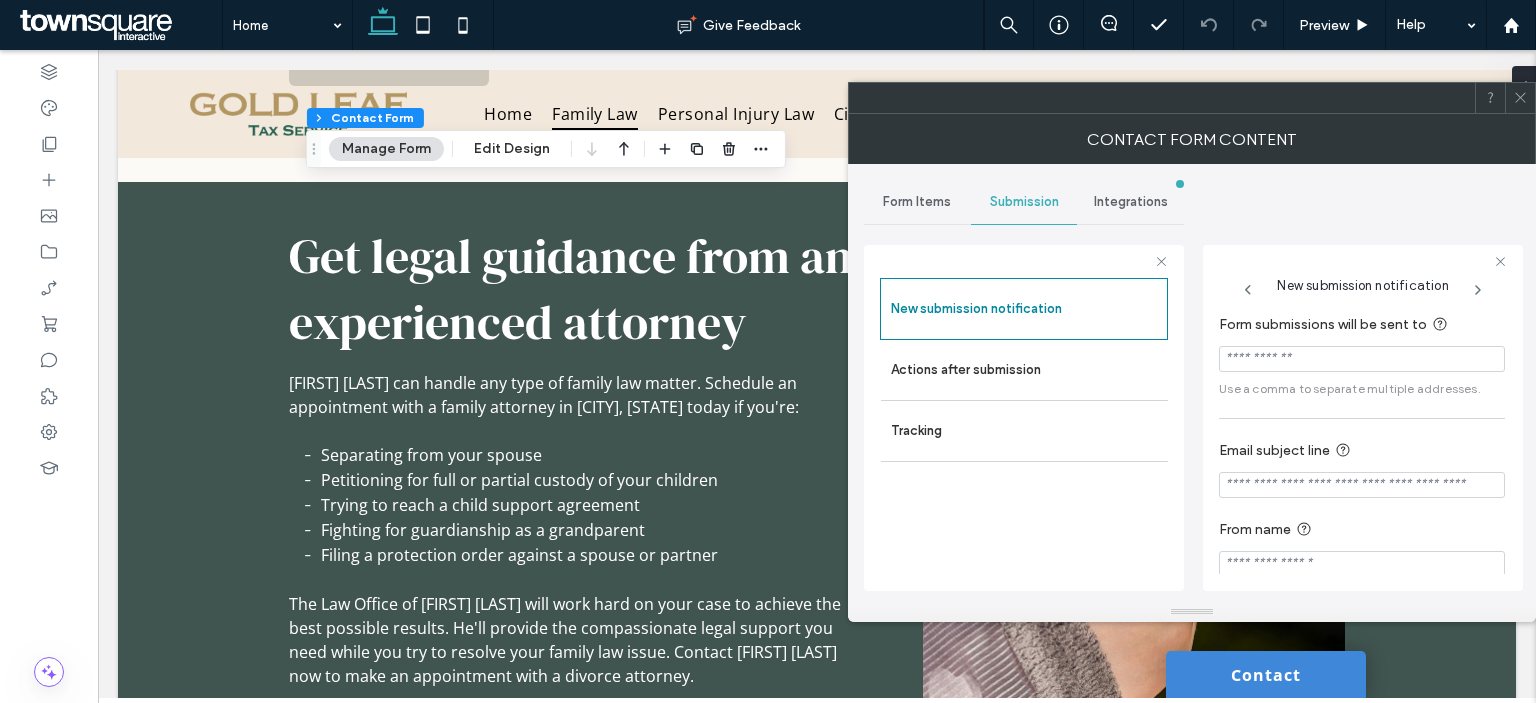 click at bounding box center [1362, 359] 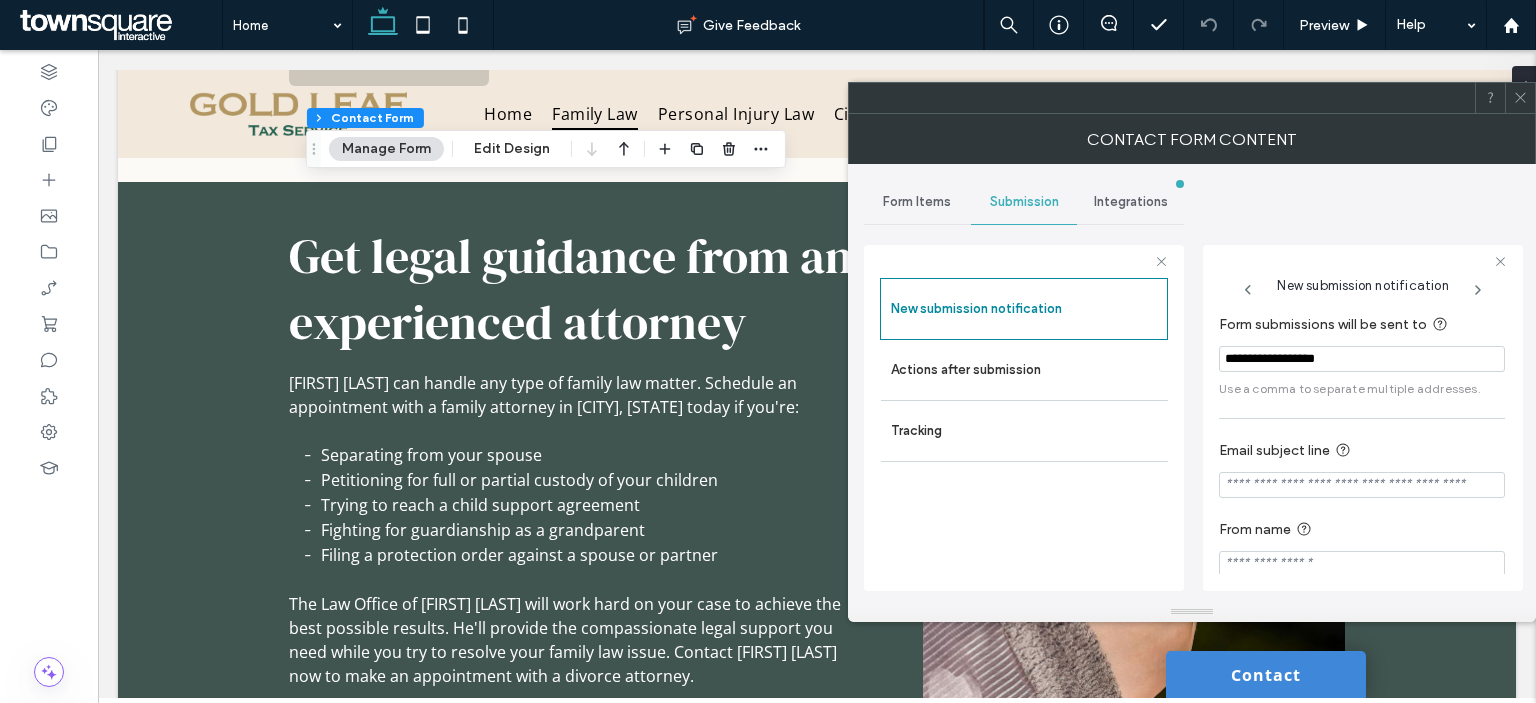 type on "**********" 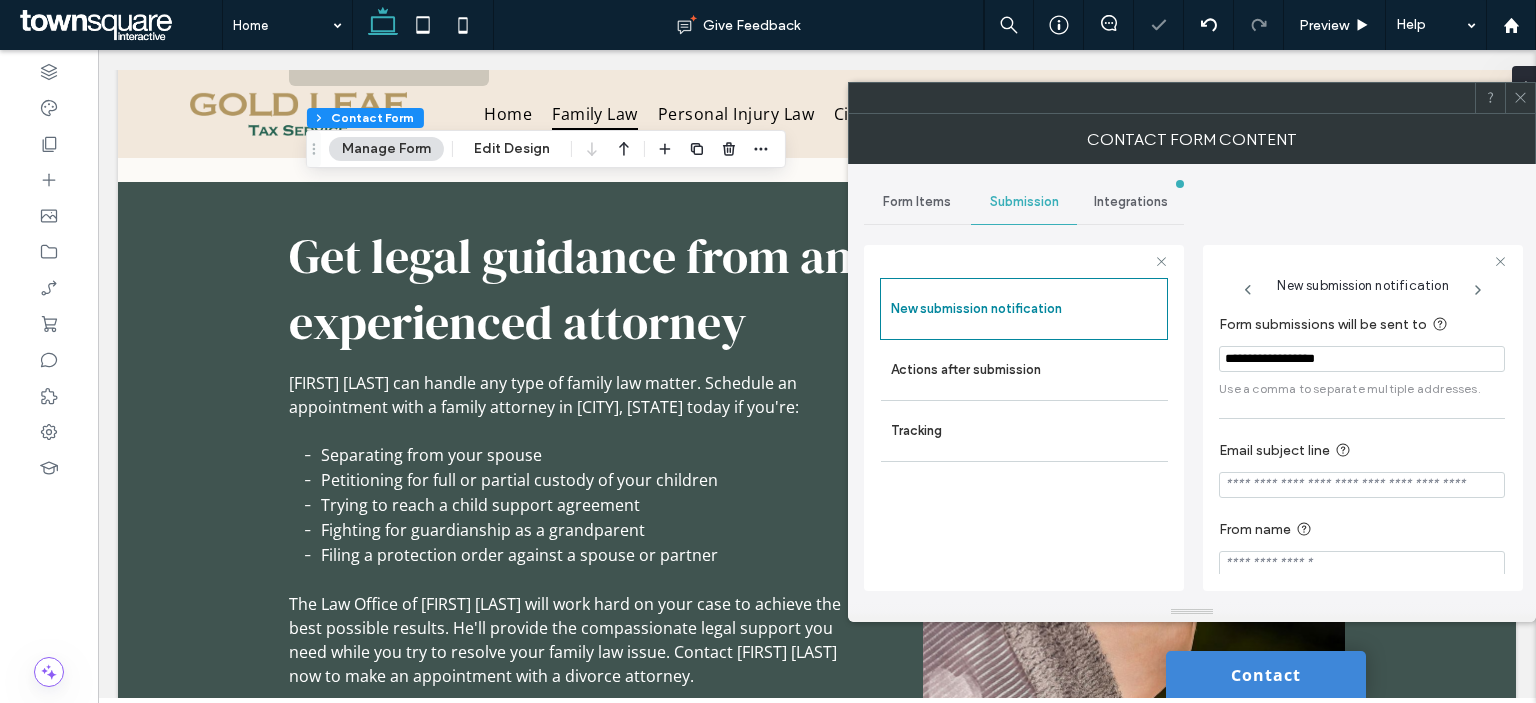 click on "Use a comma to separate multiple addresses." at bounding box center [1362, 389] 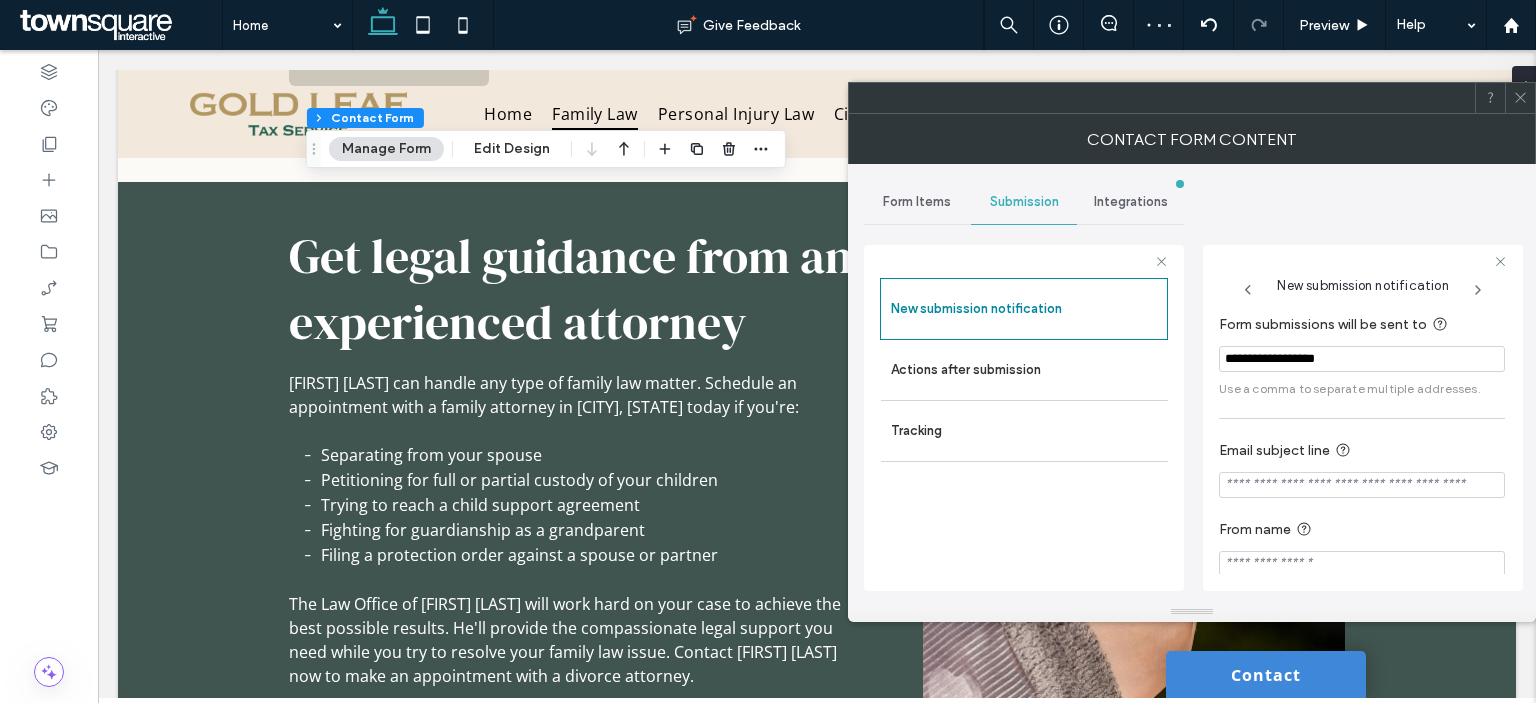 click 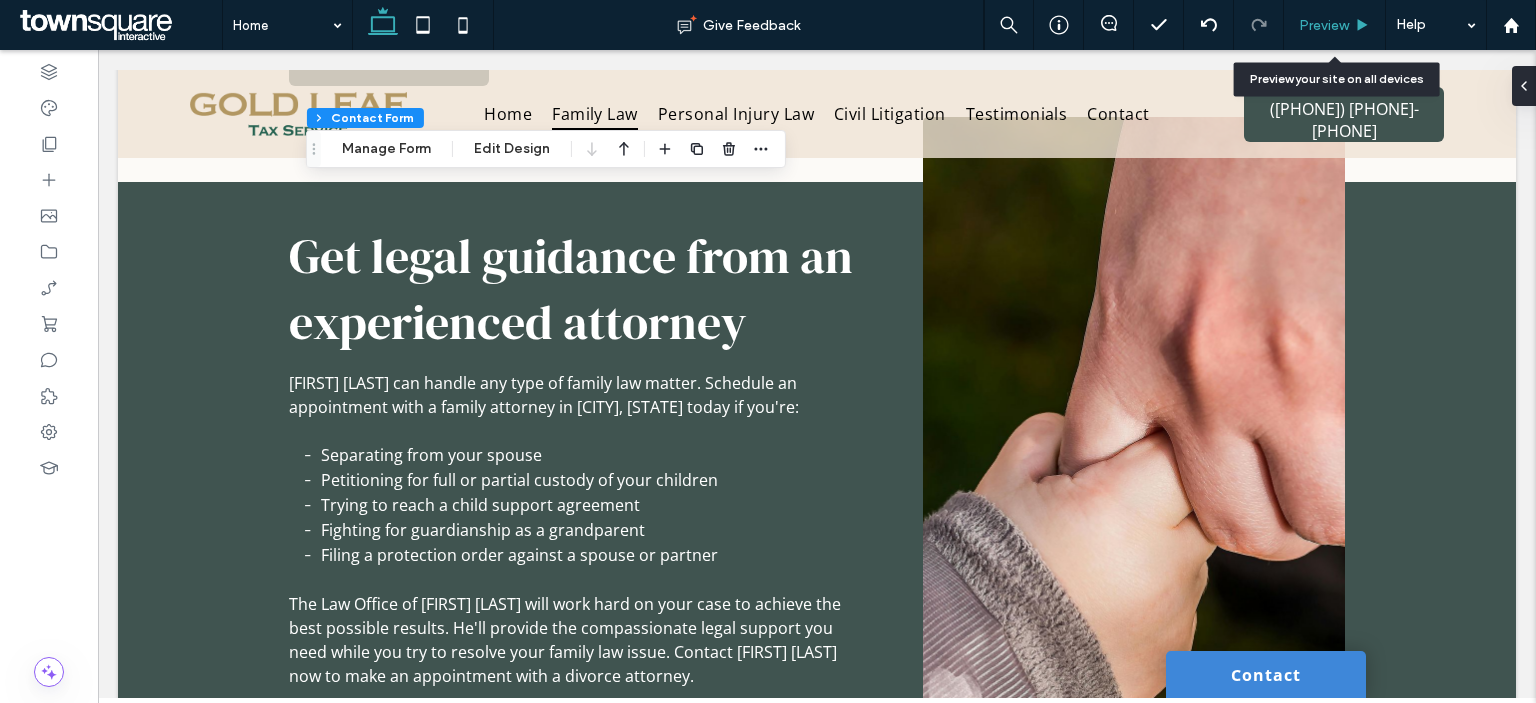 click on "Preview" at bounding box center [1324, 25] 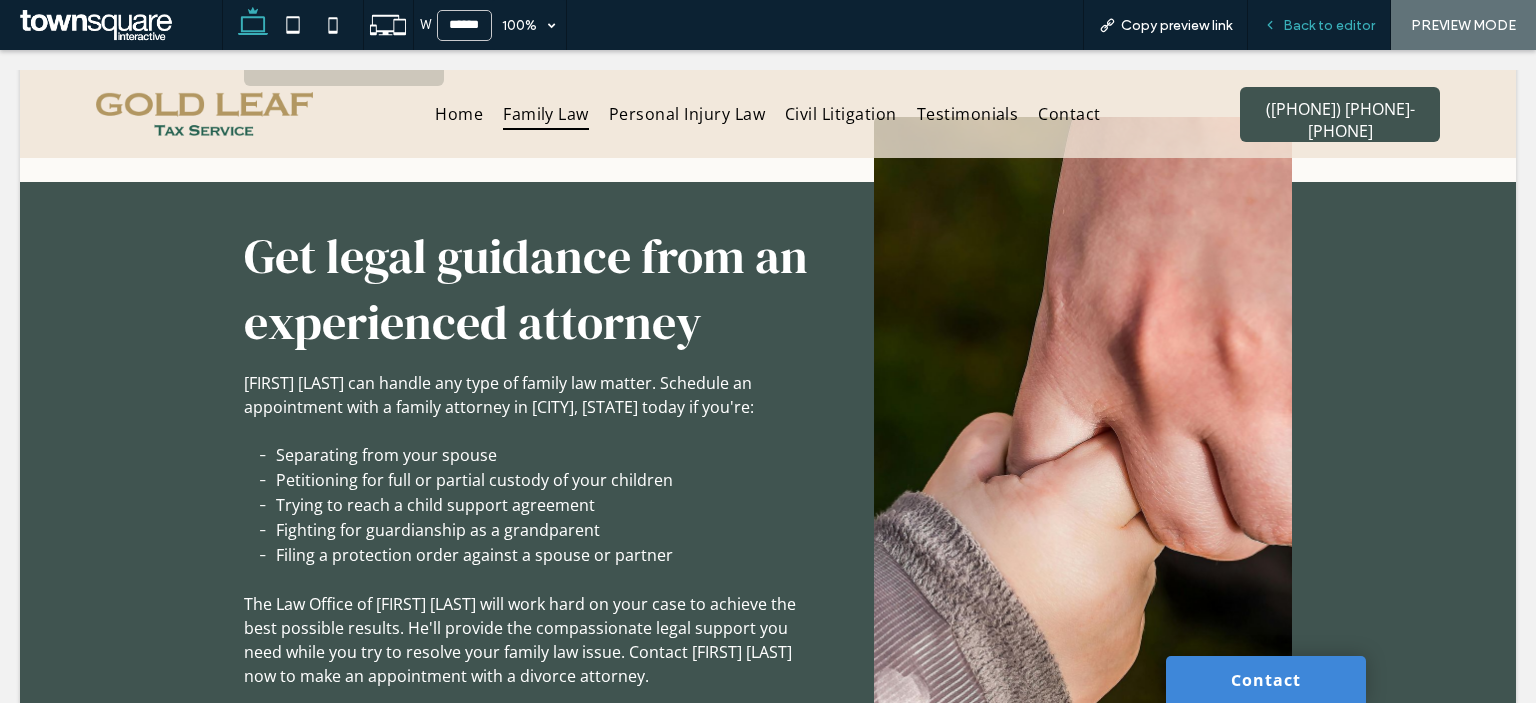 click on "Back to editor" at bounding box center (1319, 25) 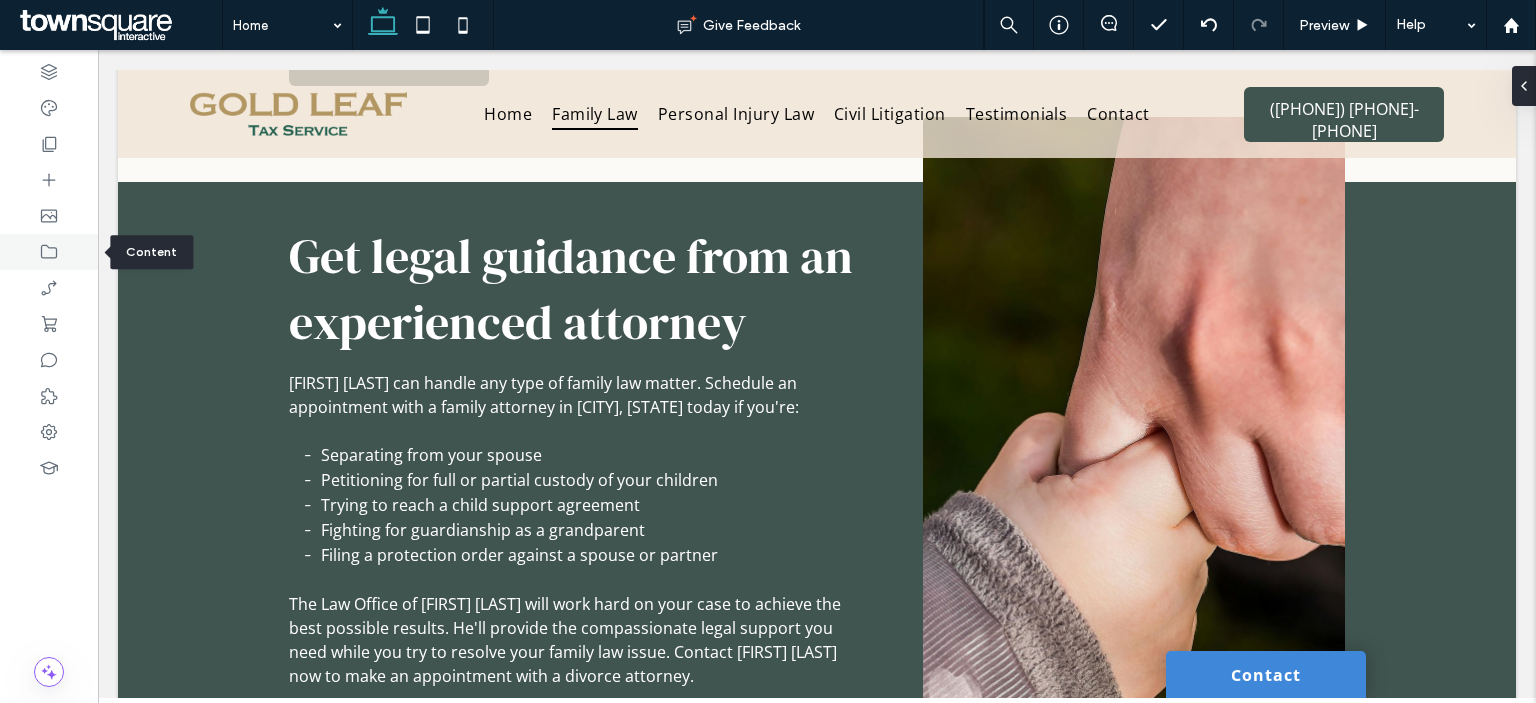 click at bounding box center (49, 252) 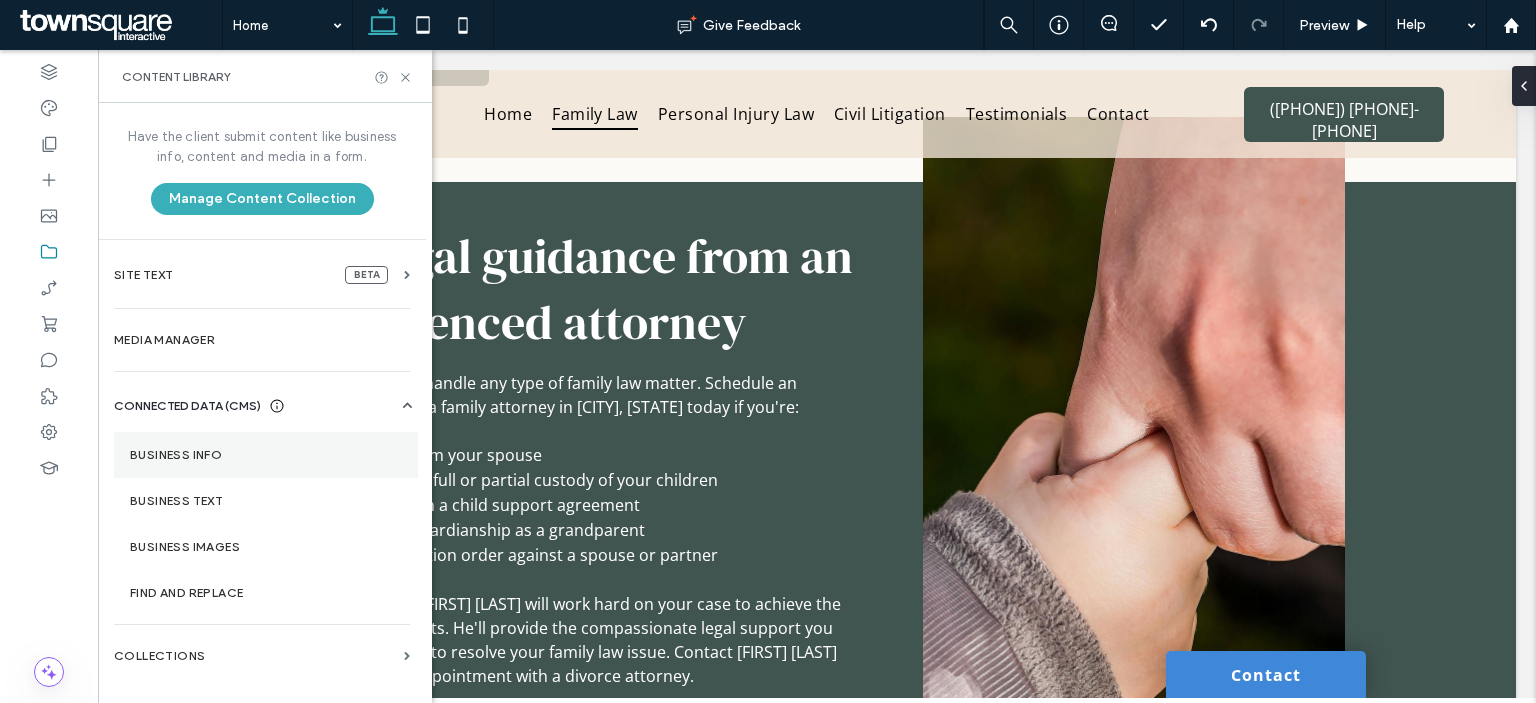 click on "Business Info" at bounding box center [266, 455] 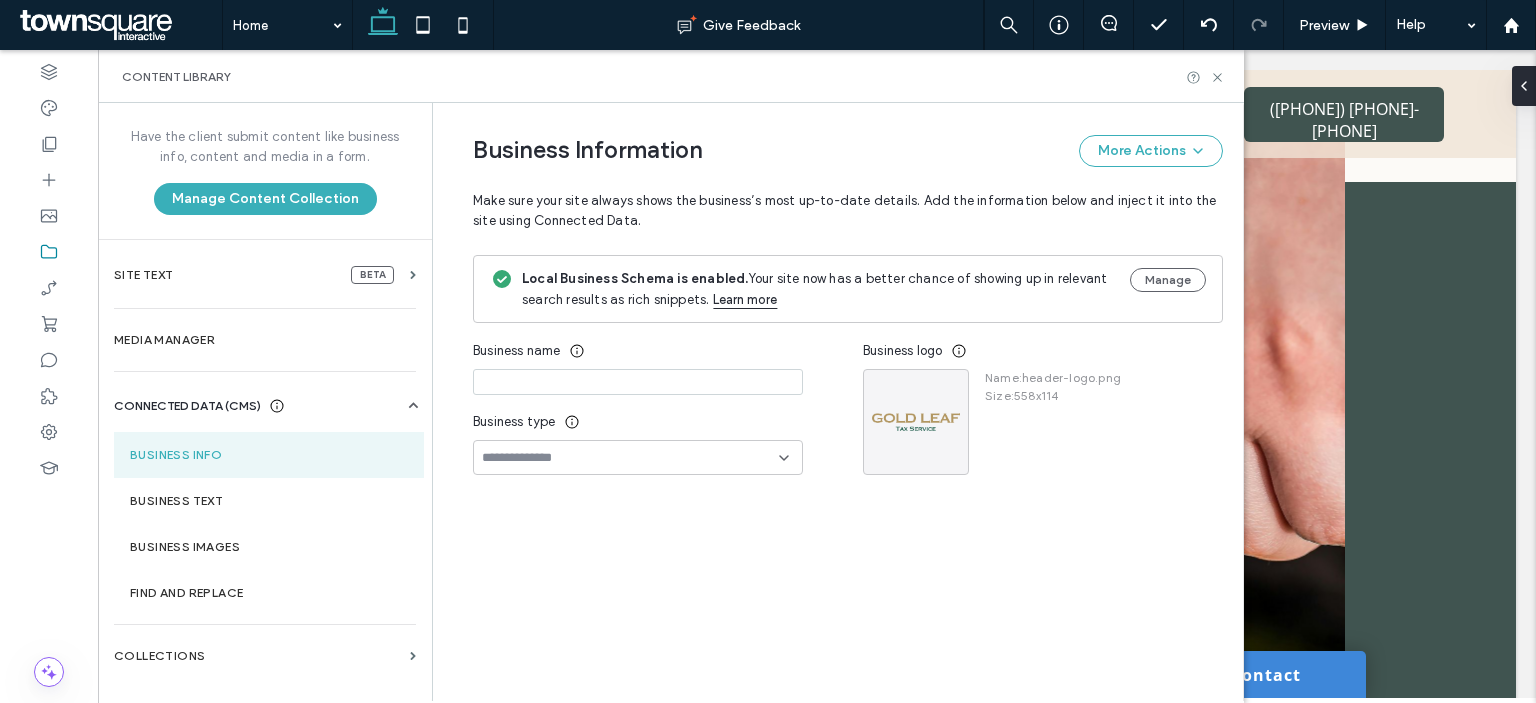 type on "**********" 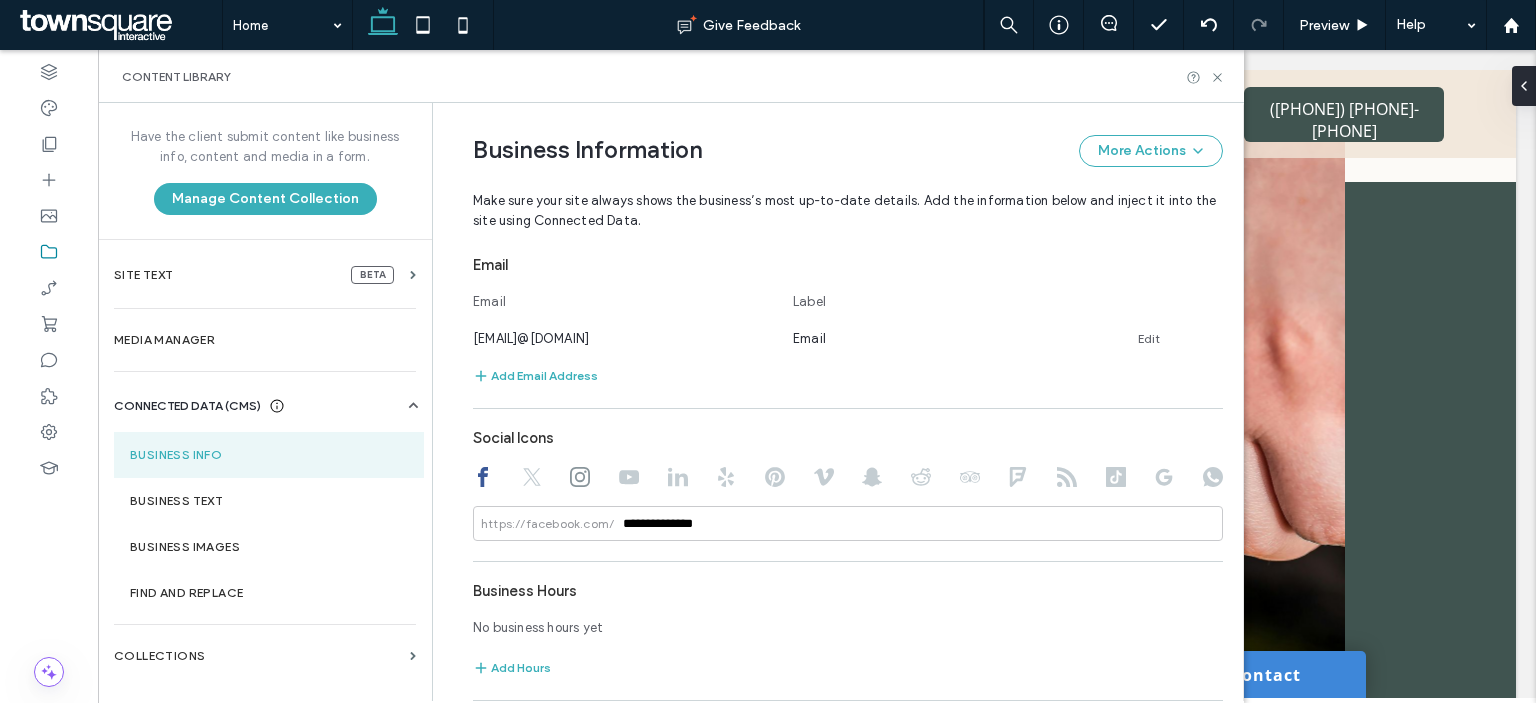 scroll, scrollTop: 546, scrollLeft: 0, axis: vertical 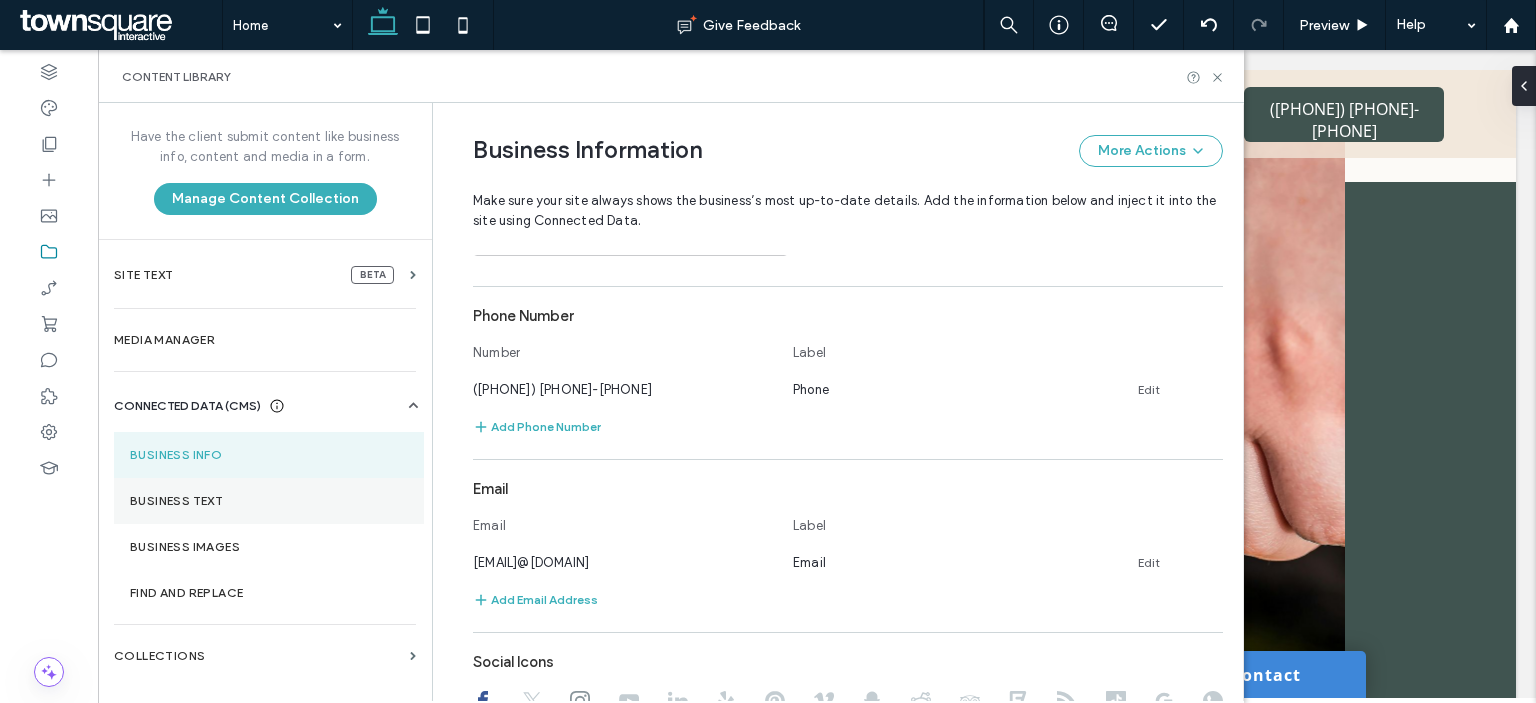 click on "Business Text" at bounding box center (269, 501) 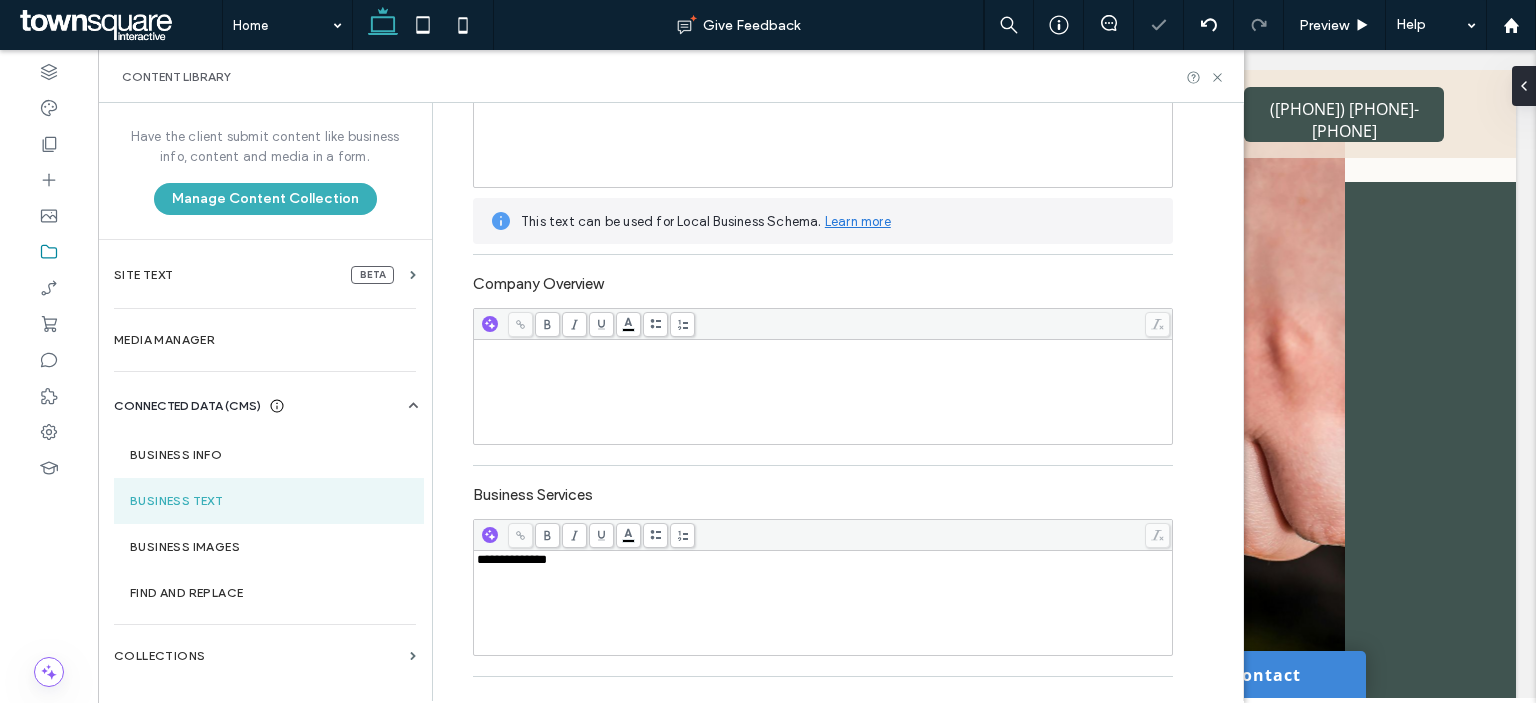 scroll, scrollTop: 500, scrollLeft: 0, axis: vertical 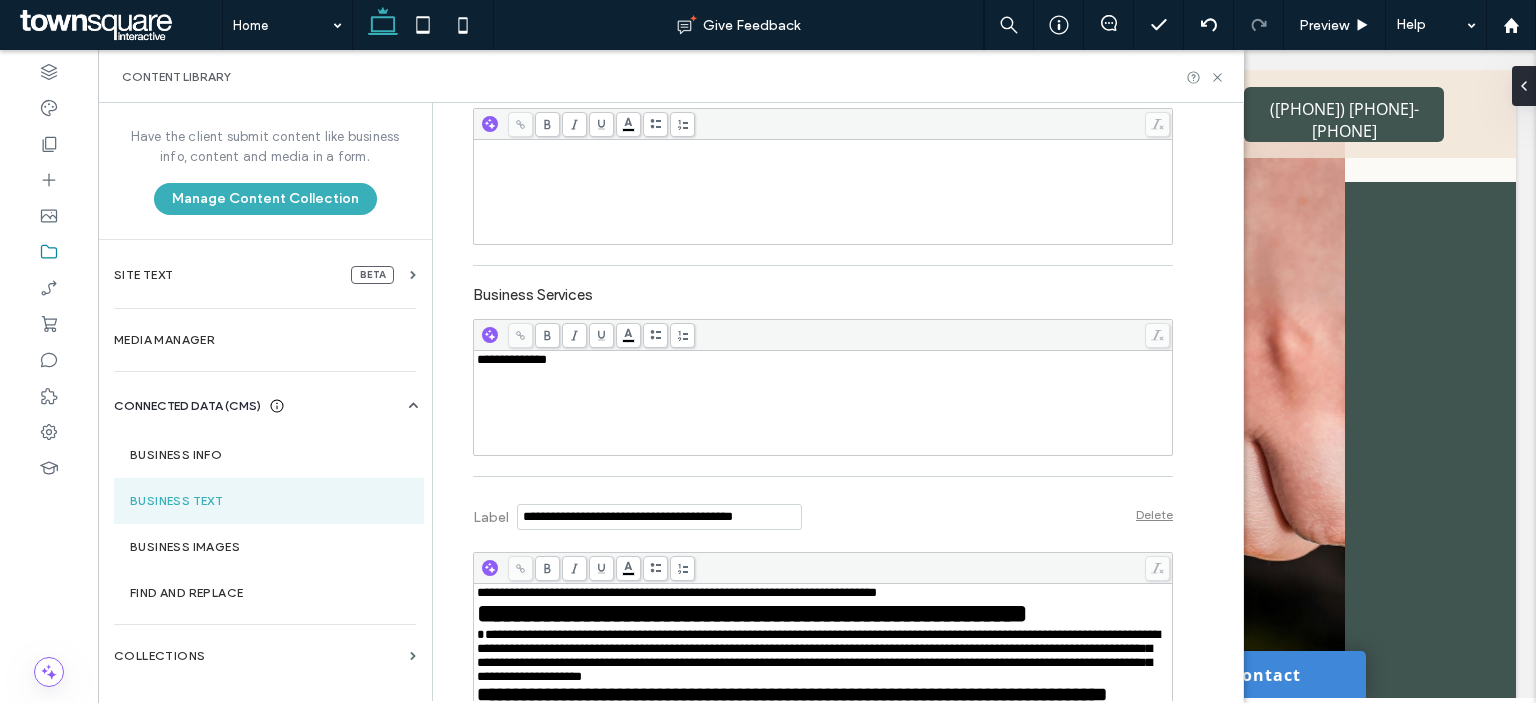 click on "**********" at bounding box center (512, 359) 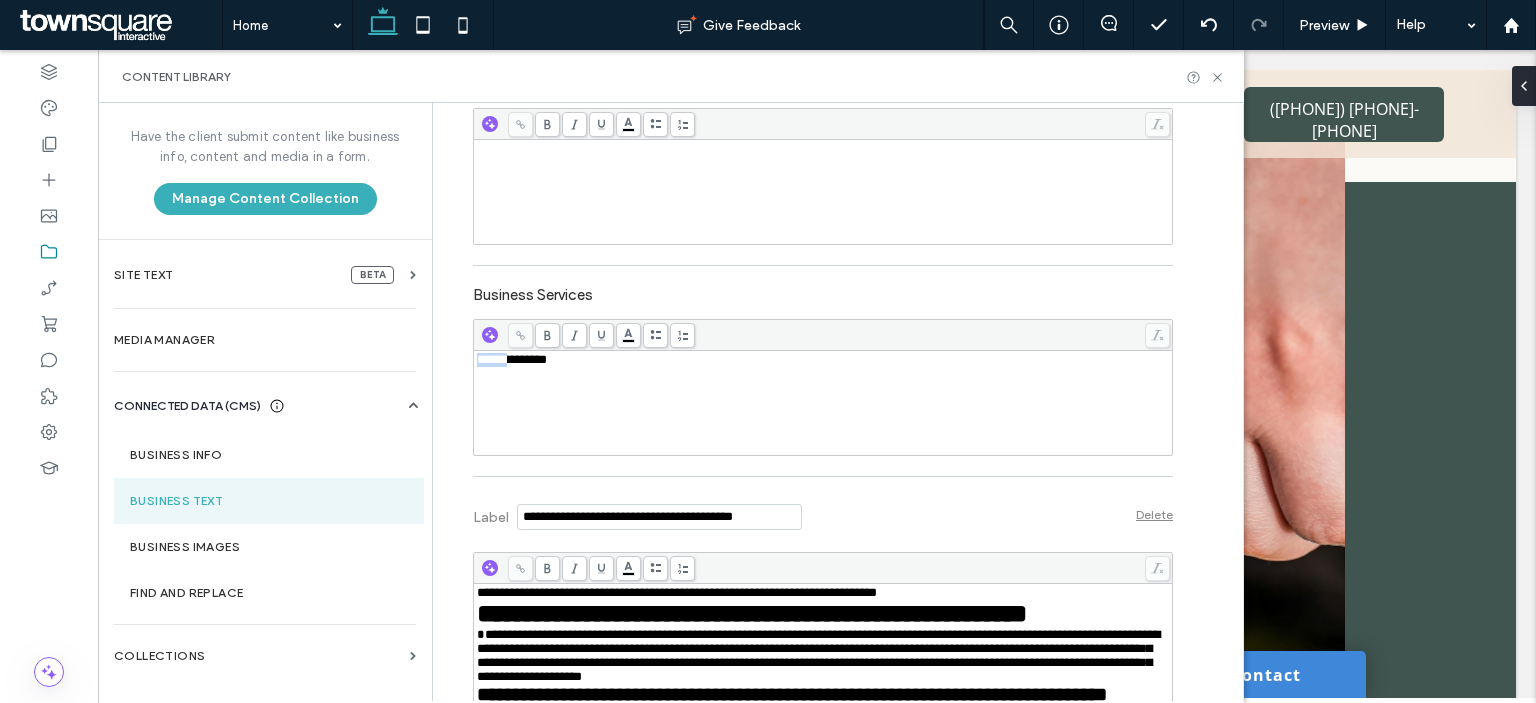 click on "**********" at bounding box center [512, 359] 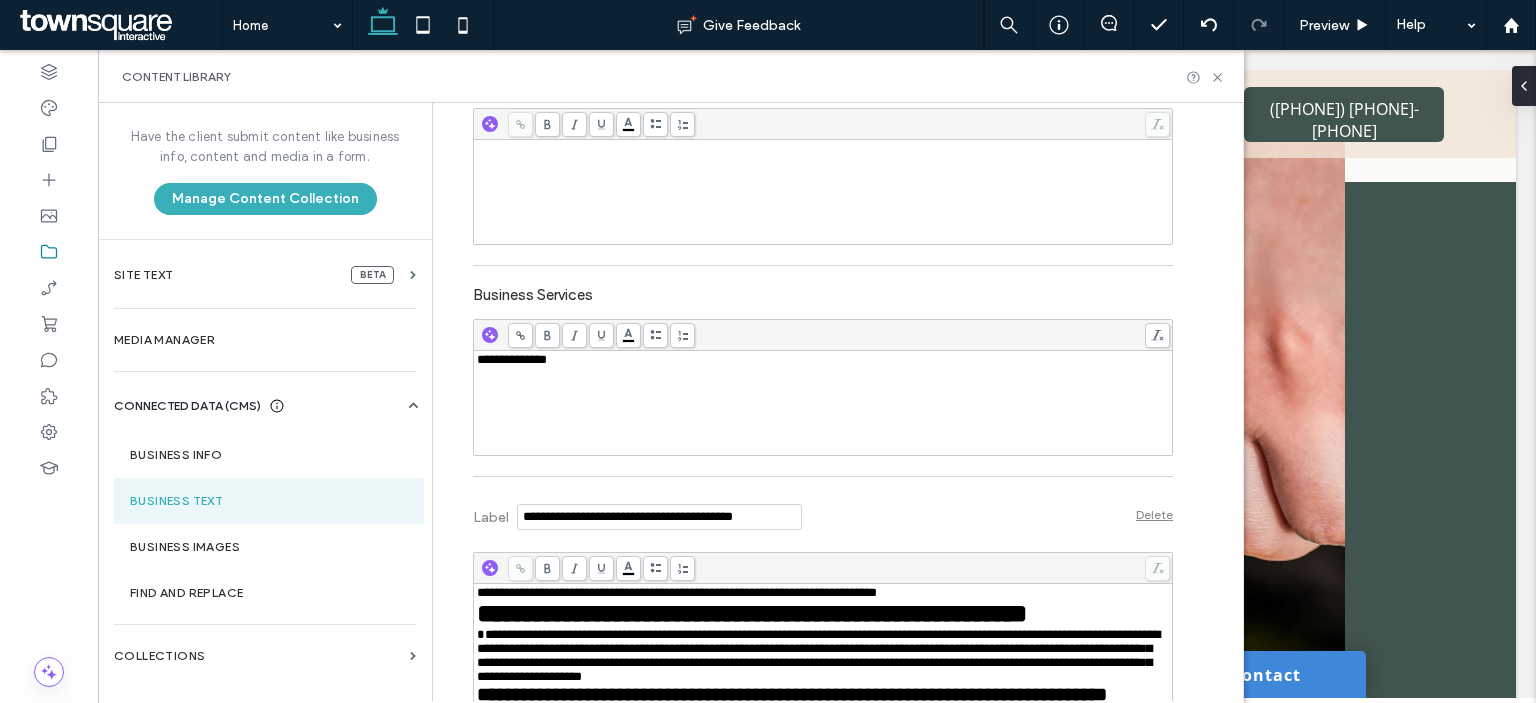 type 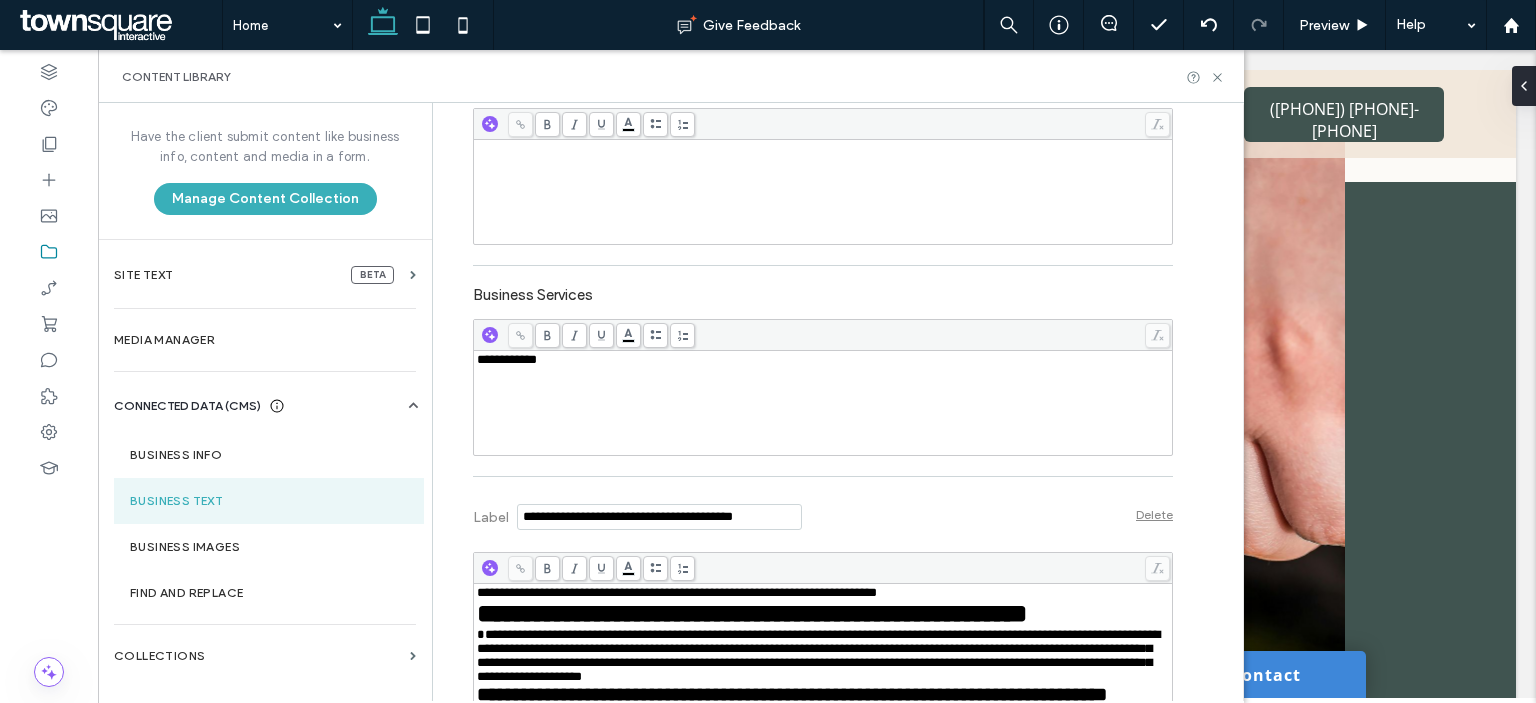 click on "**********" at bounding box center [823, 403] 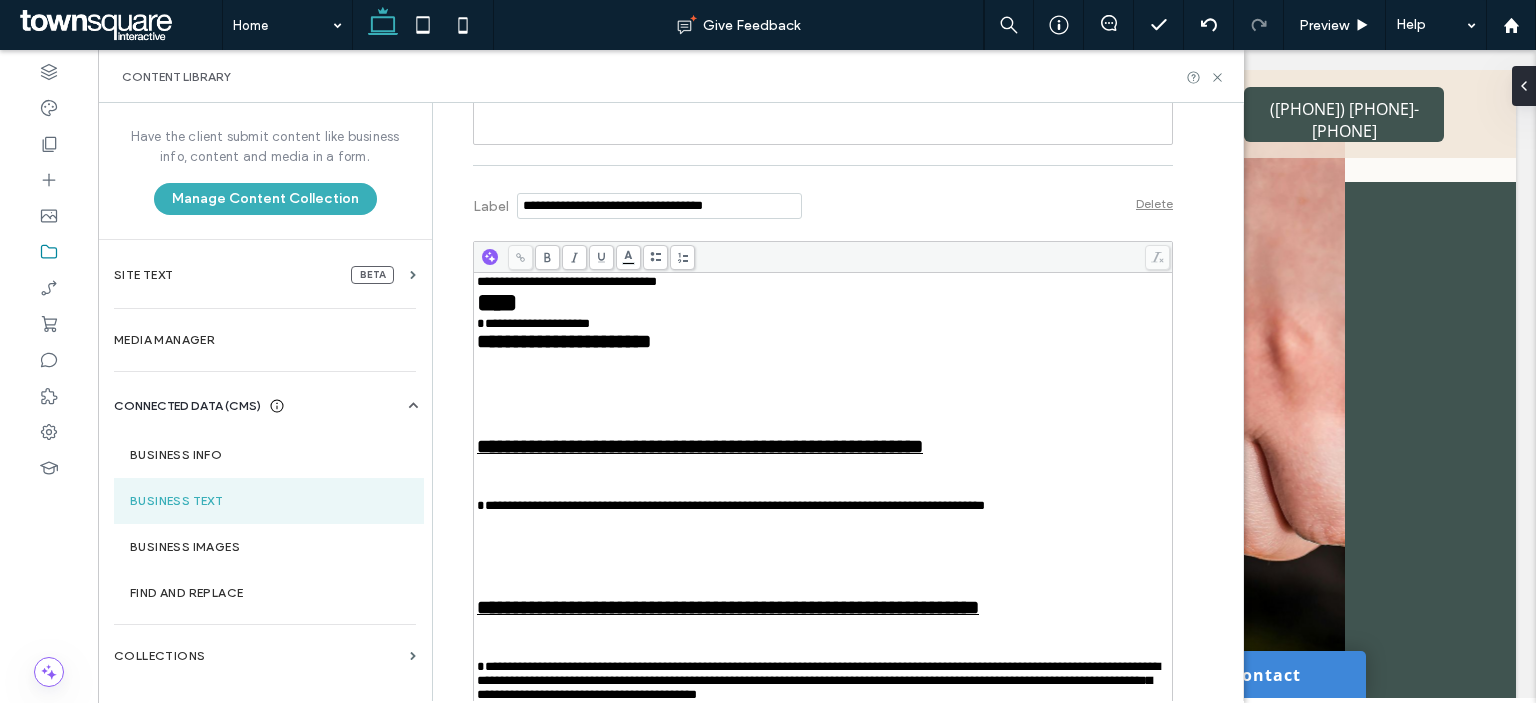 scroll, scrollTop: 1800, scrollLeft: 0, axis: vertical 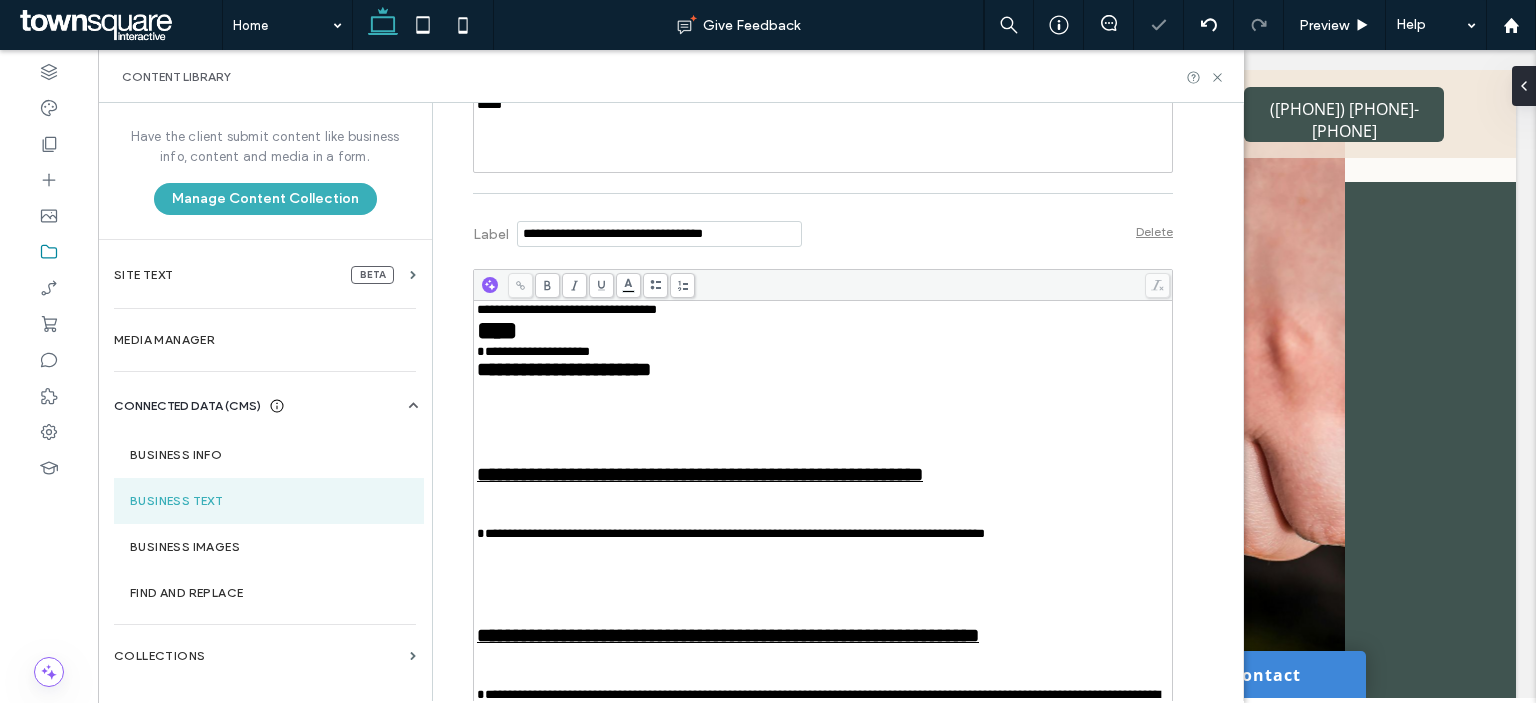 drag, startPoint x: 582, startPoint y: 361, endPoint x: 460, endPoint y: 358, distance: 122.03688 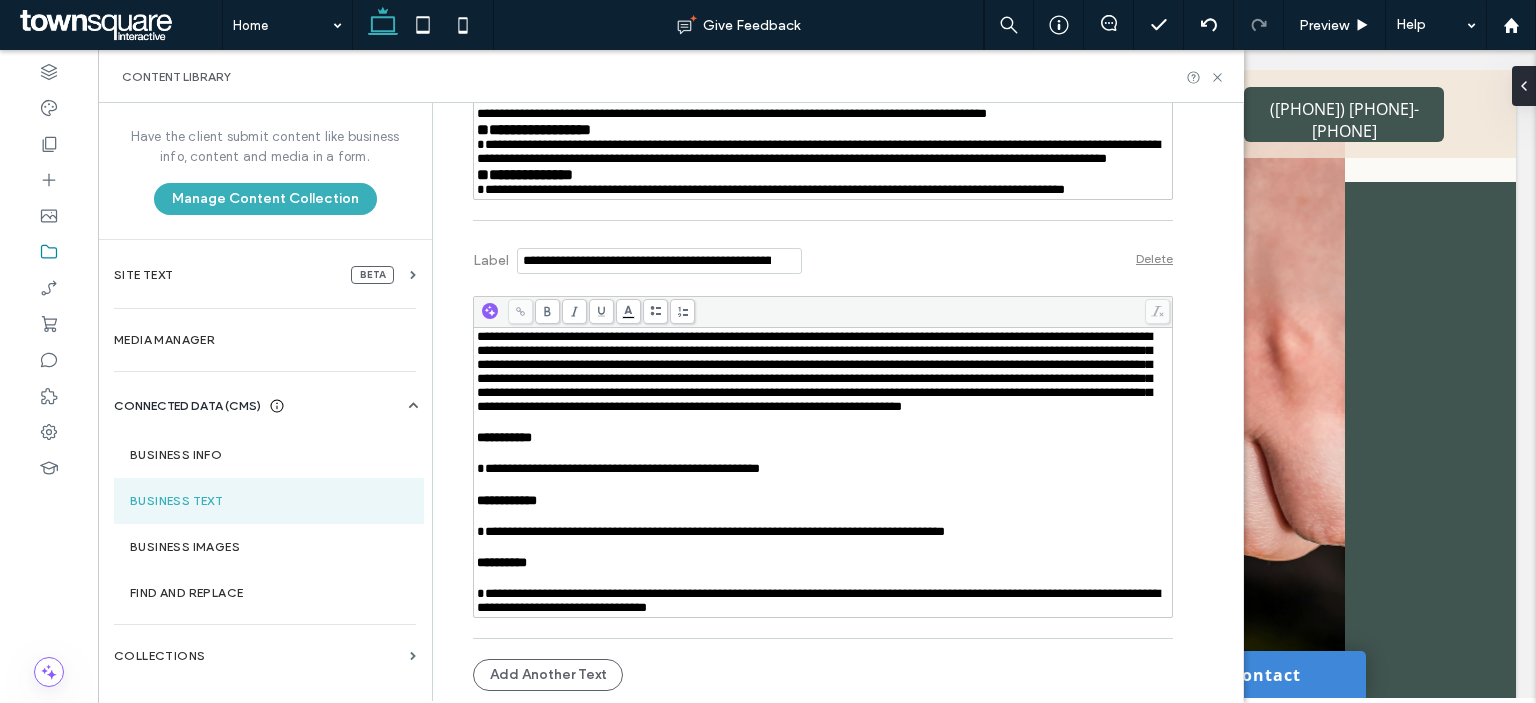 scroll, scrollTop: 13000, scrollLeft: 0, axis: vertical 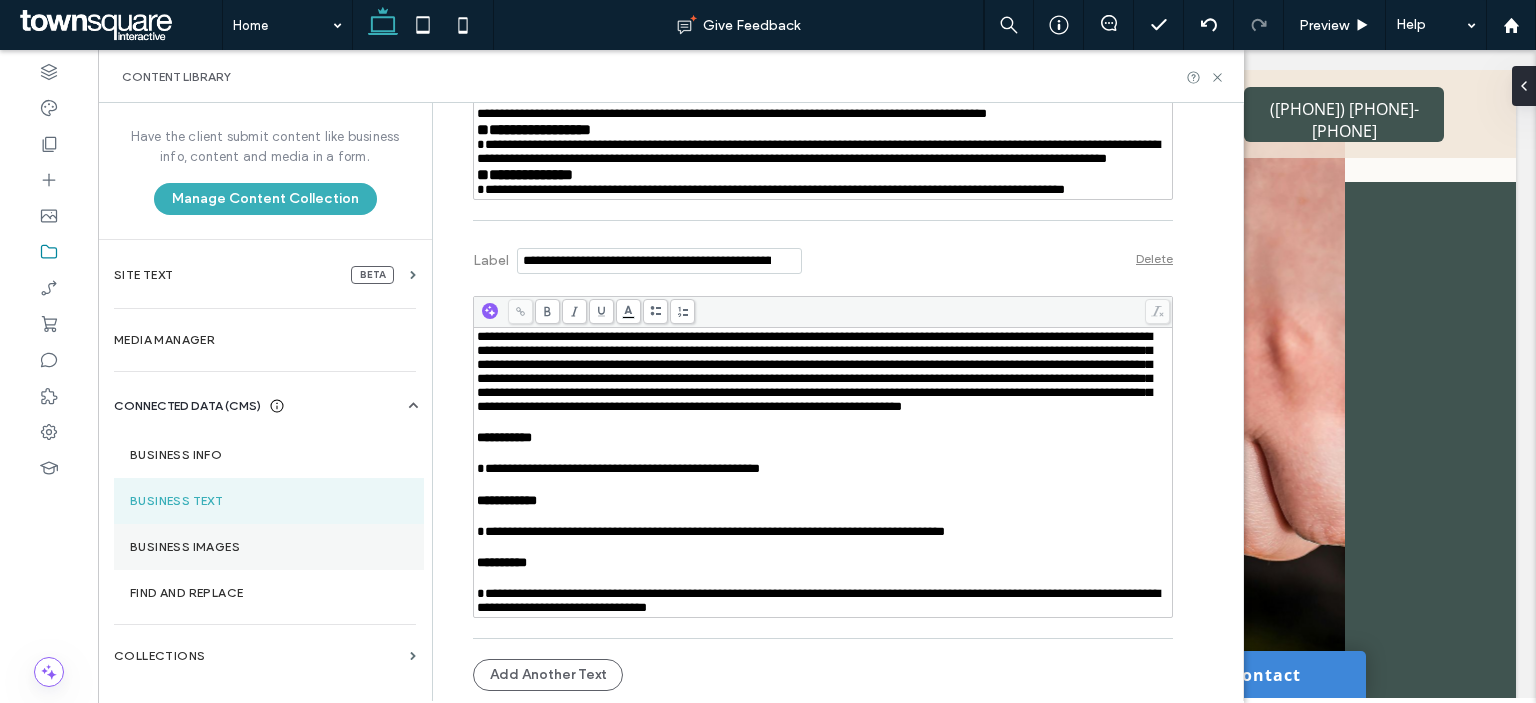 drag, startPoint x: 648, startPoint y: 535, endPoint x: 229, endPoint y: 532, distance: 419.01074 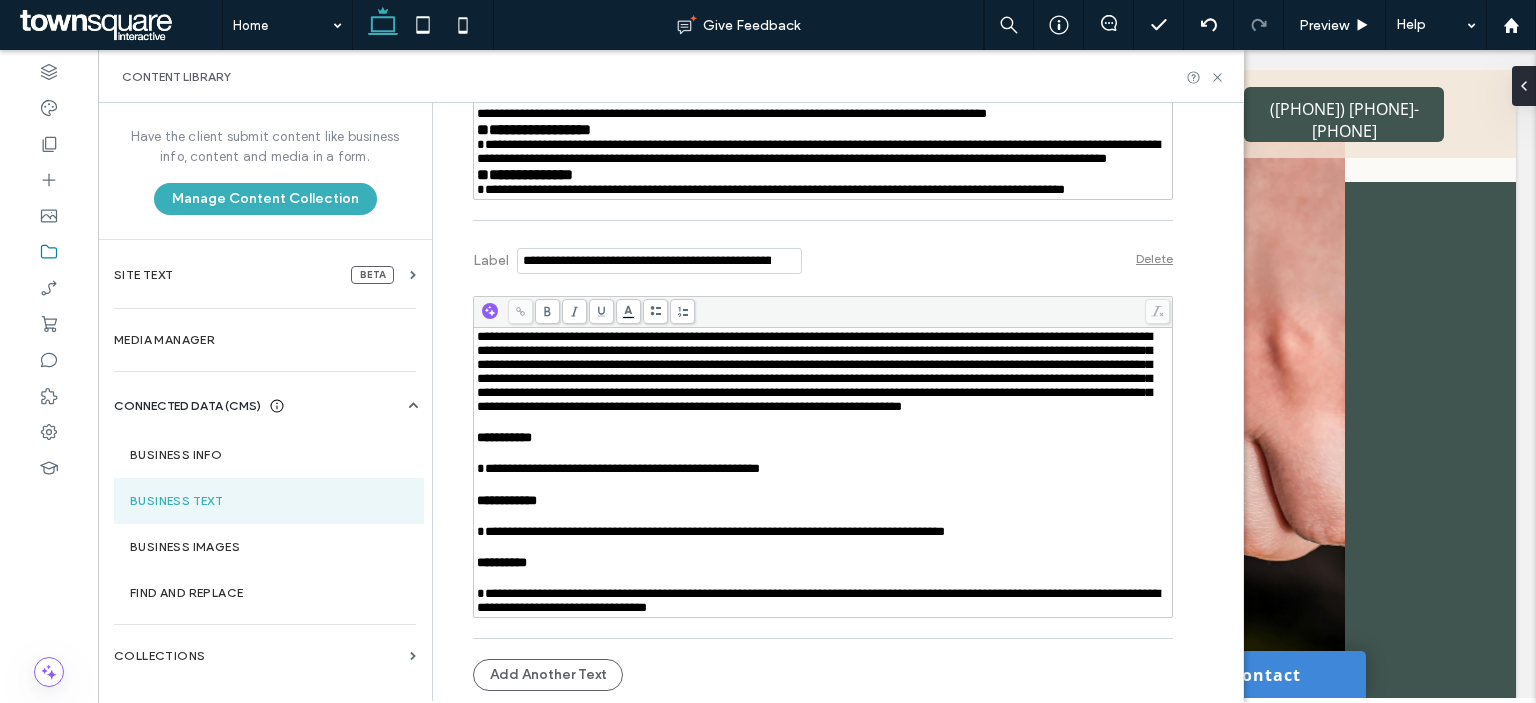 click on "**********" at bounding box center [808, -5284] 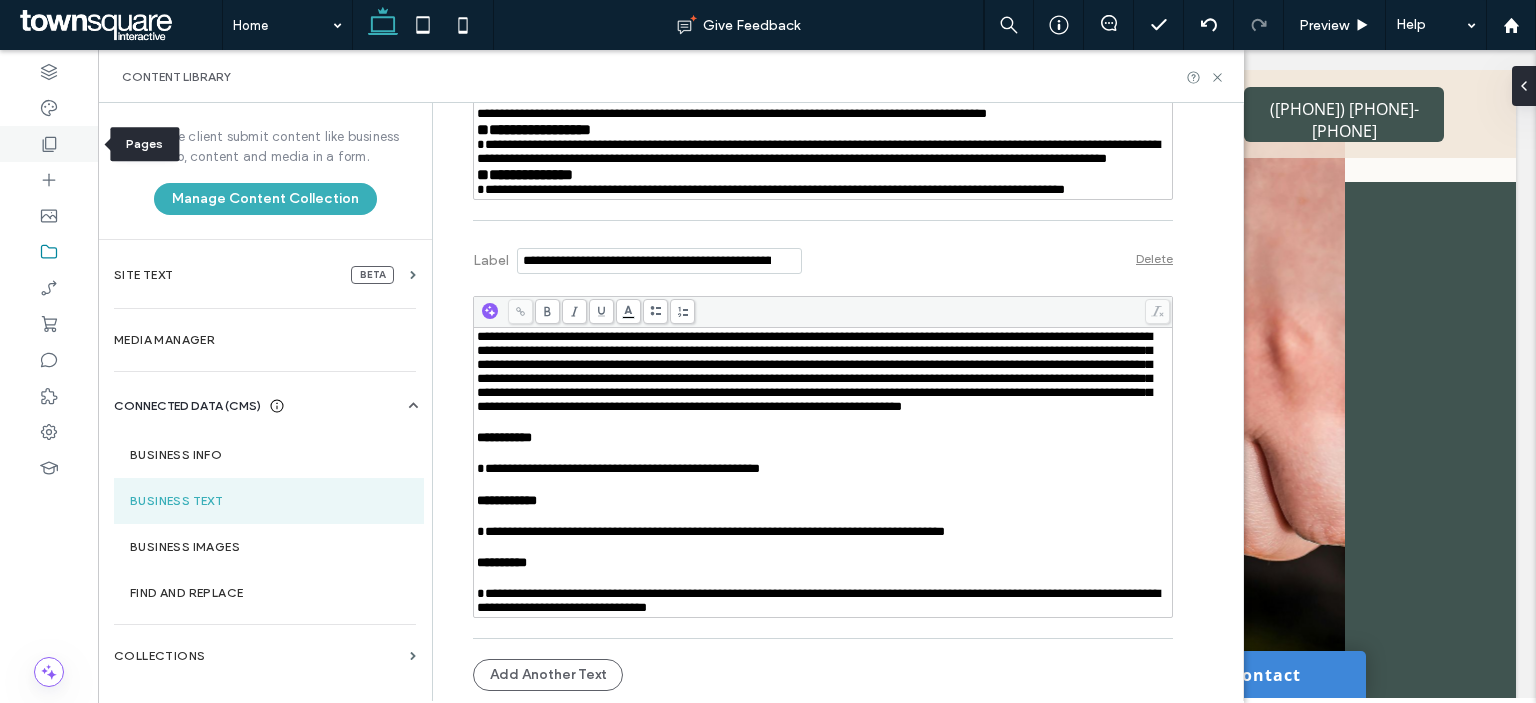 click 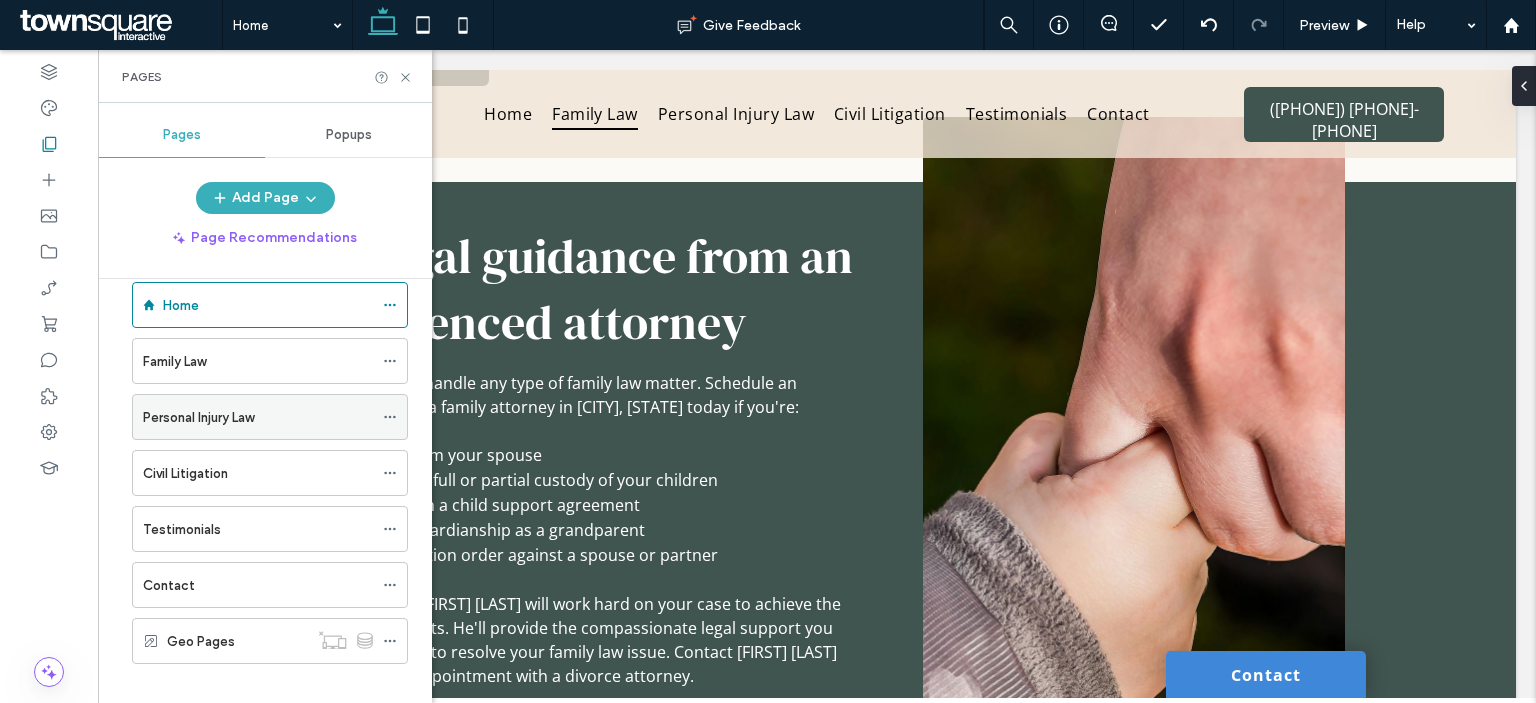 scroll, scrollTop: 48, scrollLeft: 0, axis: vertical 